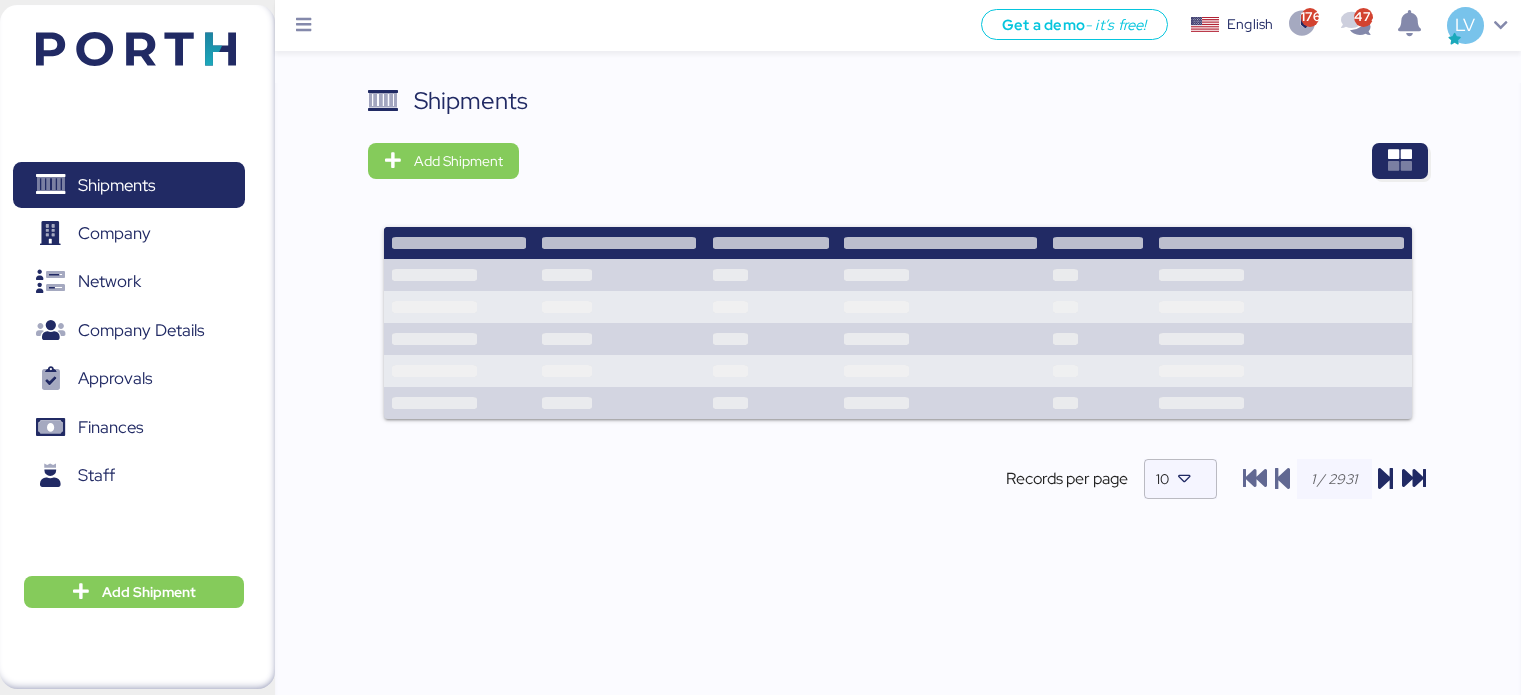 scroll, scrollTop: 0, scrollLeft: 0, axis: both 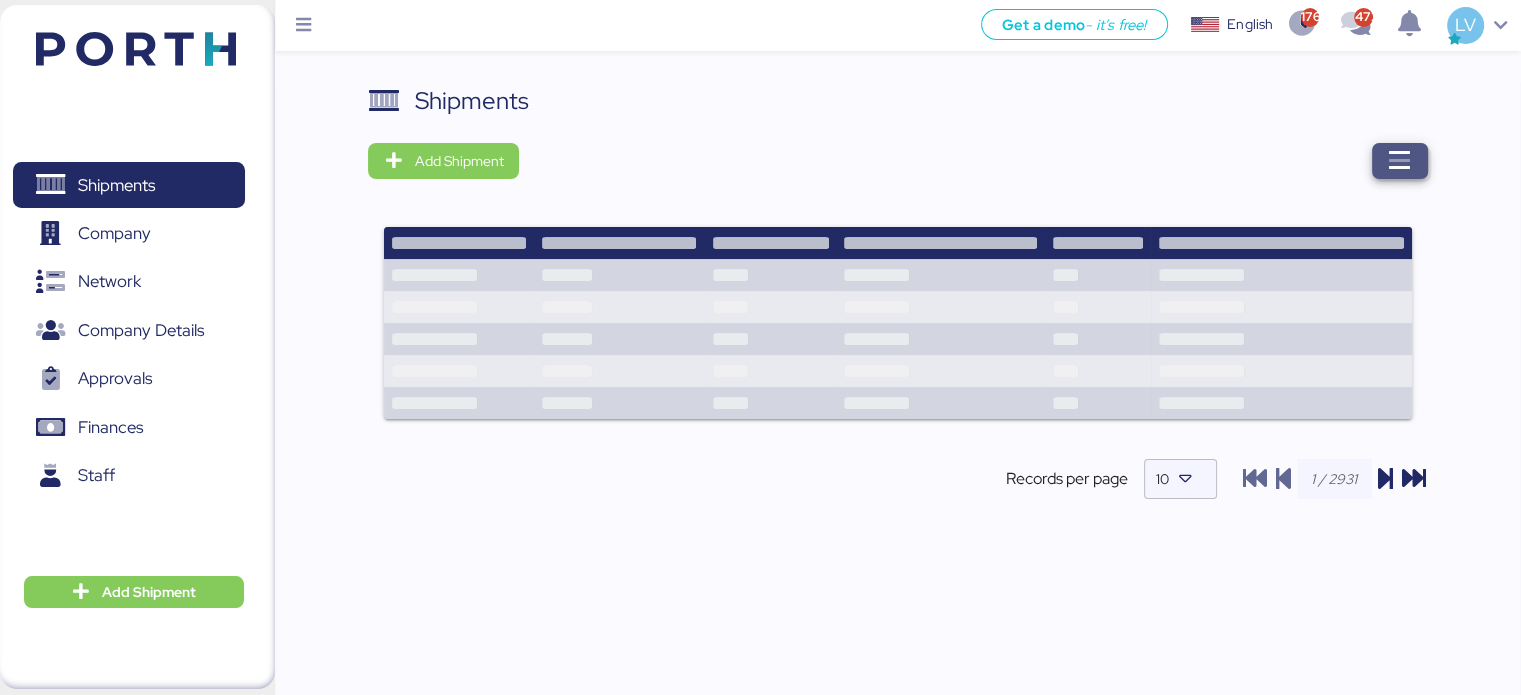 click at bounding box center (1400, 161) 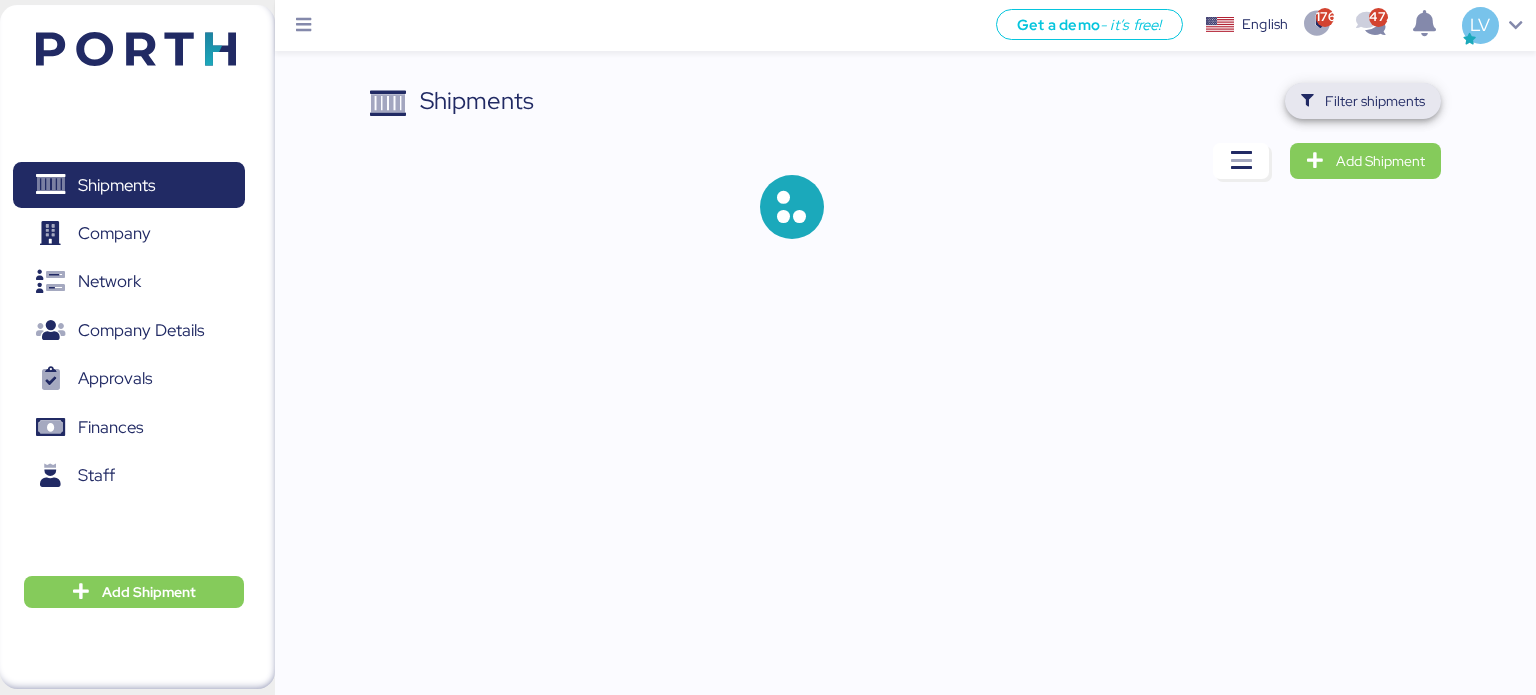 click on "Filter shipments" at bounding box center [1375, 101] 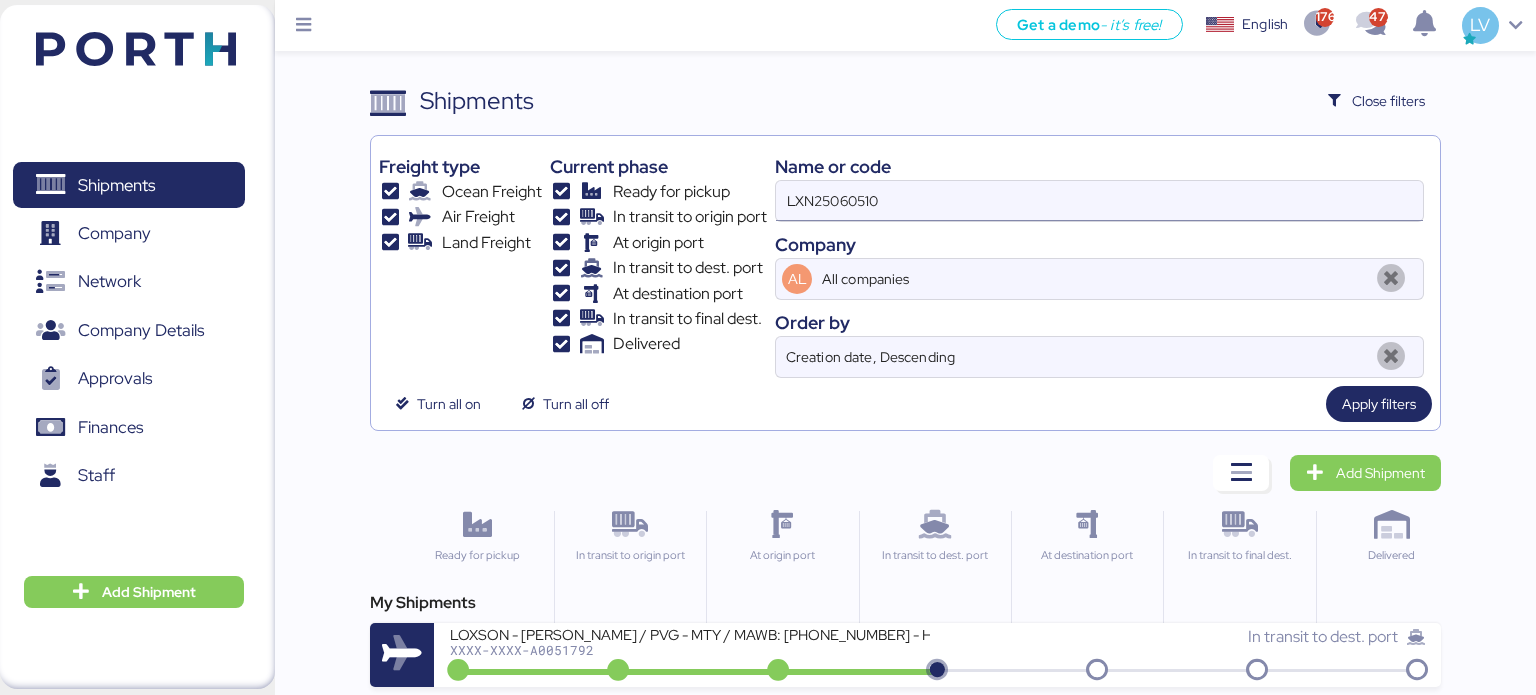 click on "LXN25060510" at bounding box center (1099, 201) 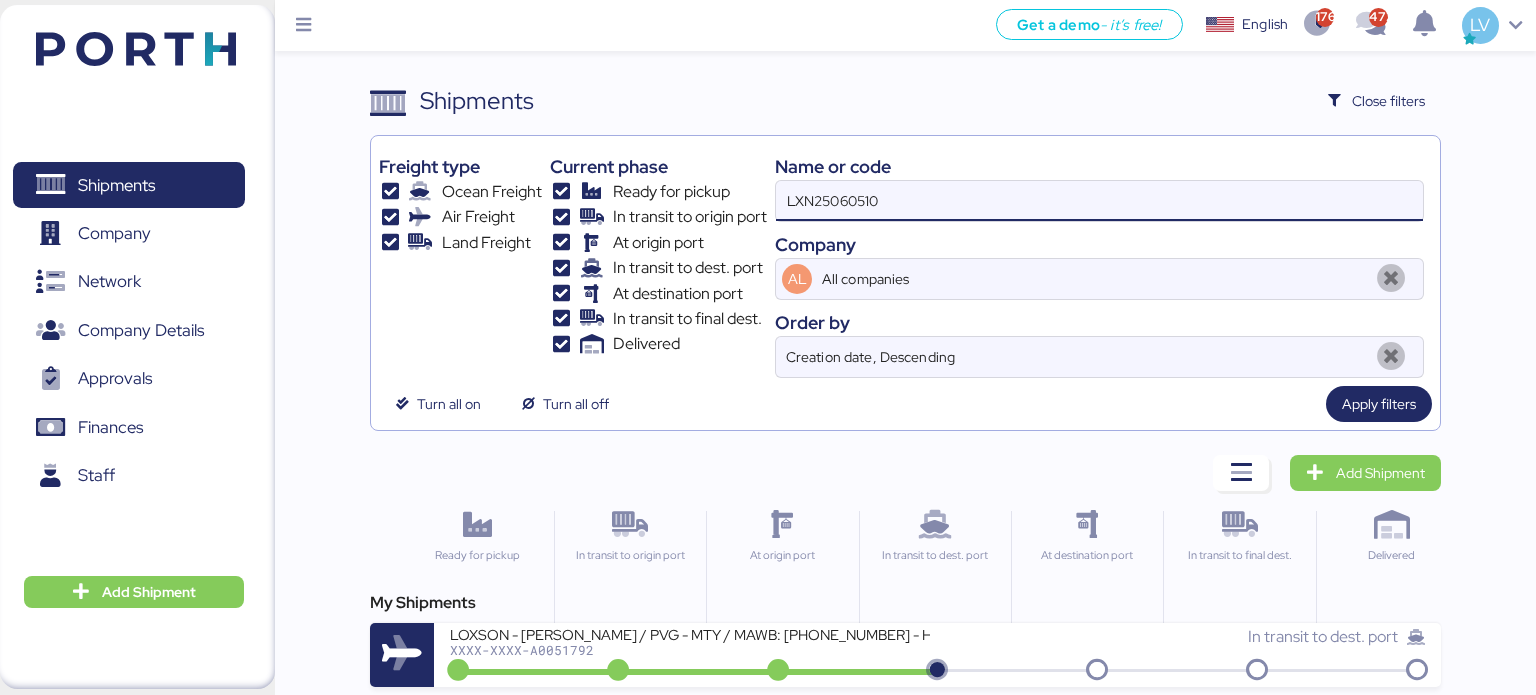 click on "LXN25060510" at bounding box center (1099, 201) 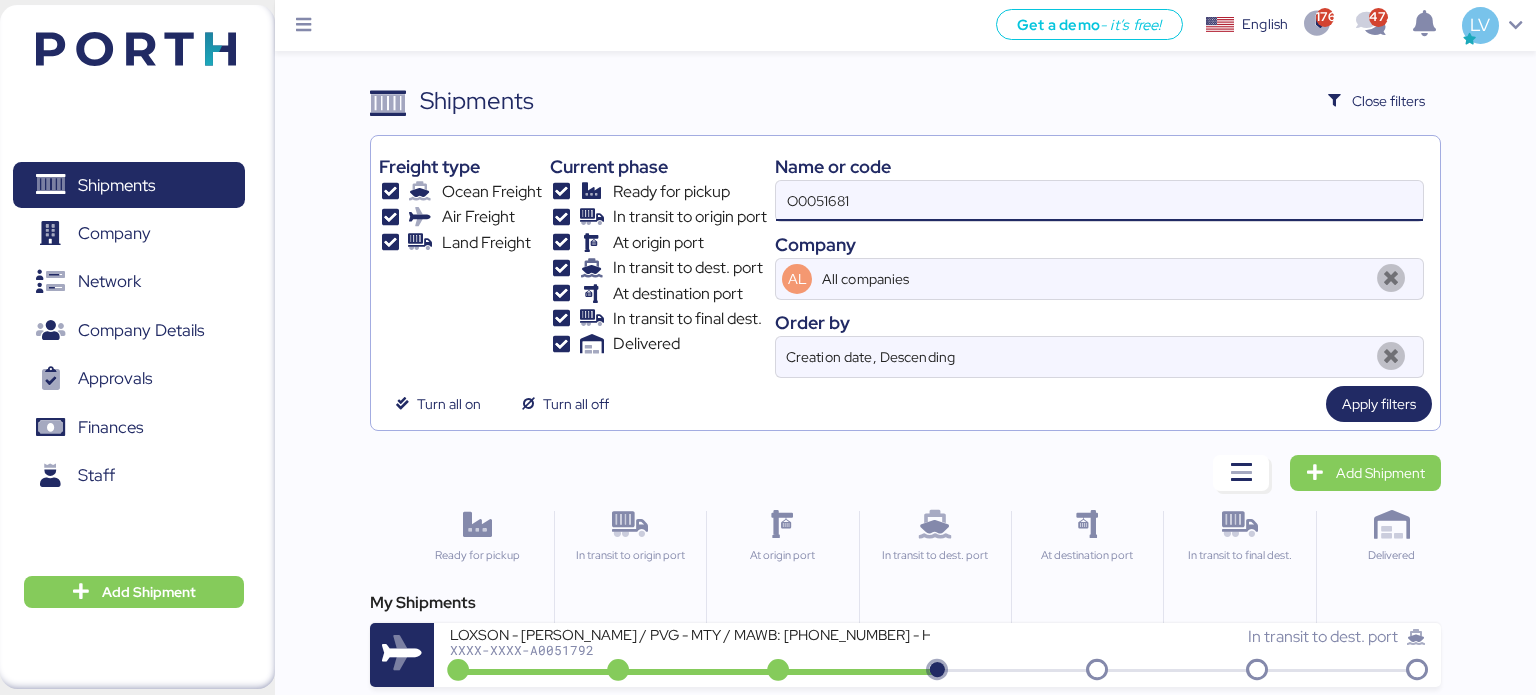 type on "O0051681" 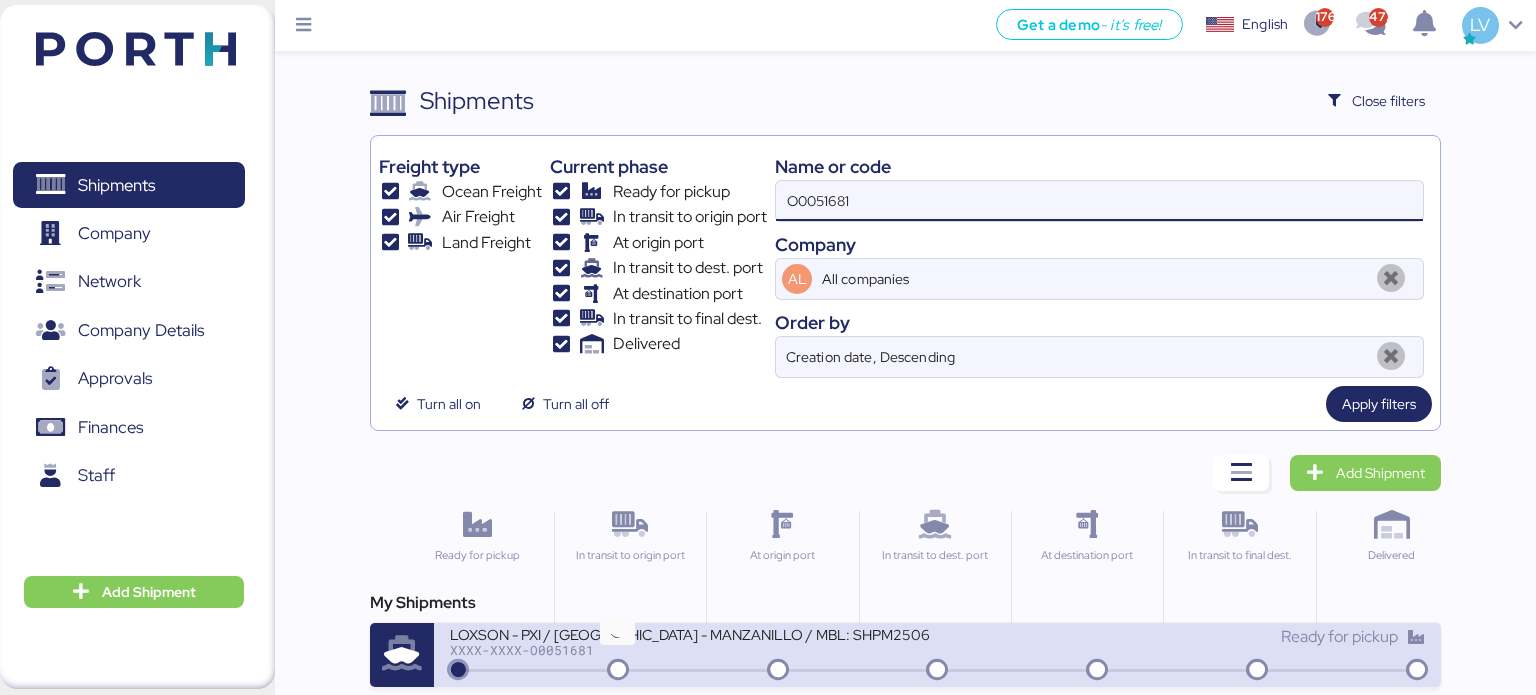 click at bounding box center (618, 671) 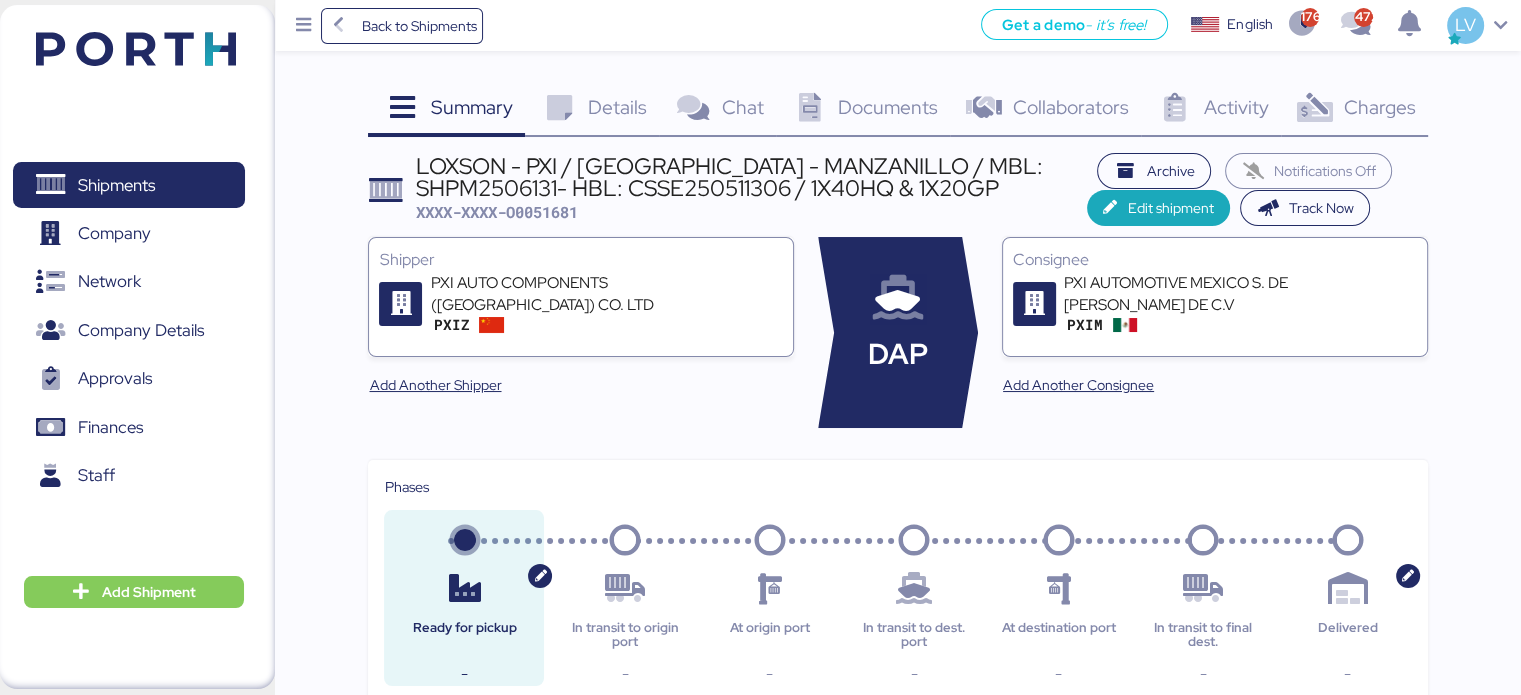 click on "Charges 0" at bounding box center [1354, 110] 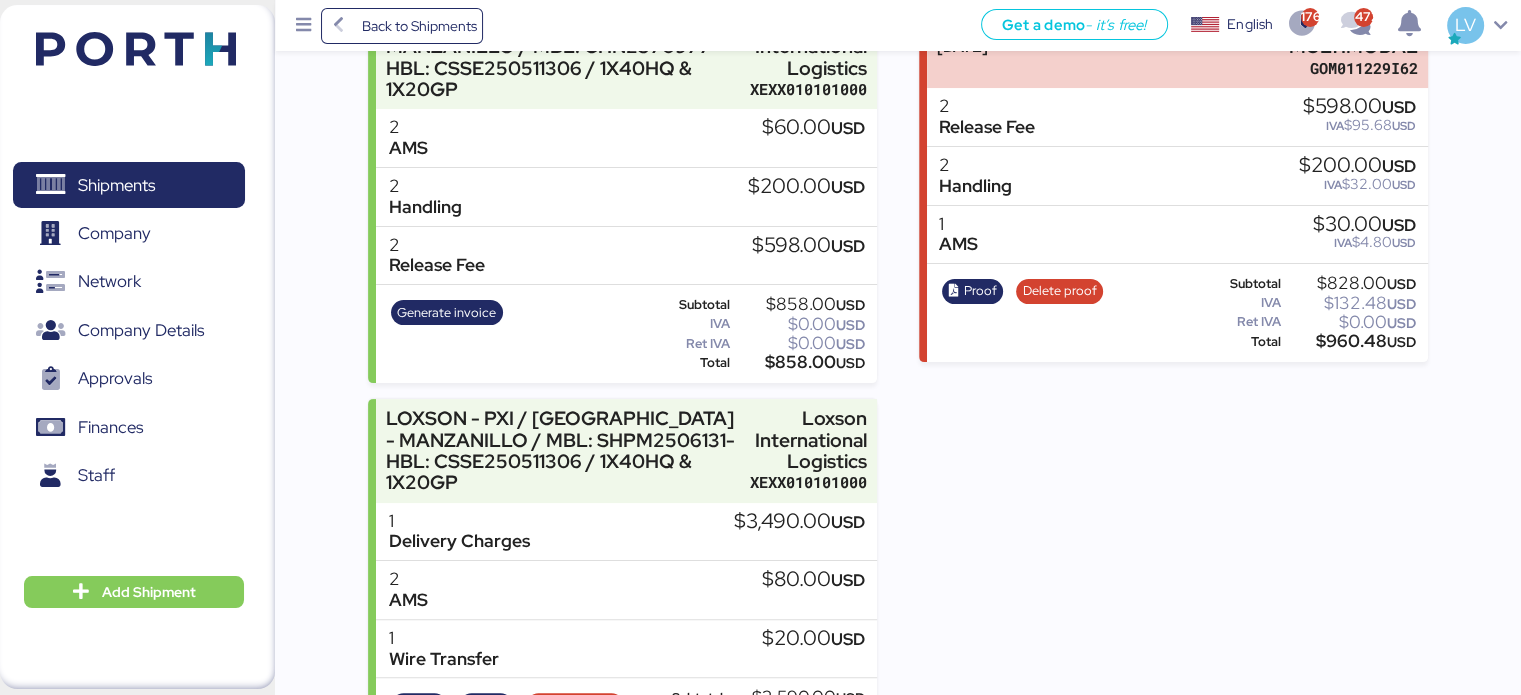 scroll, scrollTop: 436, scrollLeft: 0, axis: vertical 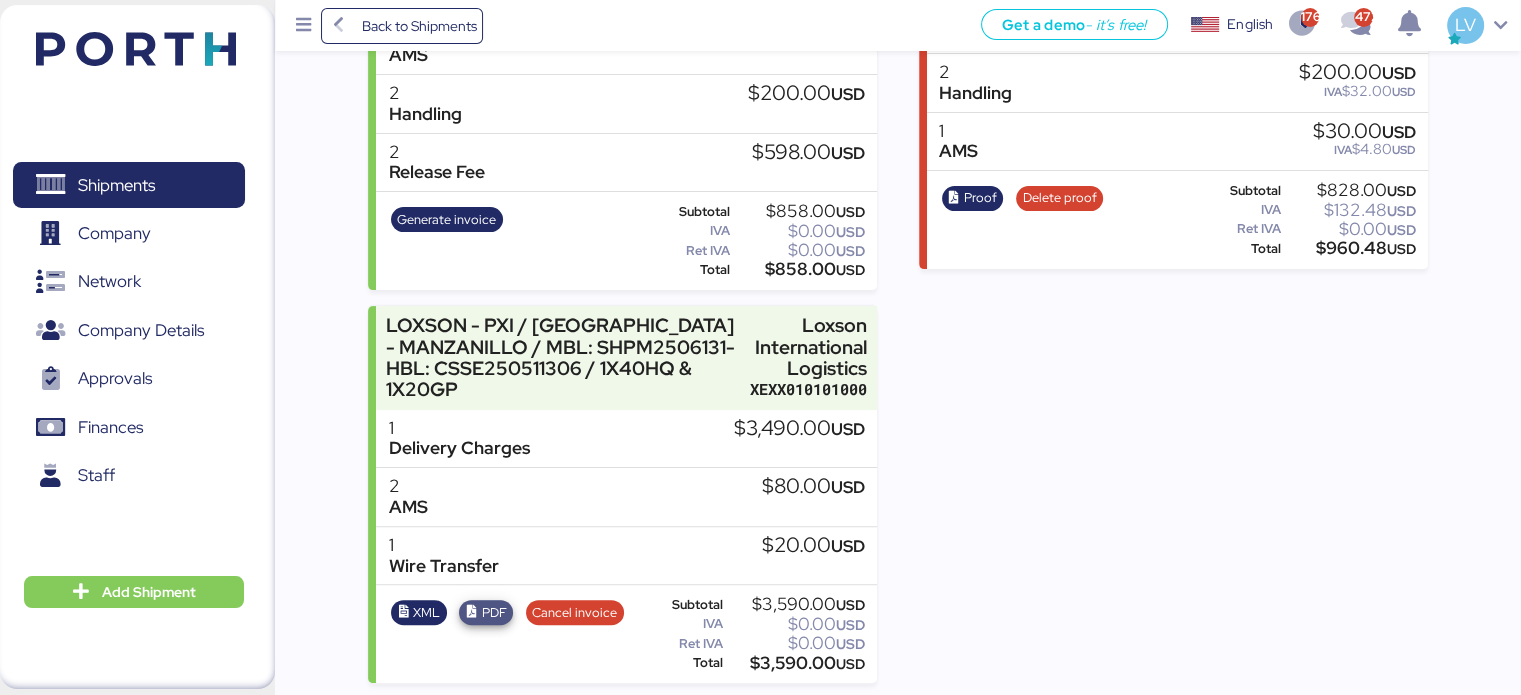 click at bounding box center (472, 612) 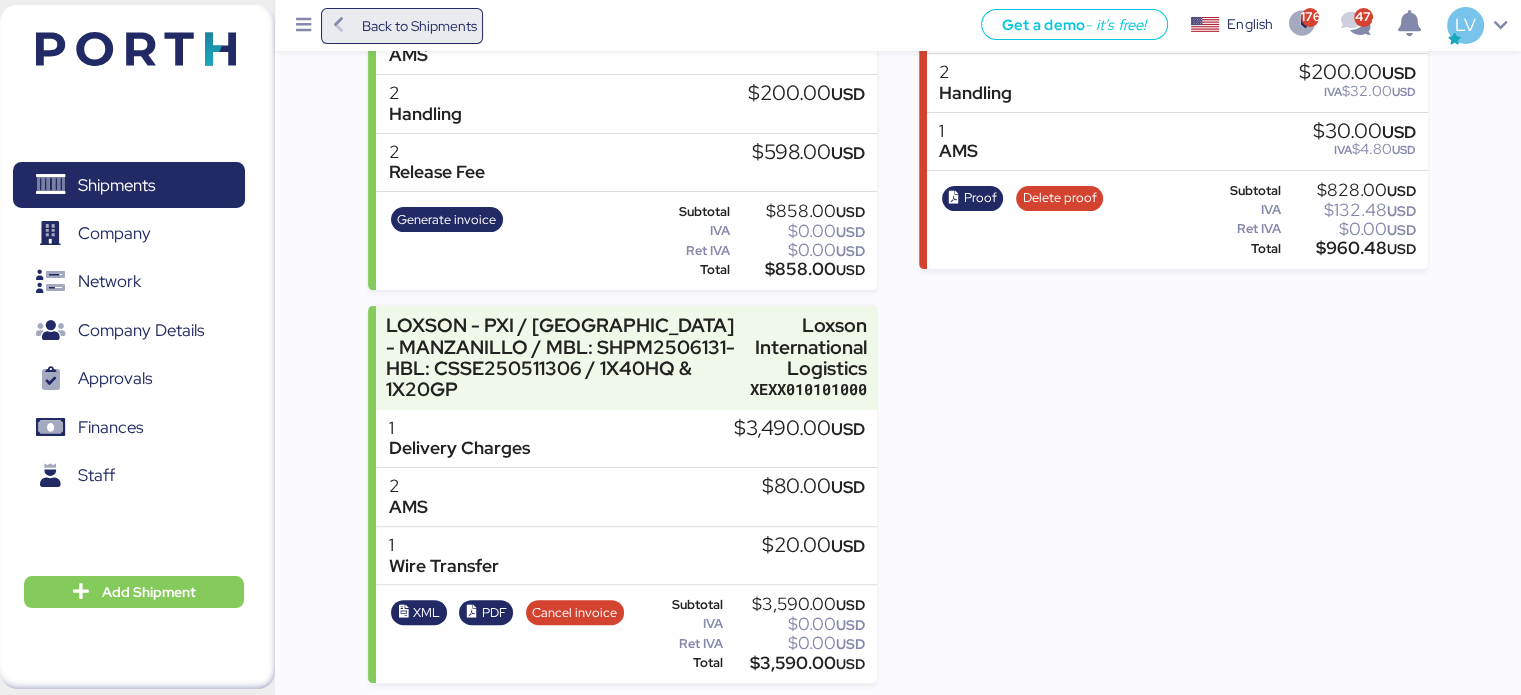 click on "Back to Shipments" at bounding box center (418, 26) 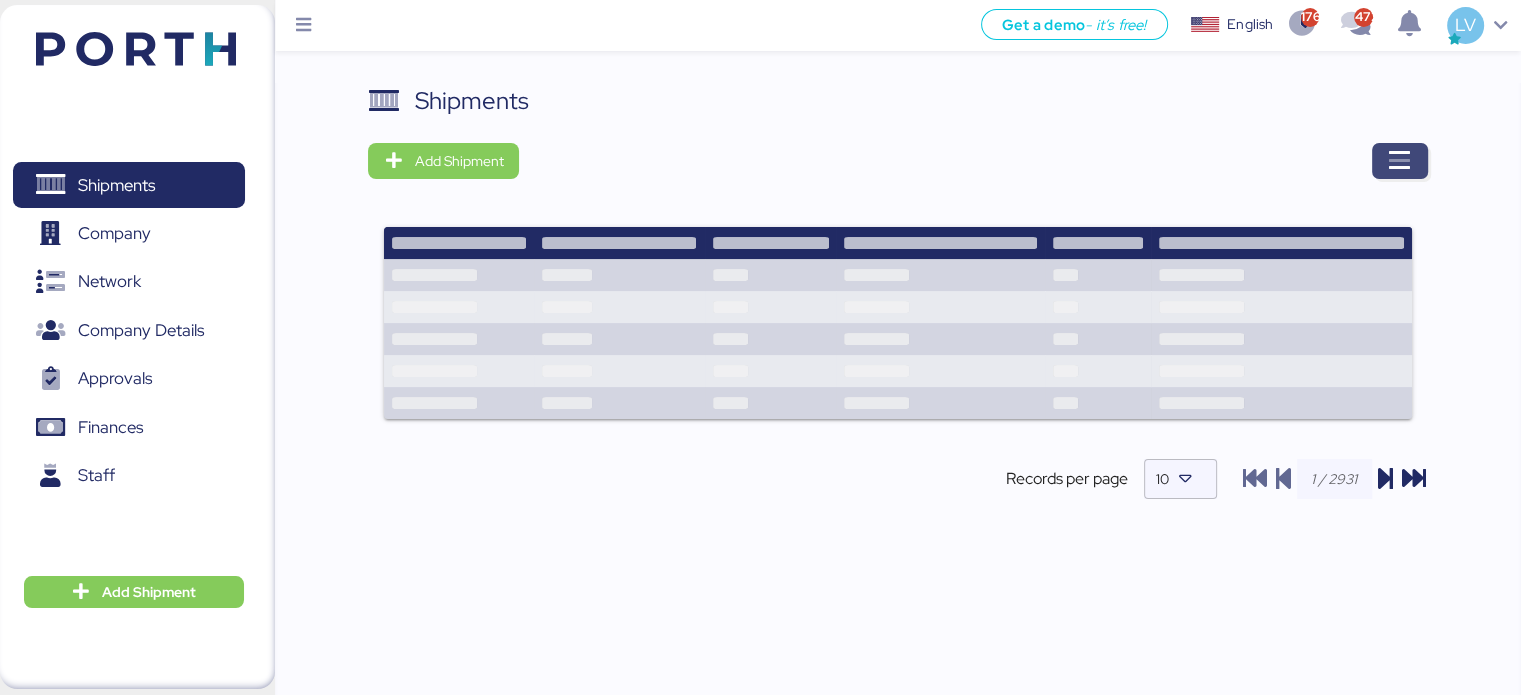 click at bounding box center [1400, 161] 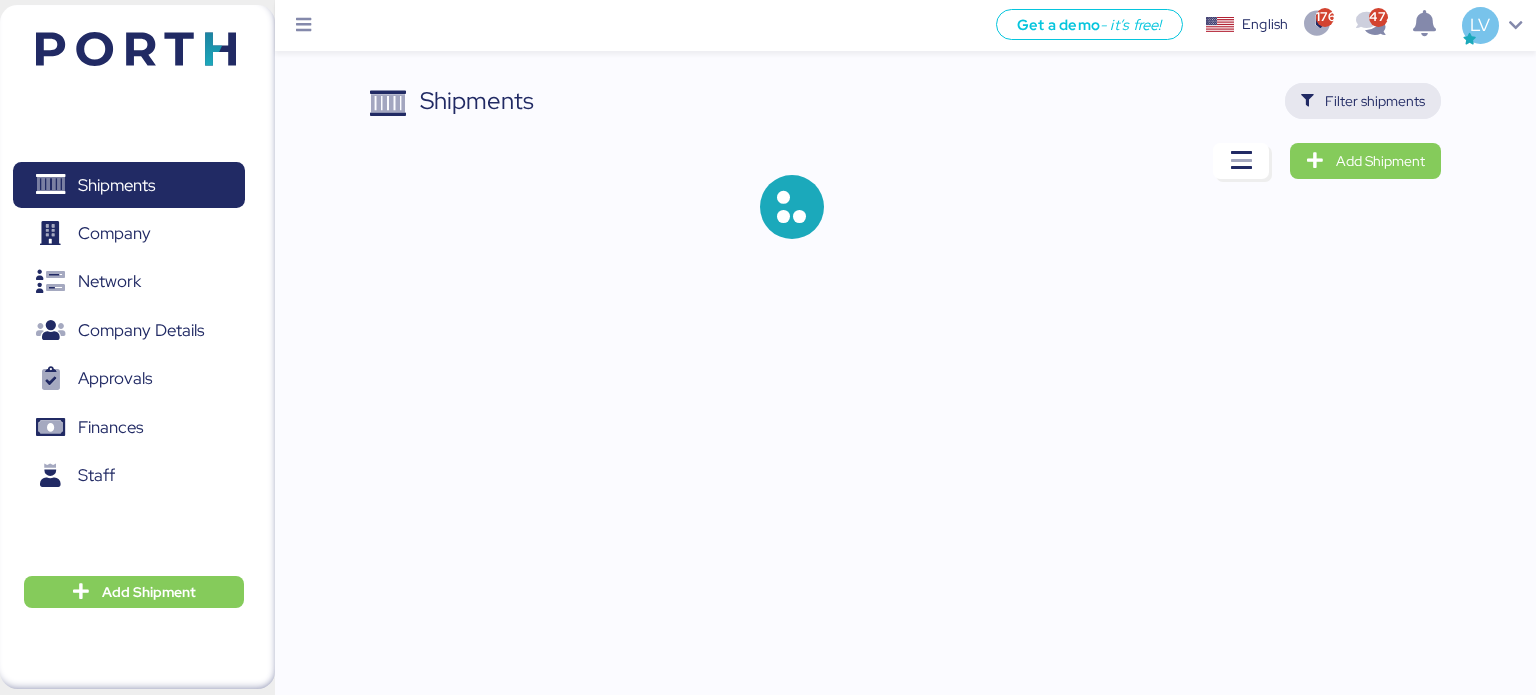 click on "Filter shipments" at bounding box center (1375, 101) 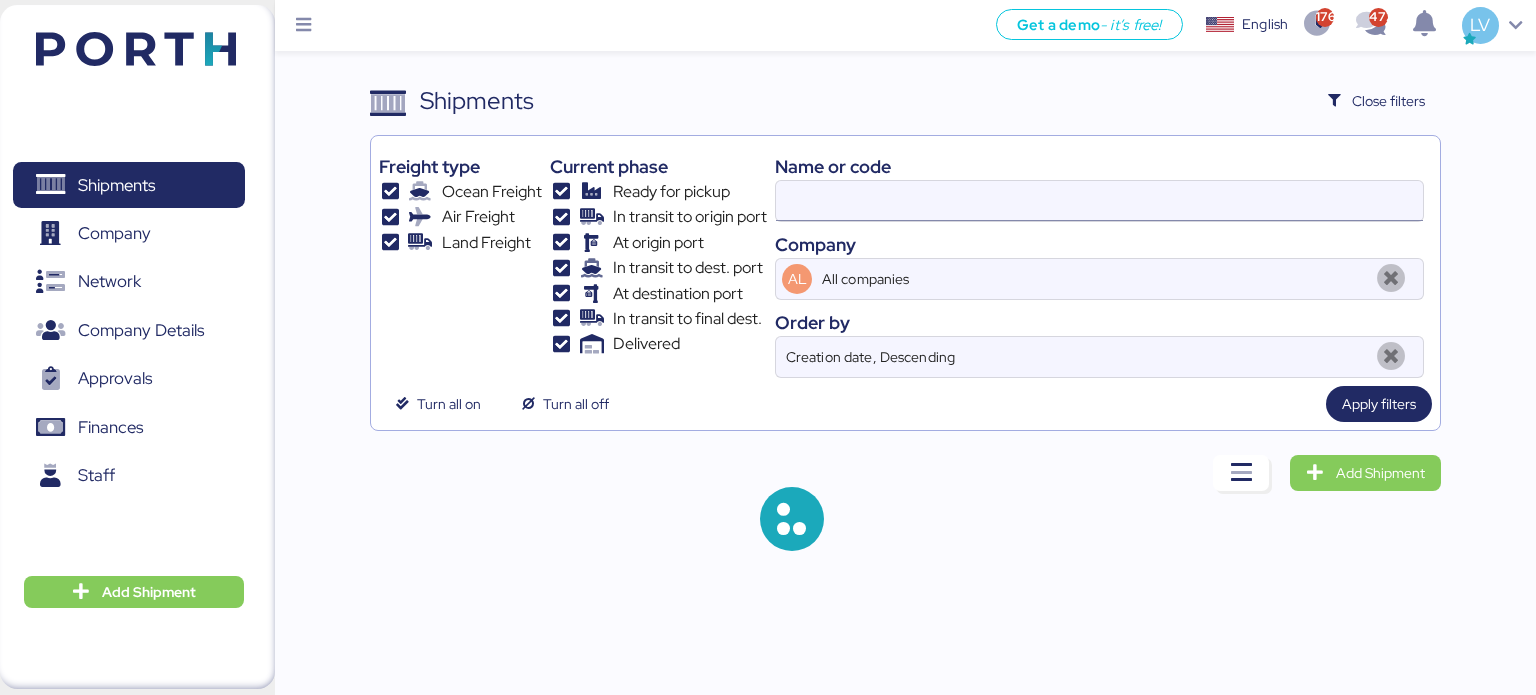 click at bounding box center (1099, 201) 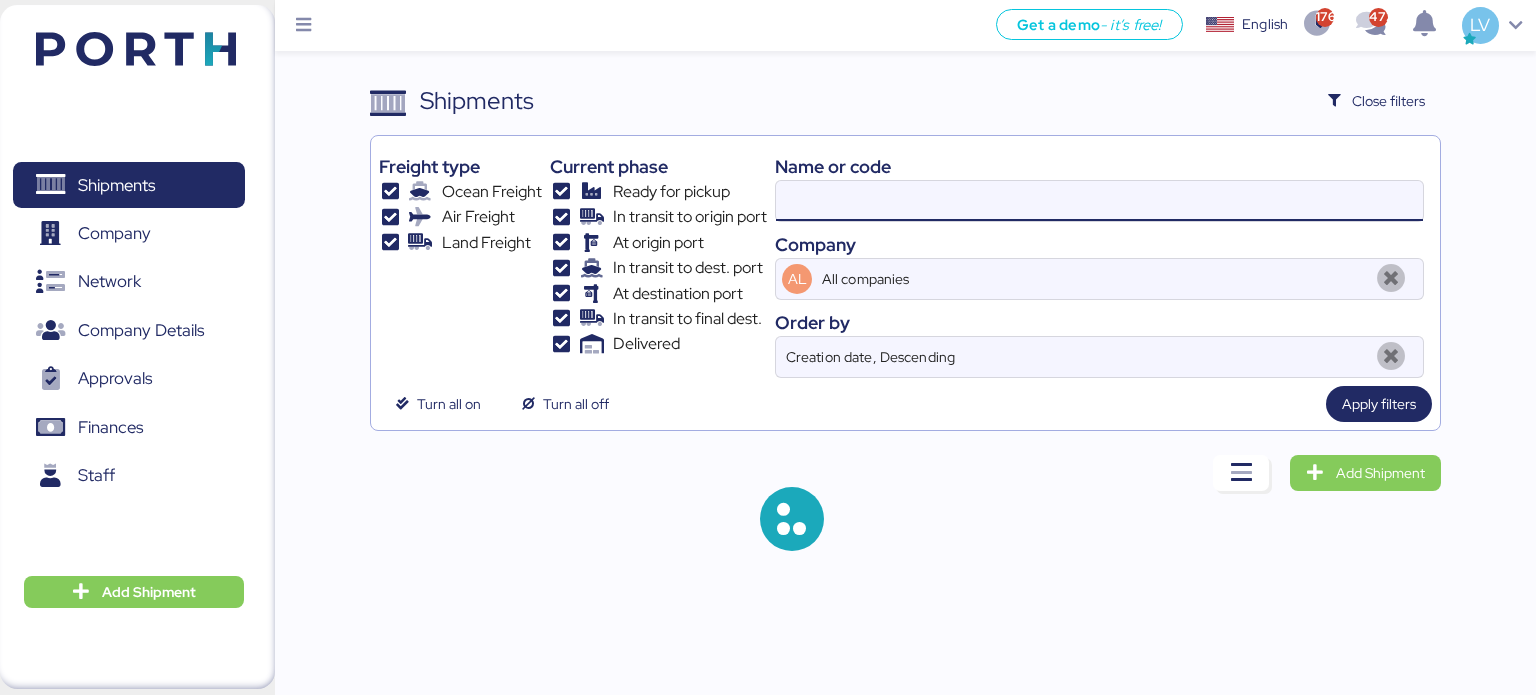 click at bounding box center (1099, 201) 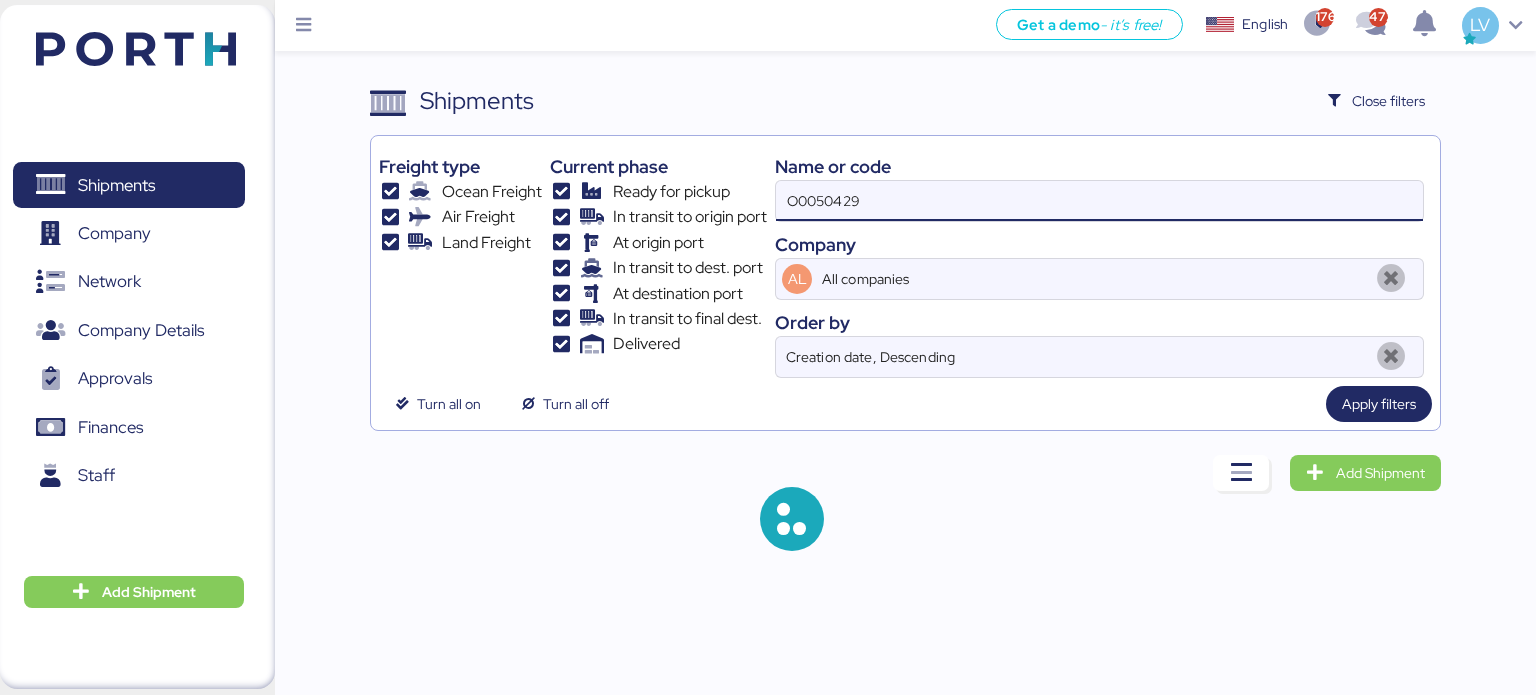 type on "O0050429" 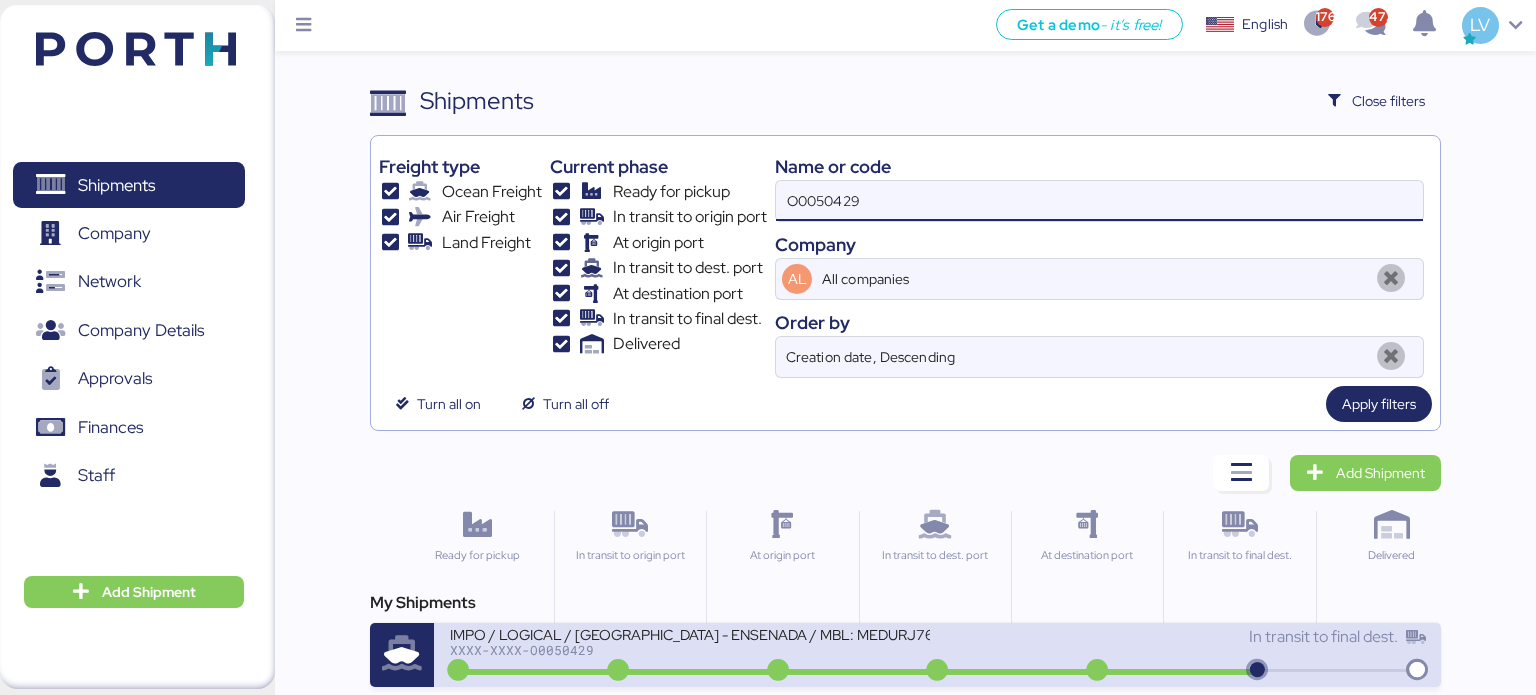 click on "XXXX-XXXX-O0050429" at bounding box center [690, 650] 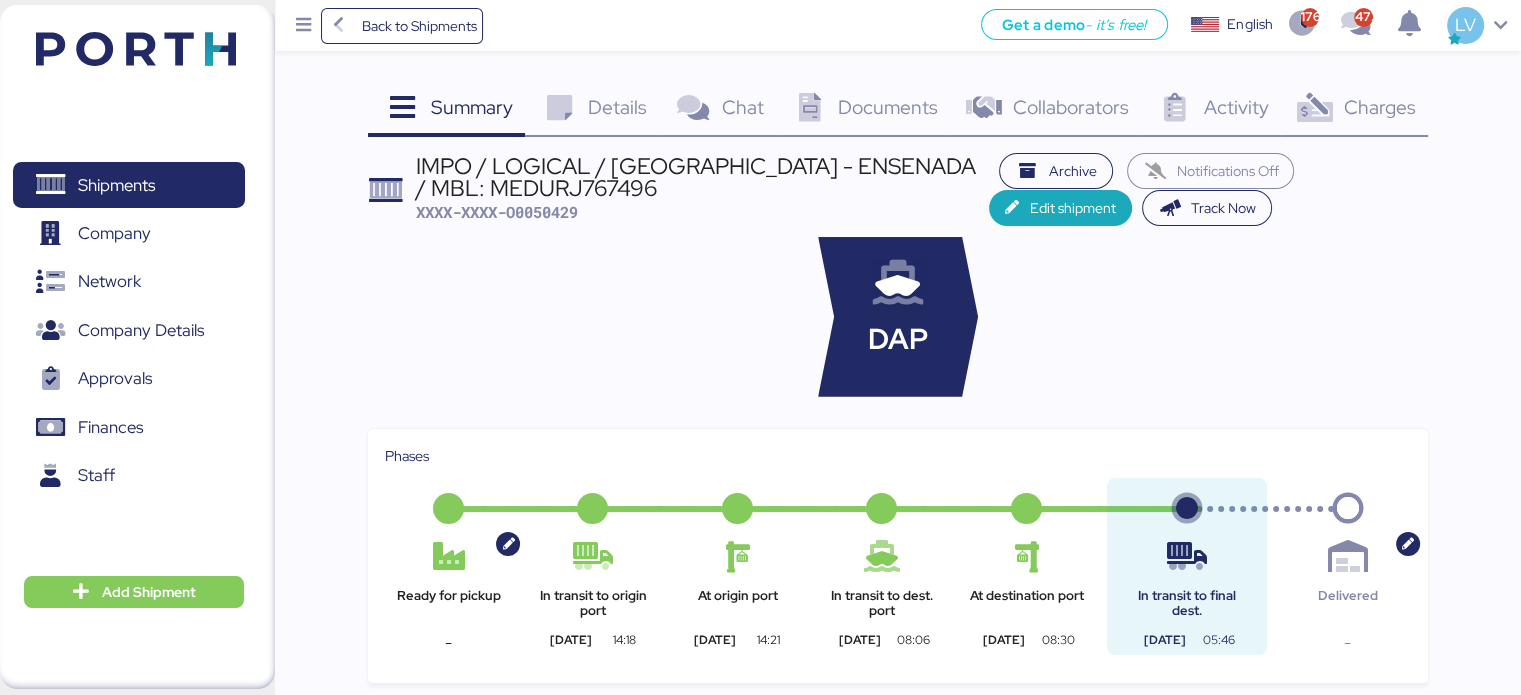 click at bounding box center (1314, 108) 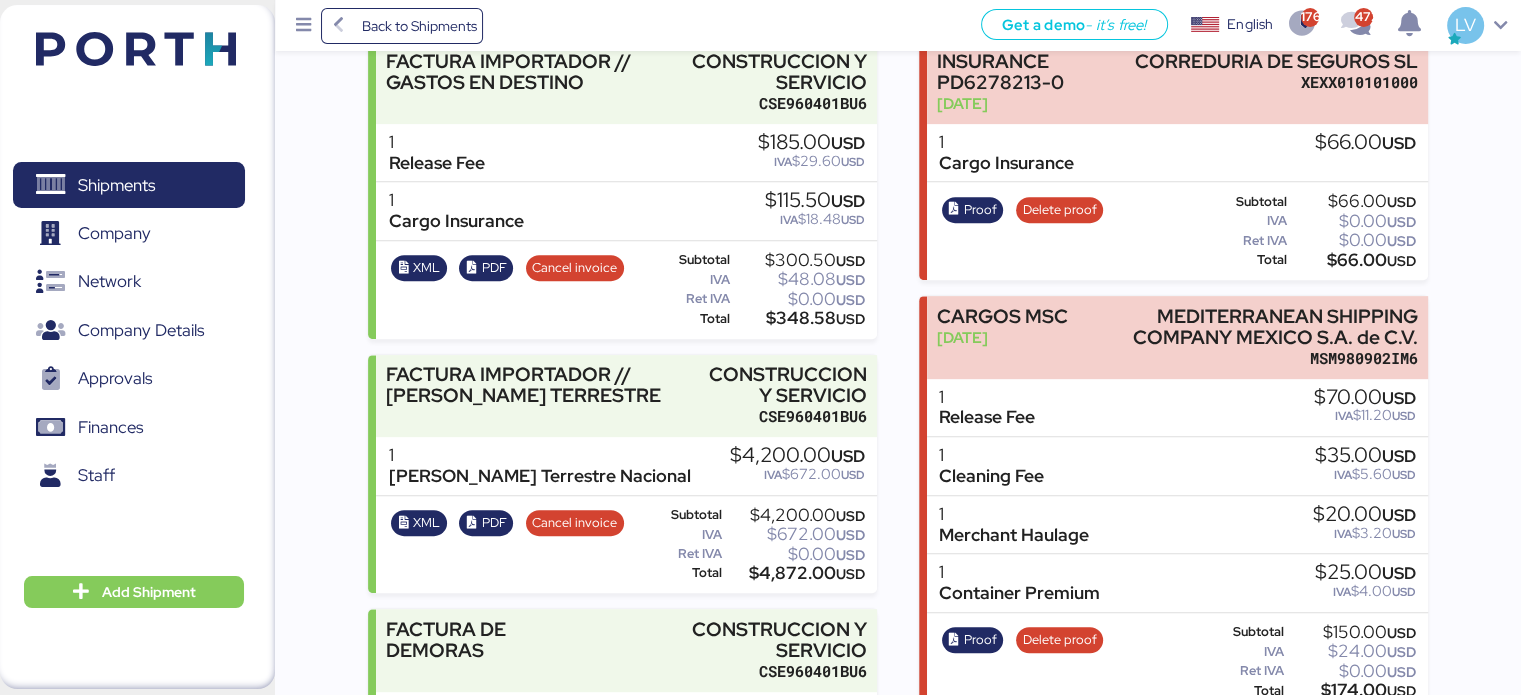 scroll, scrollTop: 862, scrollLeft: 0, axis: vertical 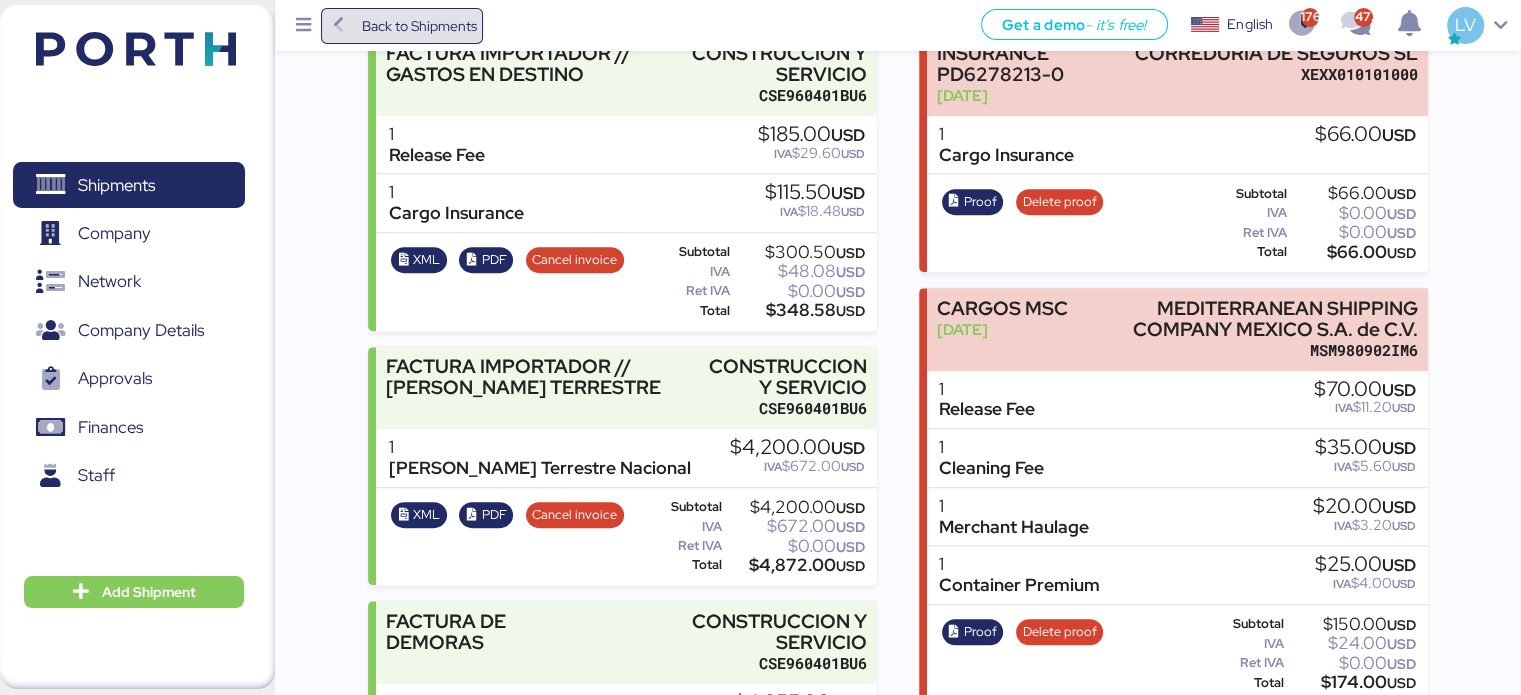 click on "Back to Shipments" at bounding box center [418, 26] 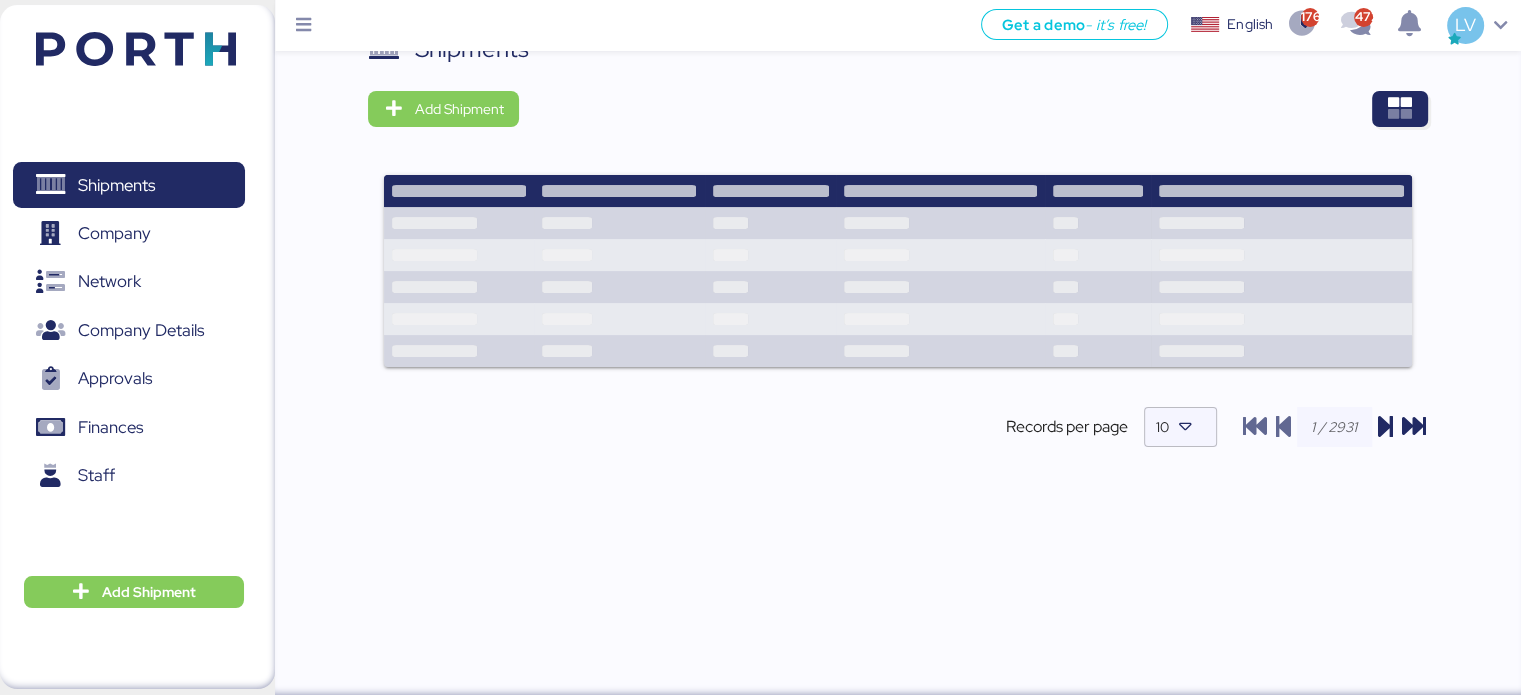 scroll, scrollTop: 0, scrollLeft: 0, axis: both 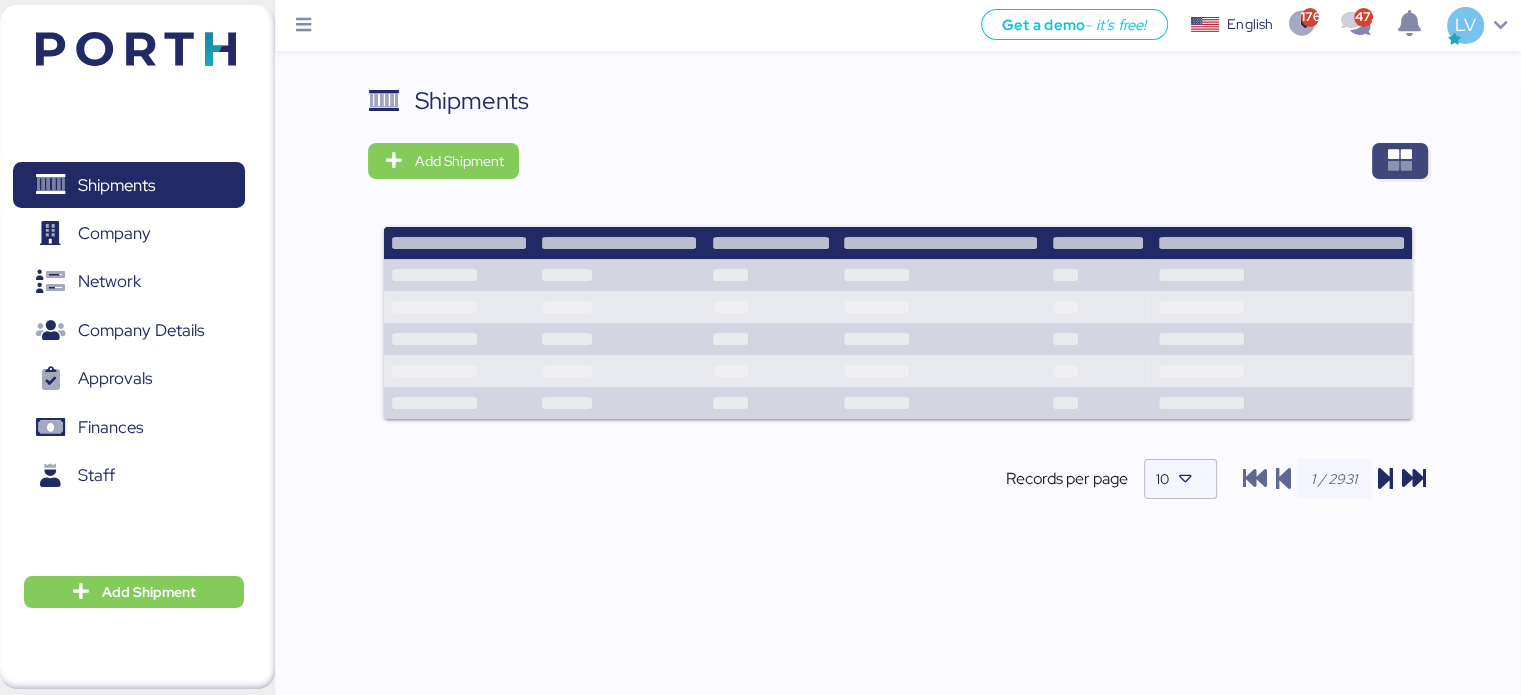 click at bounding box center (1400, 161) 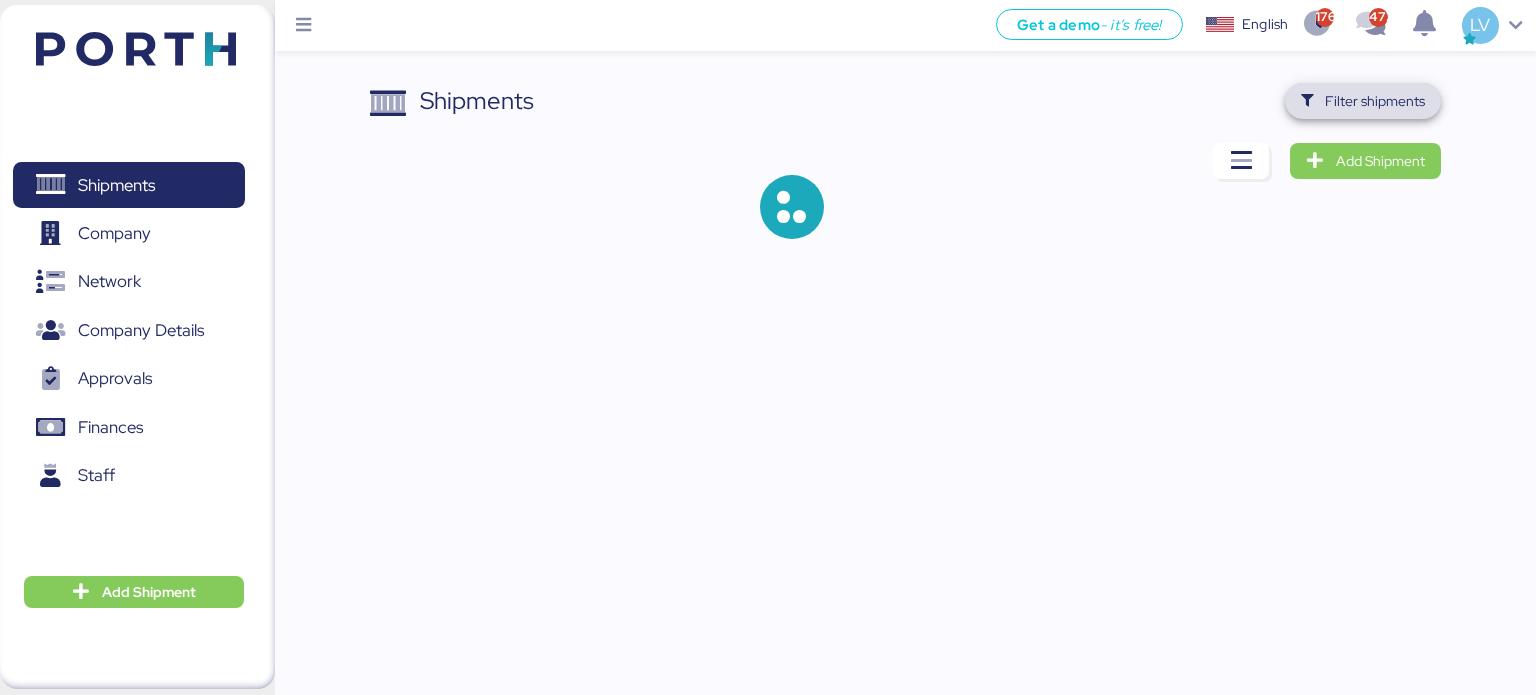 click on "Filter shipments" at bounding box center (1363, 101) 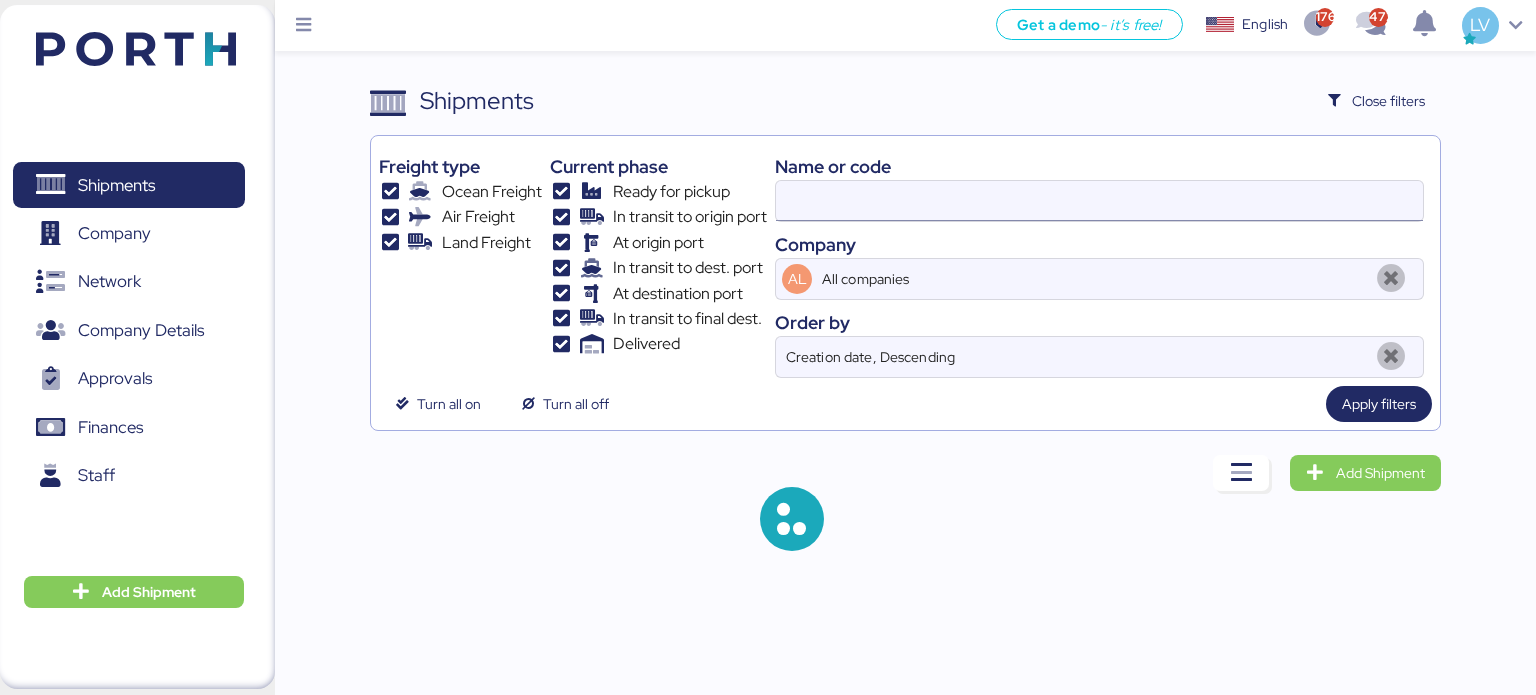 click at bounding box center (1099, 201) 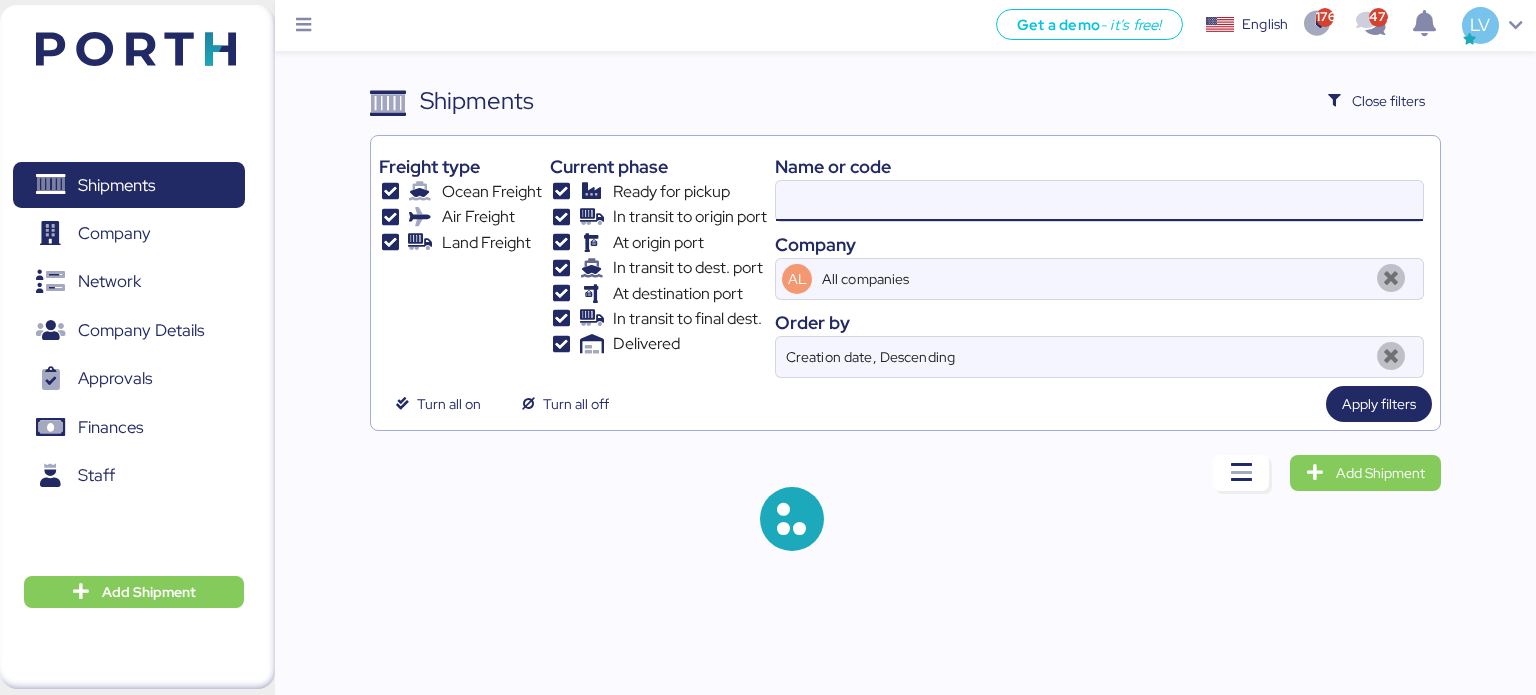 click at bounding box center [1099, 201] 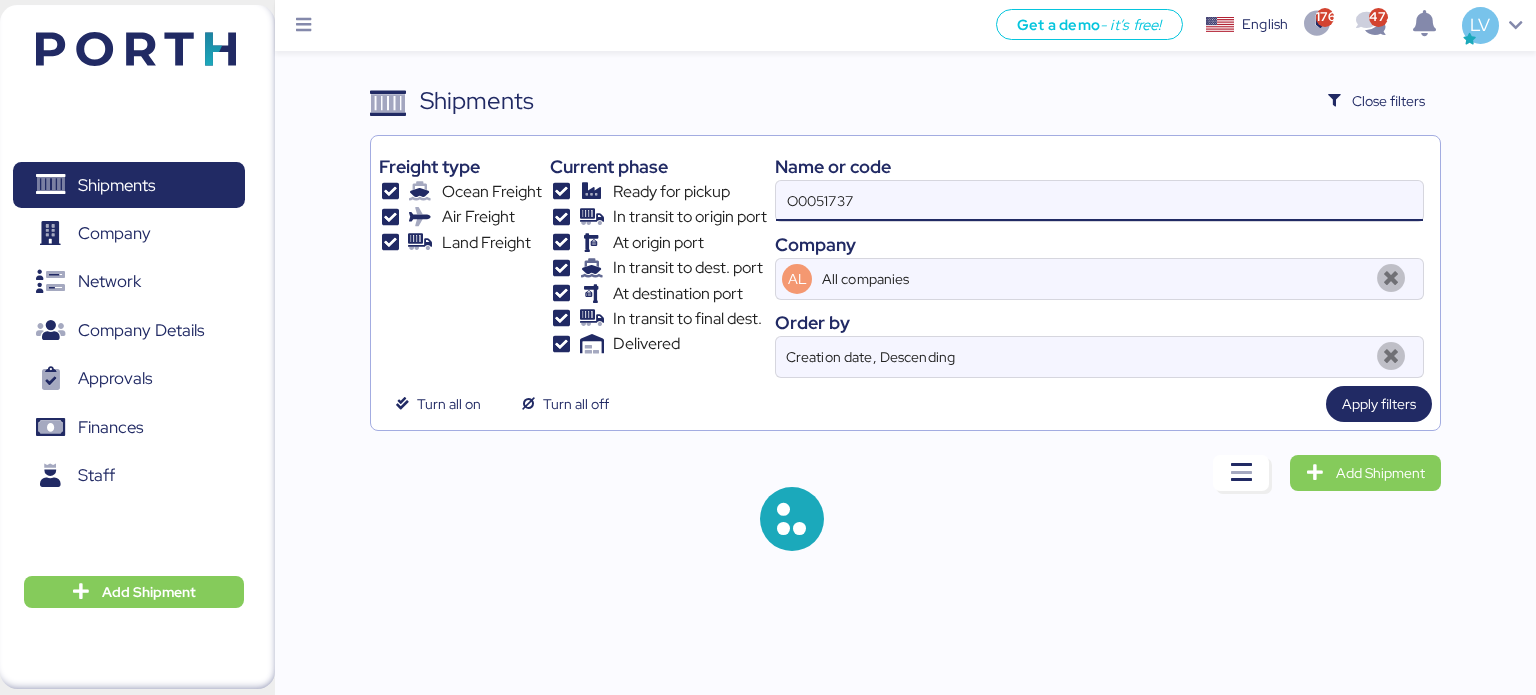 type on "O0051737" 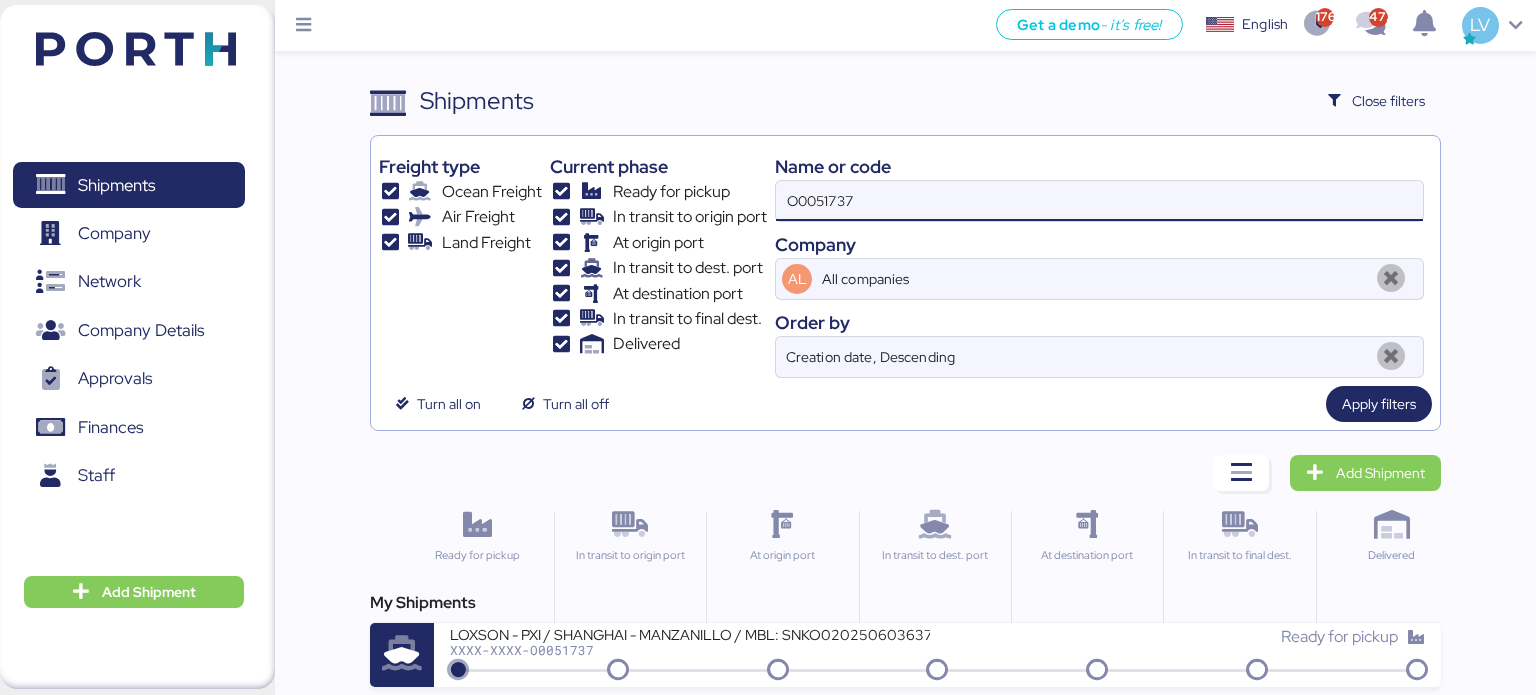 click on "O0051737" at bounding box center [1099, 201] 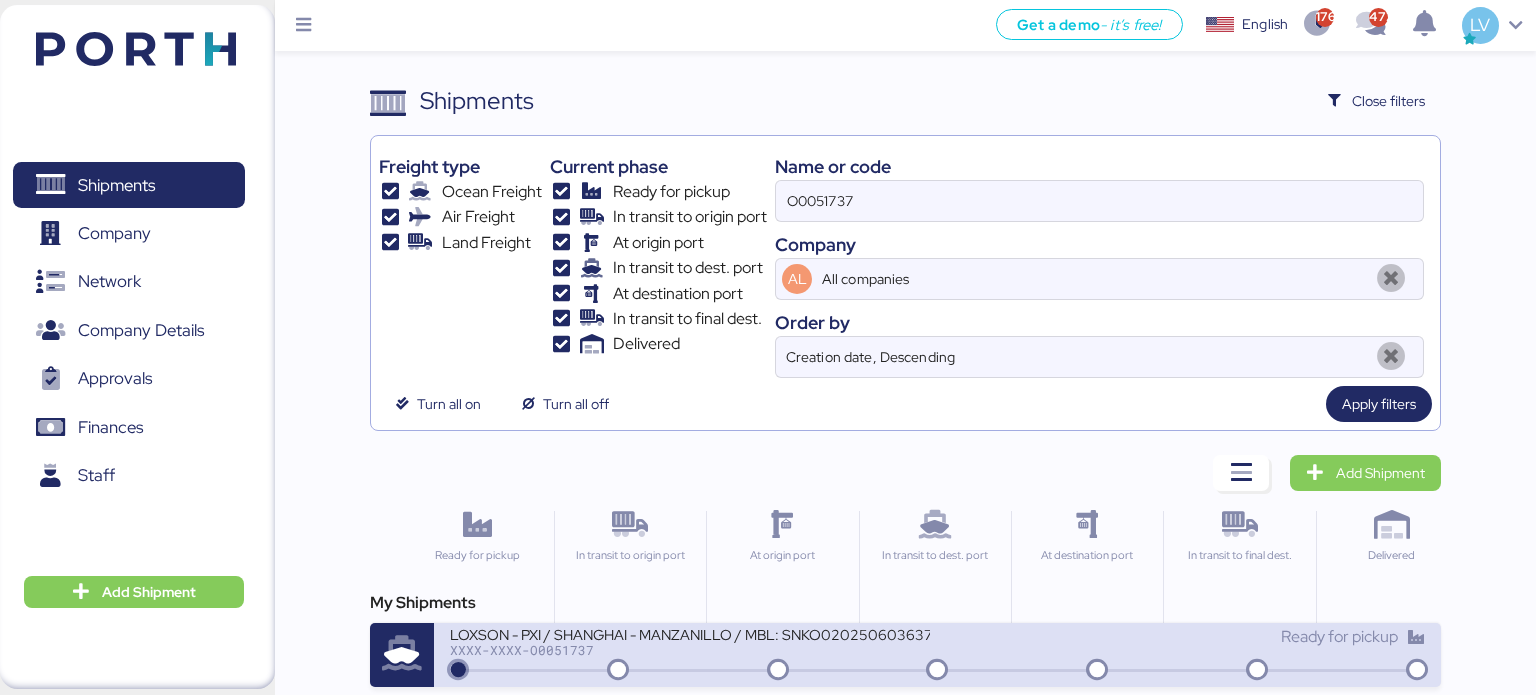click on "XXXX-XXXX-O0051737" at bounding box center (690, 650) 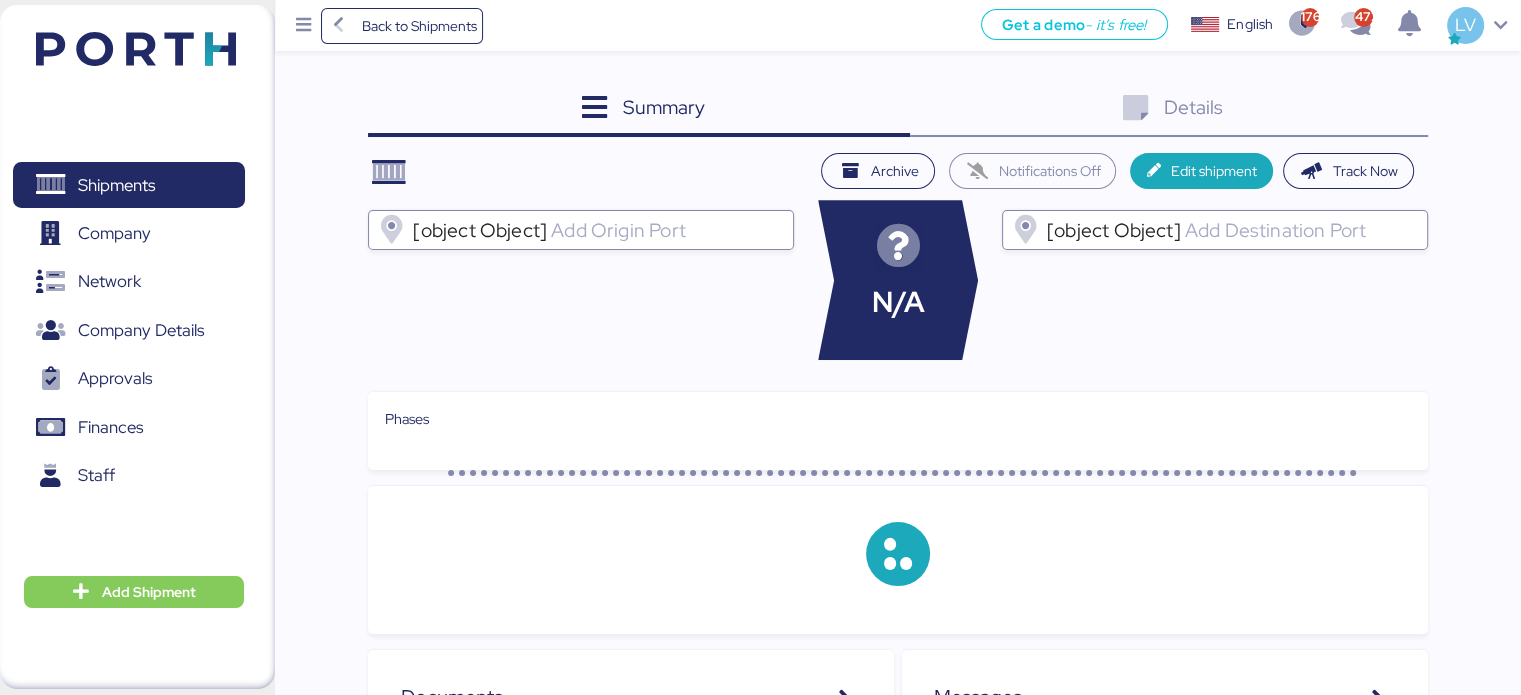 click on "Details 0" at bounding box center (1169, 110) 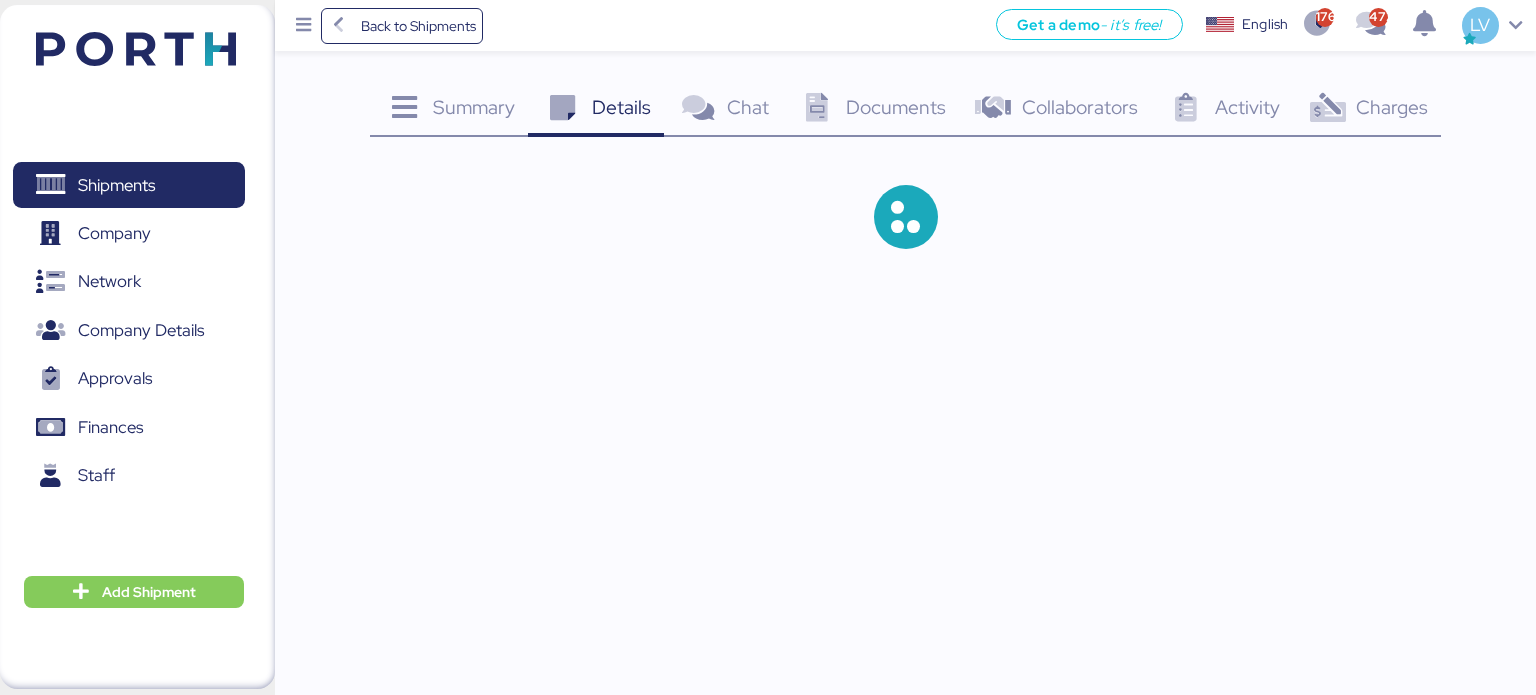 click on "Charges 0" at bounding box center [1367, 110] 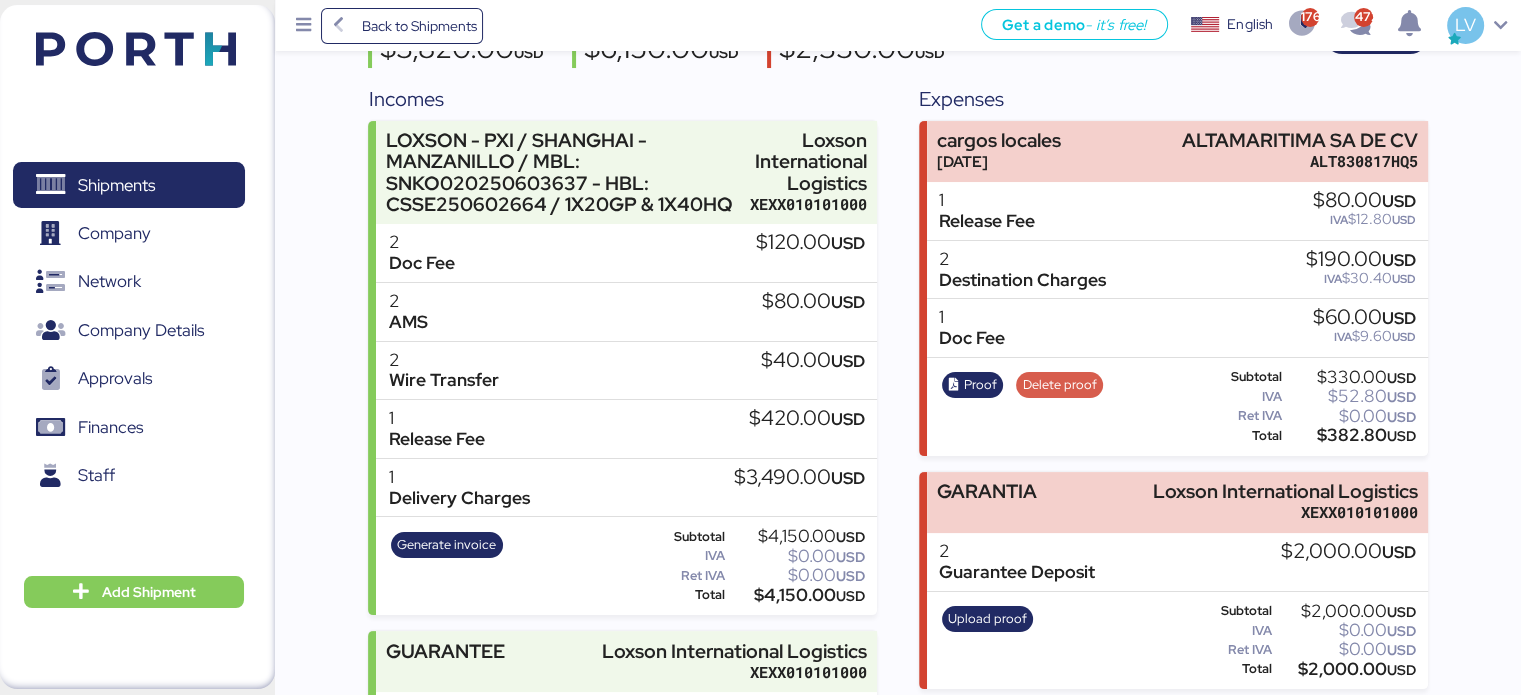 scroll, scrollTop: 228, scrollLeft: 0, axis: vertical 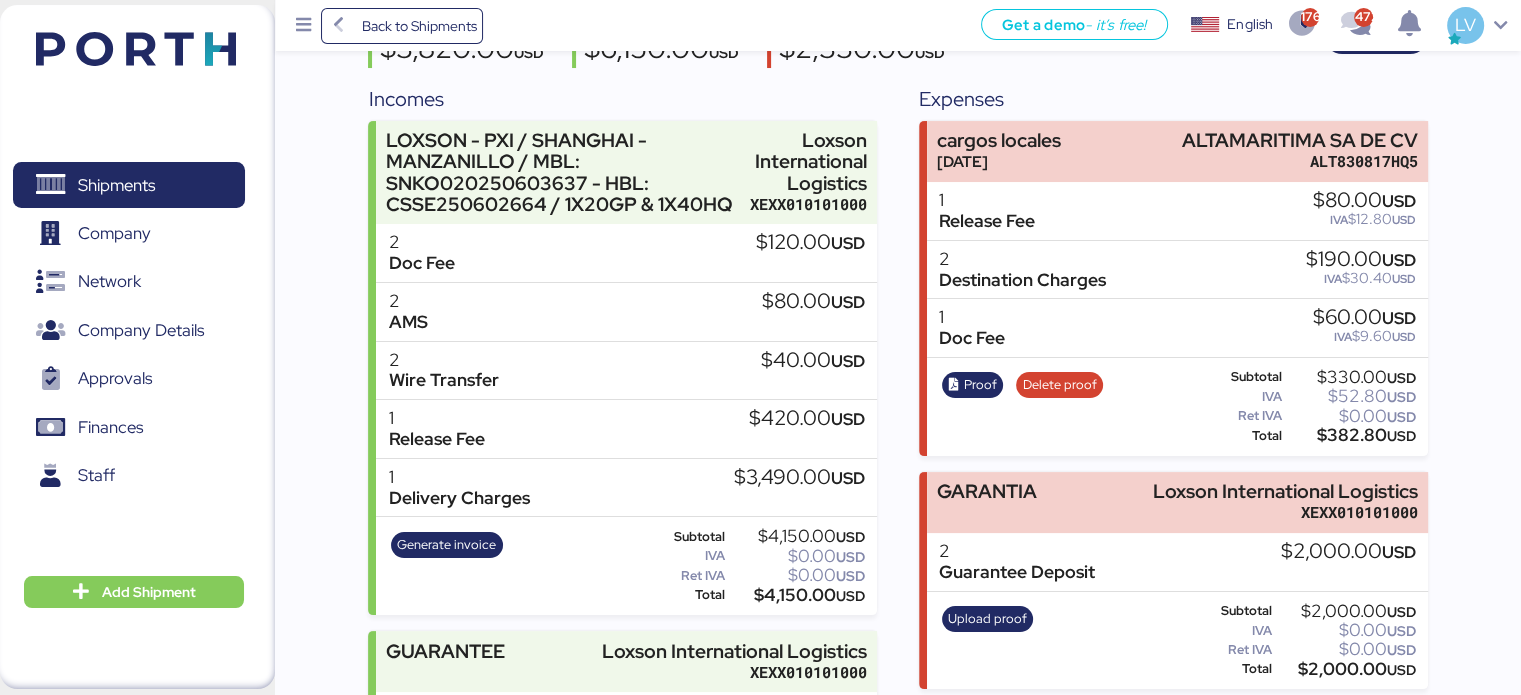 click on "Proof Delete proof" at bounding box center [1022, 407] 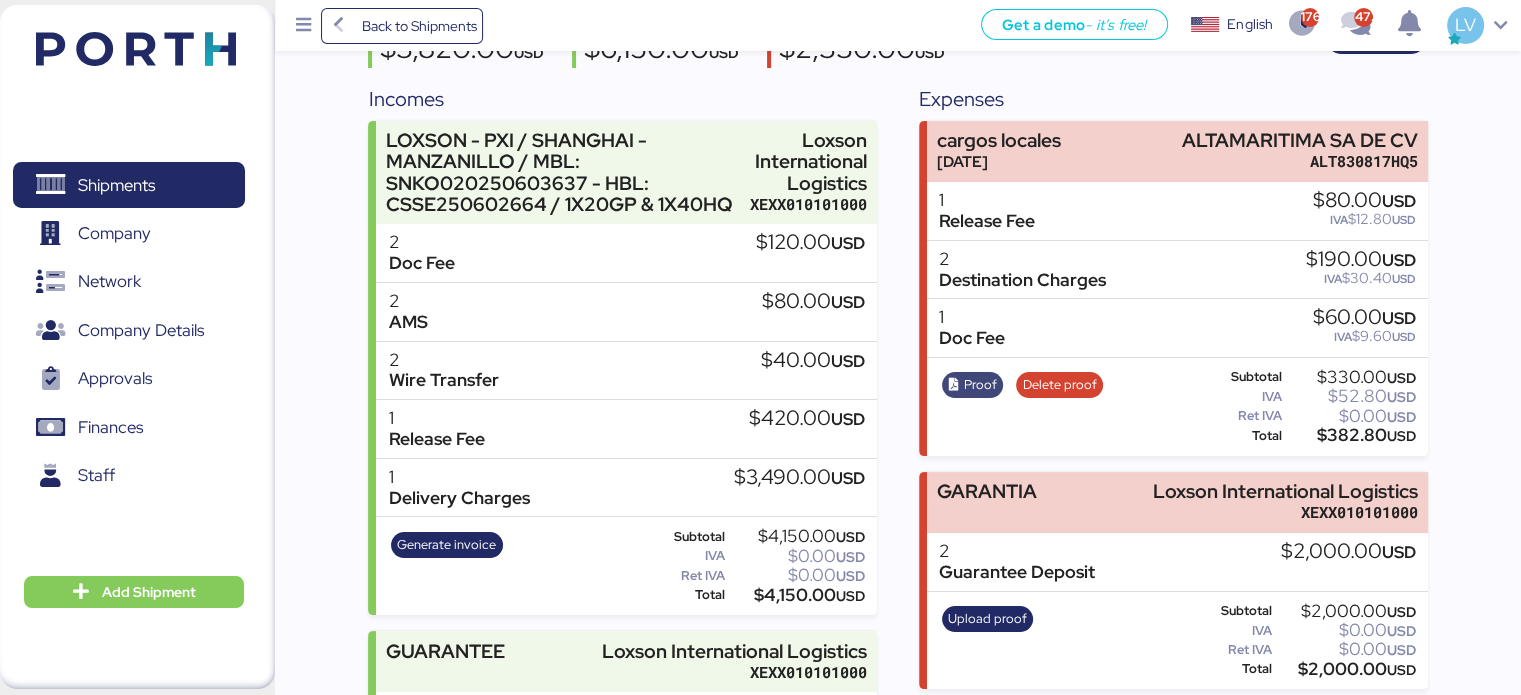 click on "Proof" at bounding box center (980, 385) 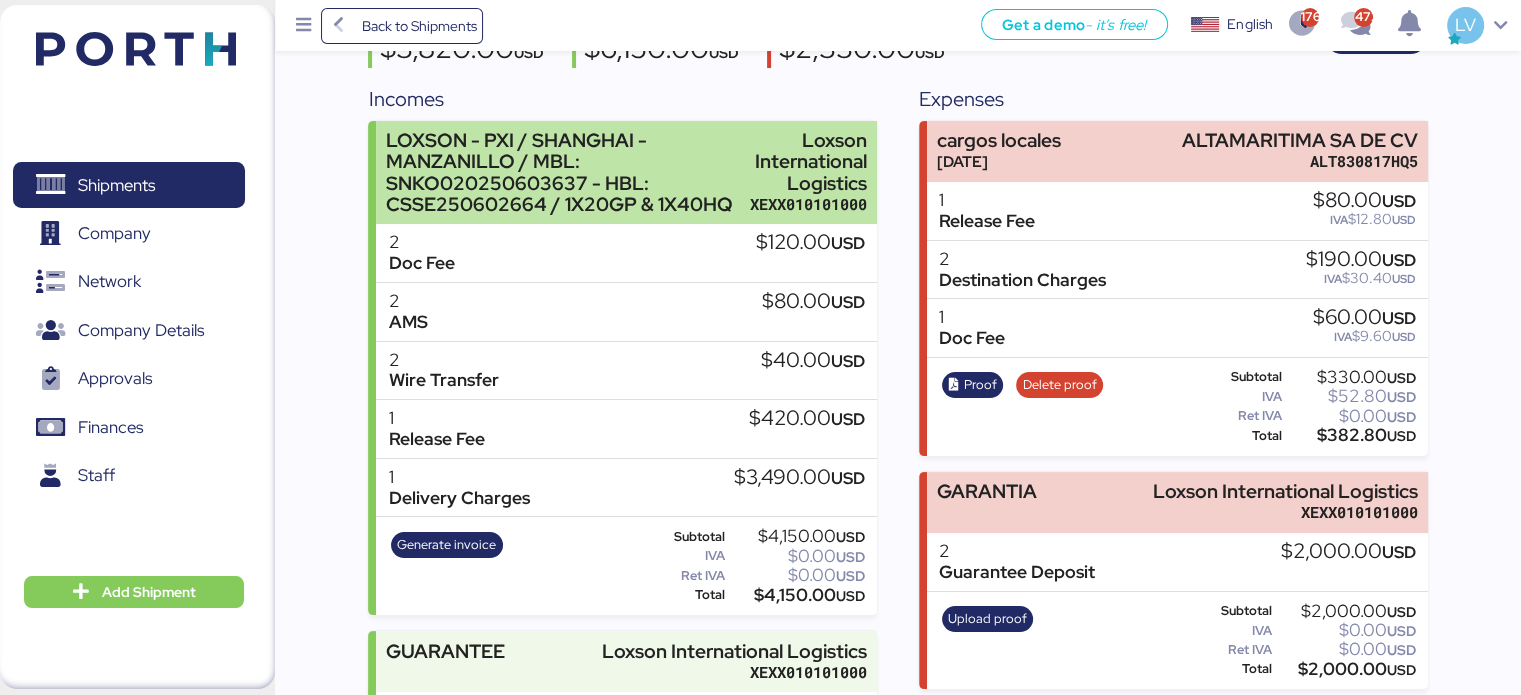 scroll, scrollTop: 0, scrollLeft: 0, axis: both 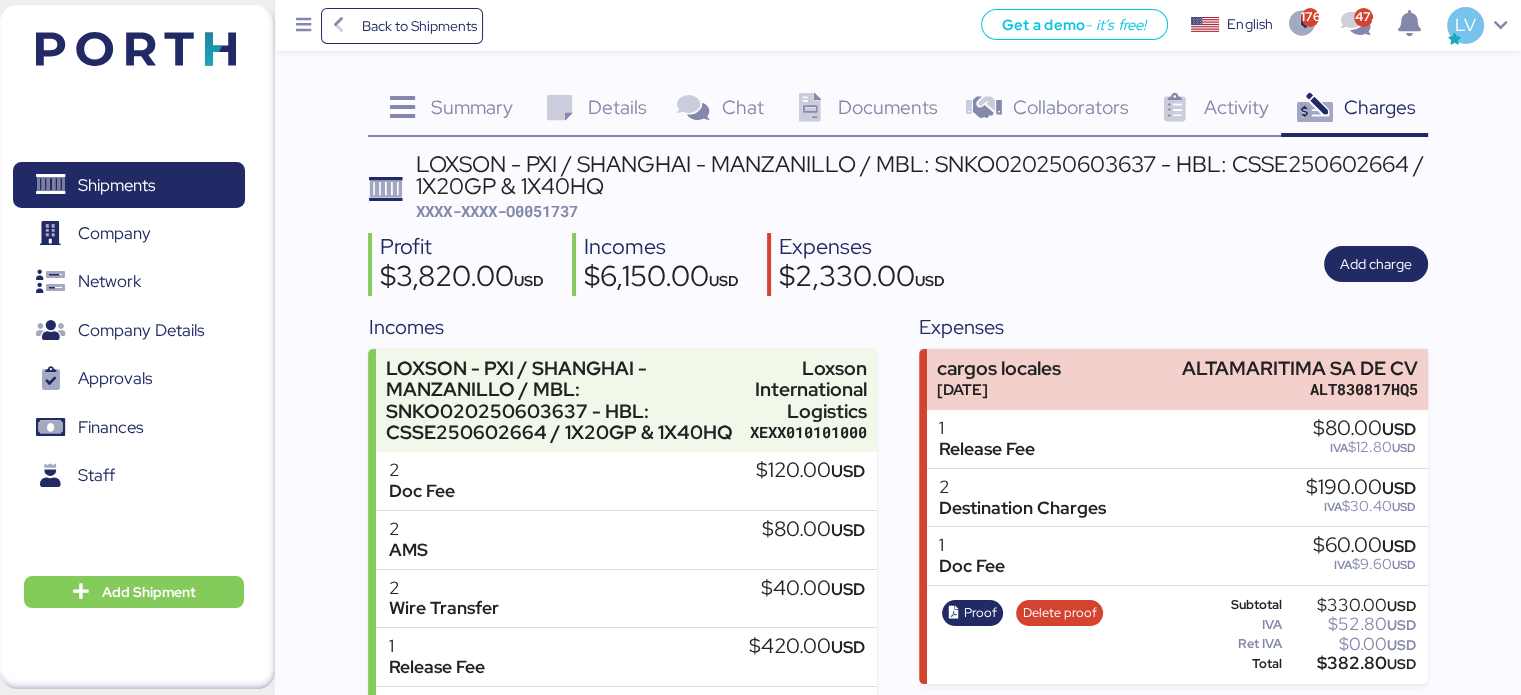 click on "LOXSON - PXI / SHANGHAI - MANZANILLO / MBL: SNKO020250603637 - HBL: CSSE250602664 / 1X20GP & 1X40HQ" at bounding box center (922, 175) 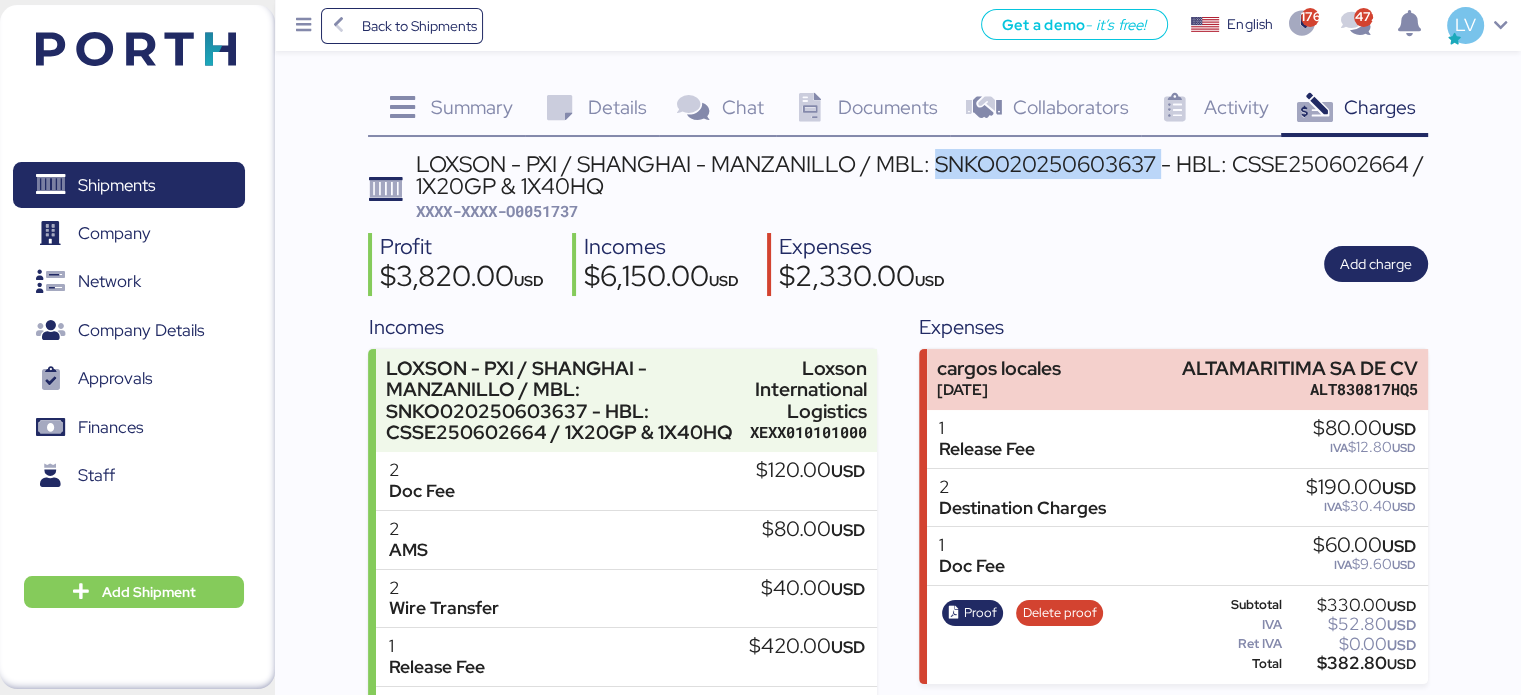 click on "LOXSON - PXI / SHANGHAI - MANZANILLO / MBL: SNKO020250603637 - HBL: CSSE250602664 / 1X20GP & 1X40HQ" at bounding box center [922, 175] 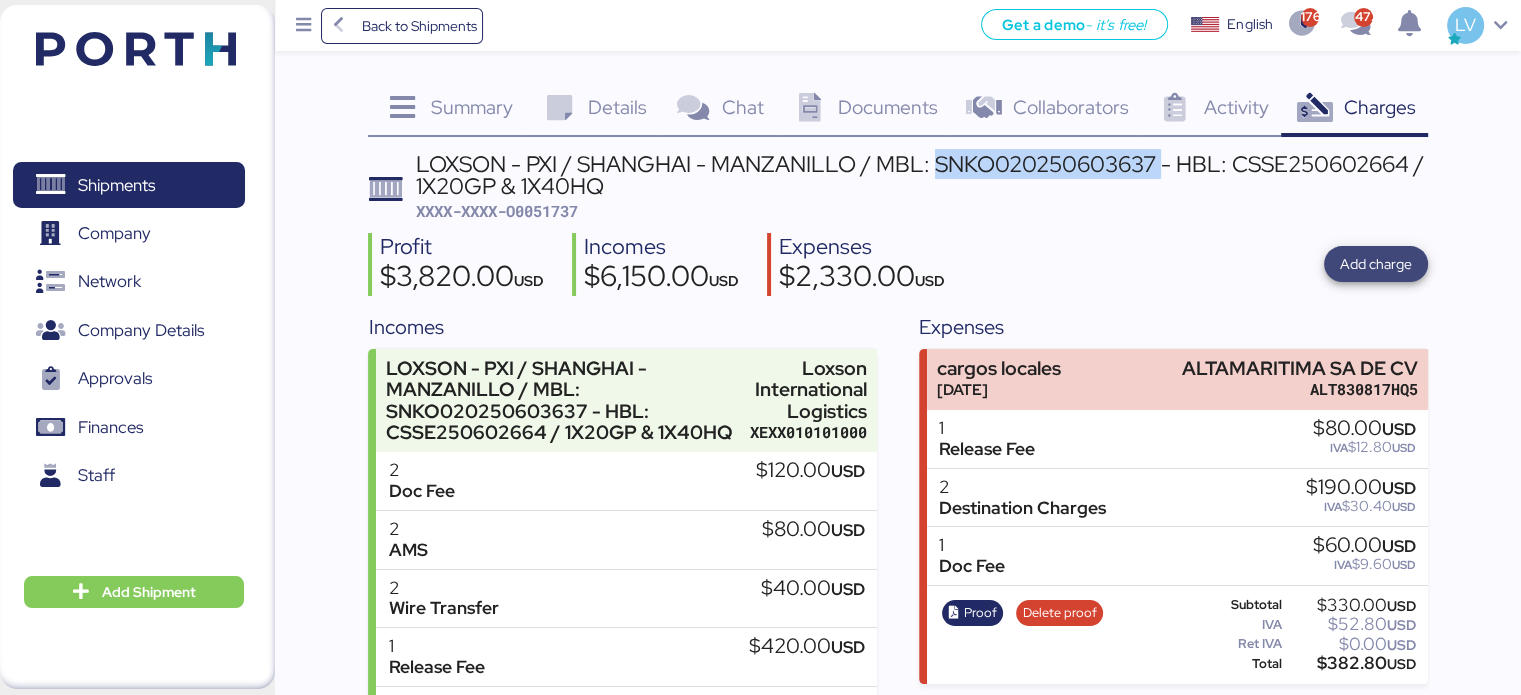 click on "Add charge" at bounding box center (1376, 264) 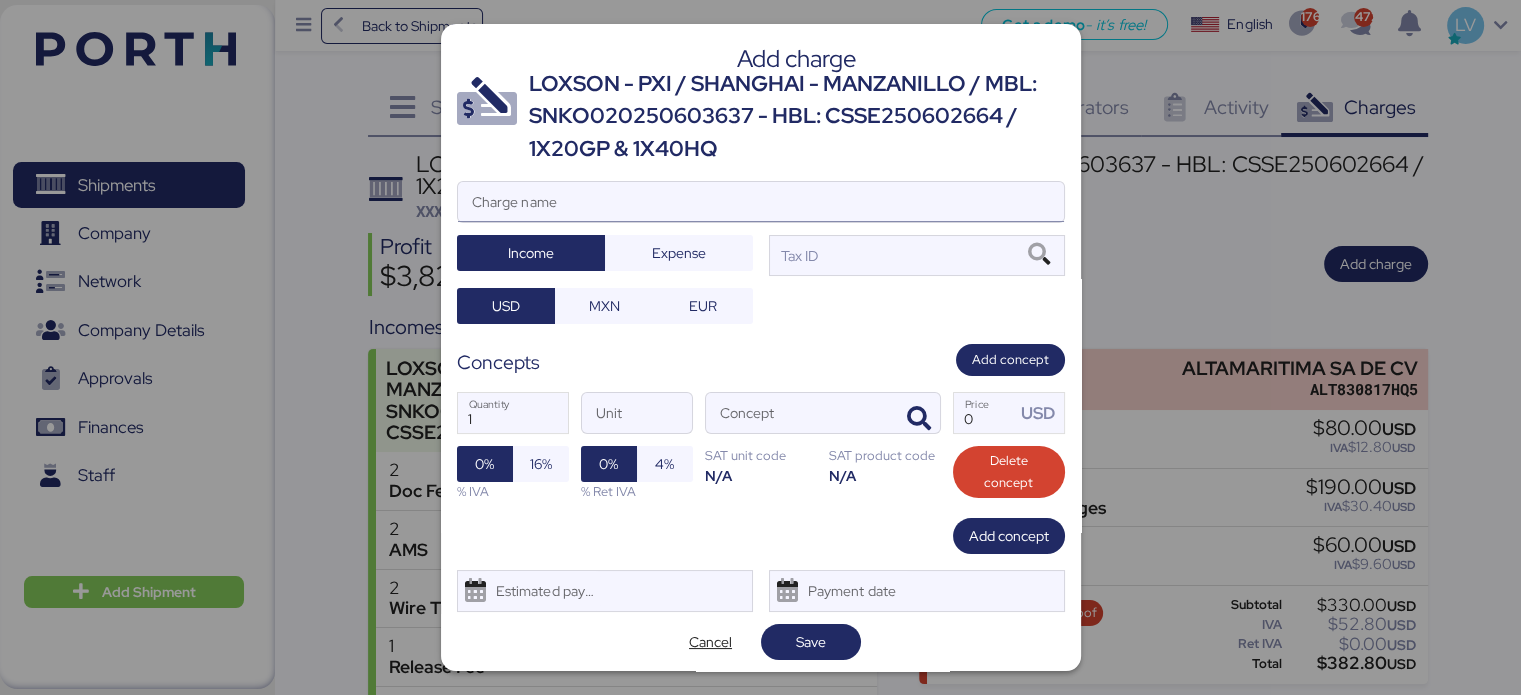 click on "Charge name" at bounding box center (761, 202) 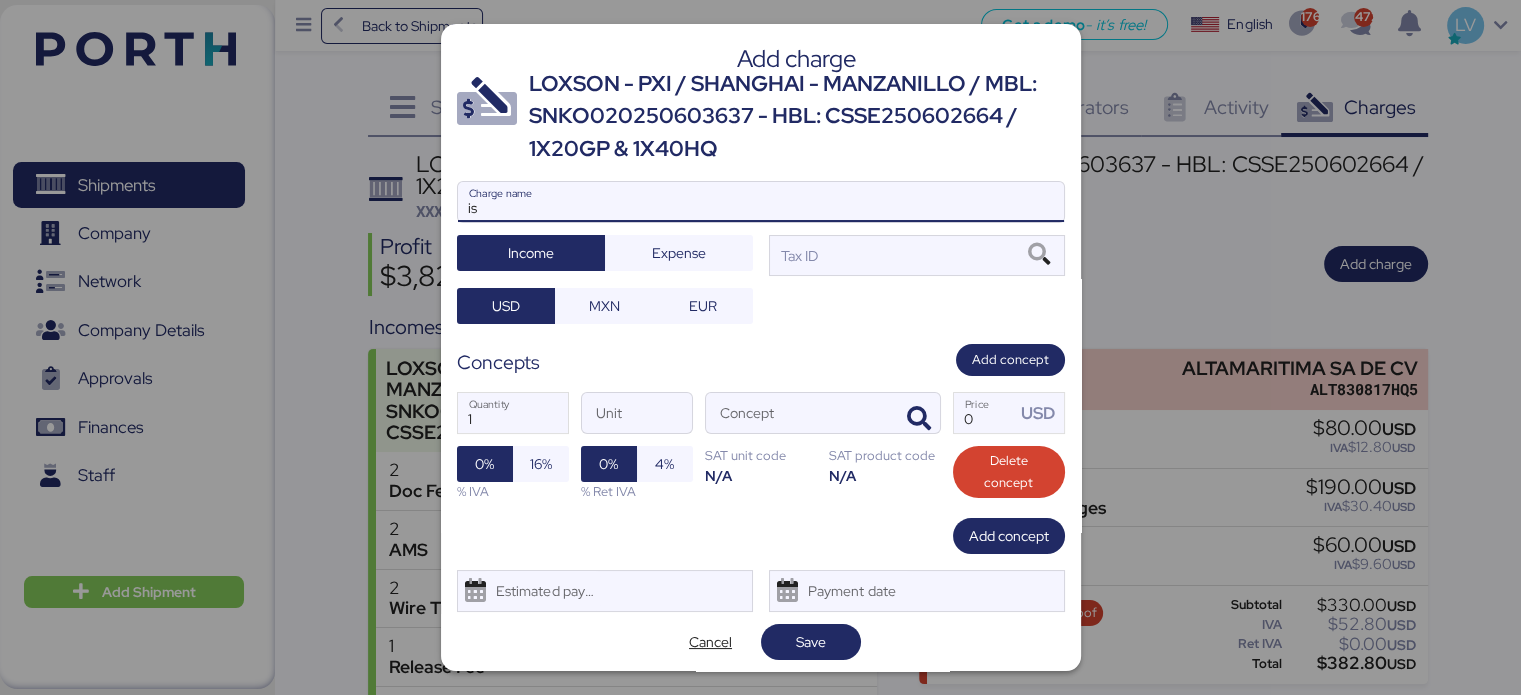 type on "i" 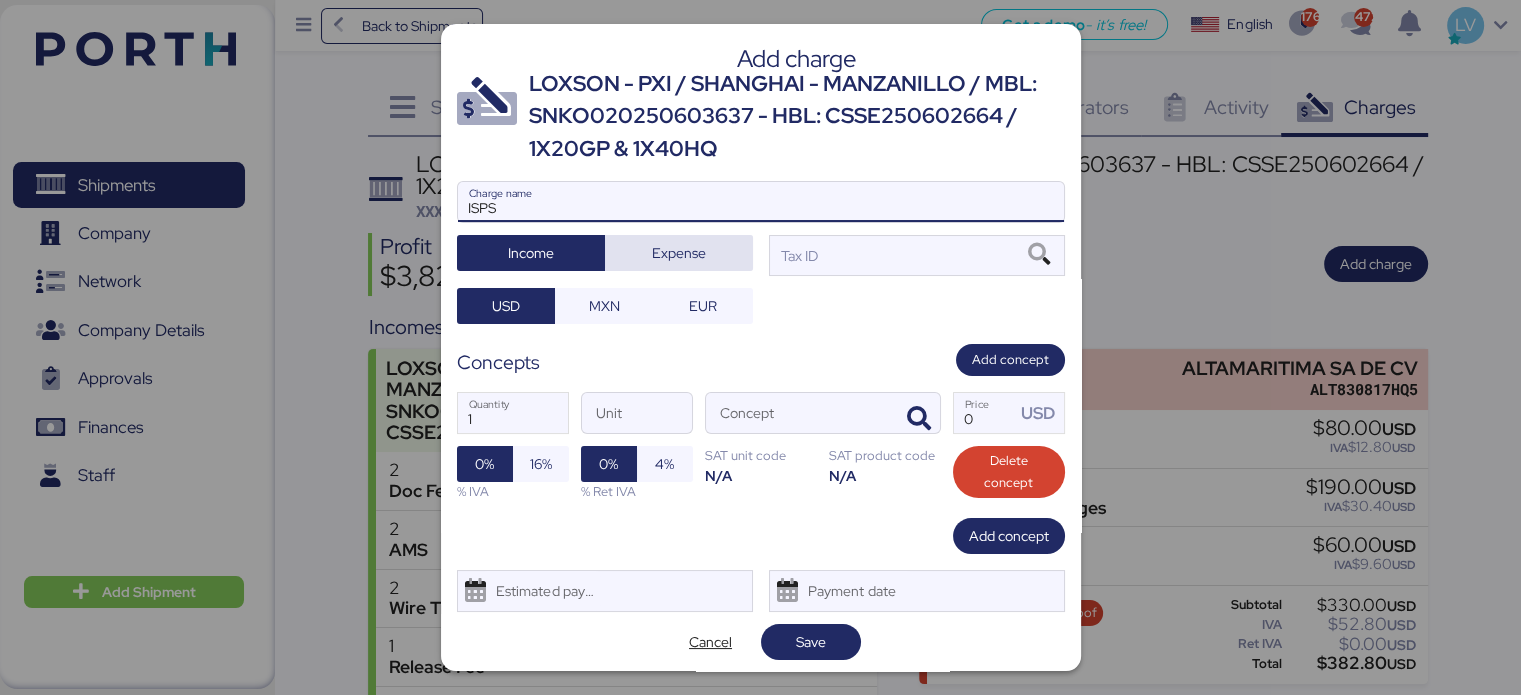 type on "ISPS" 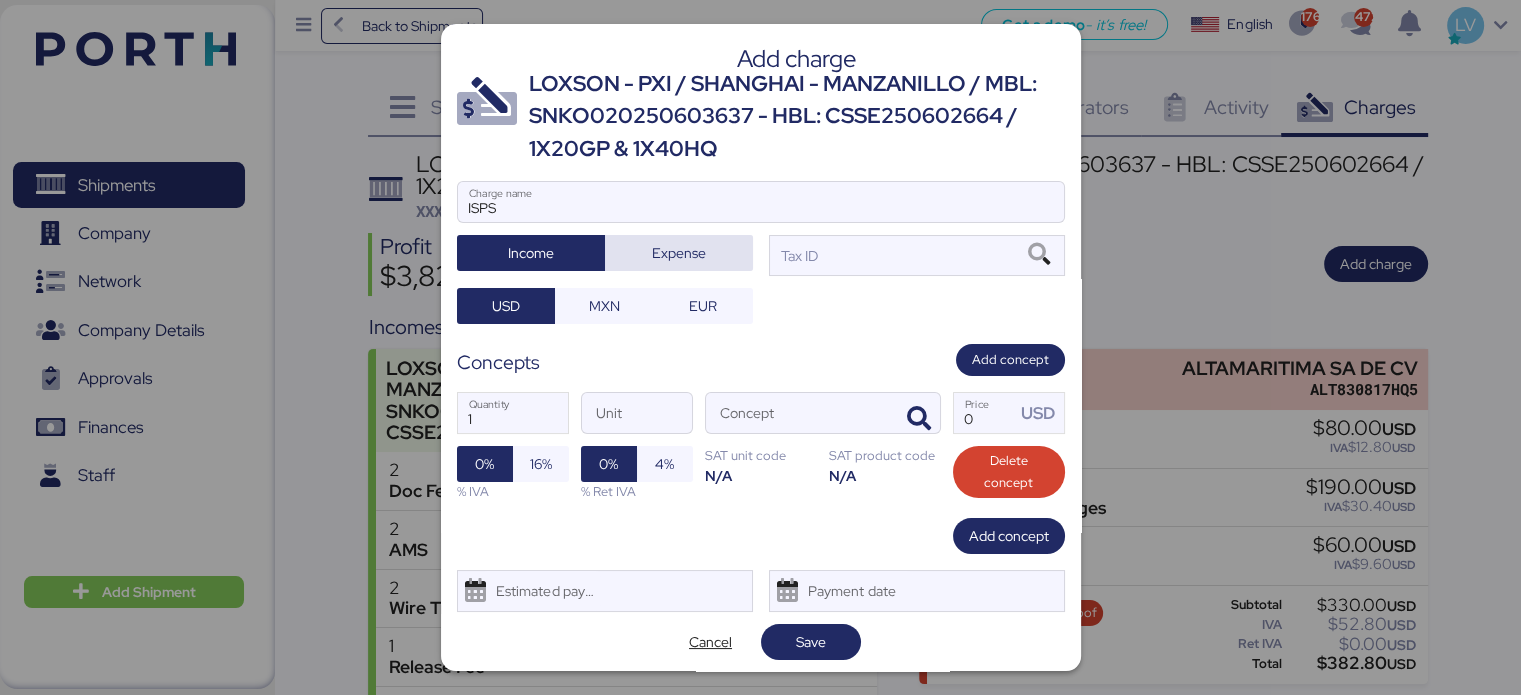 click on "Expense" at bounding box center (679, 253) 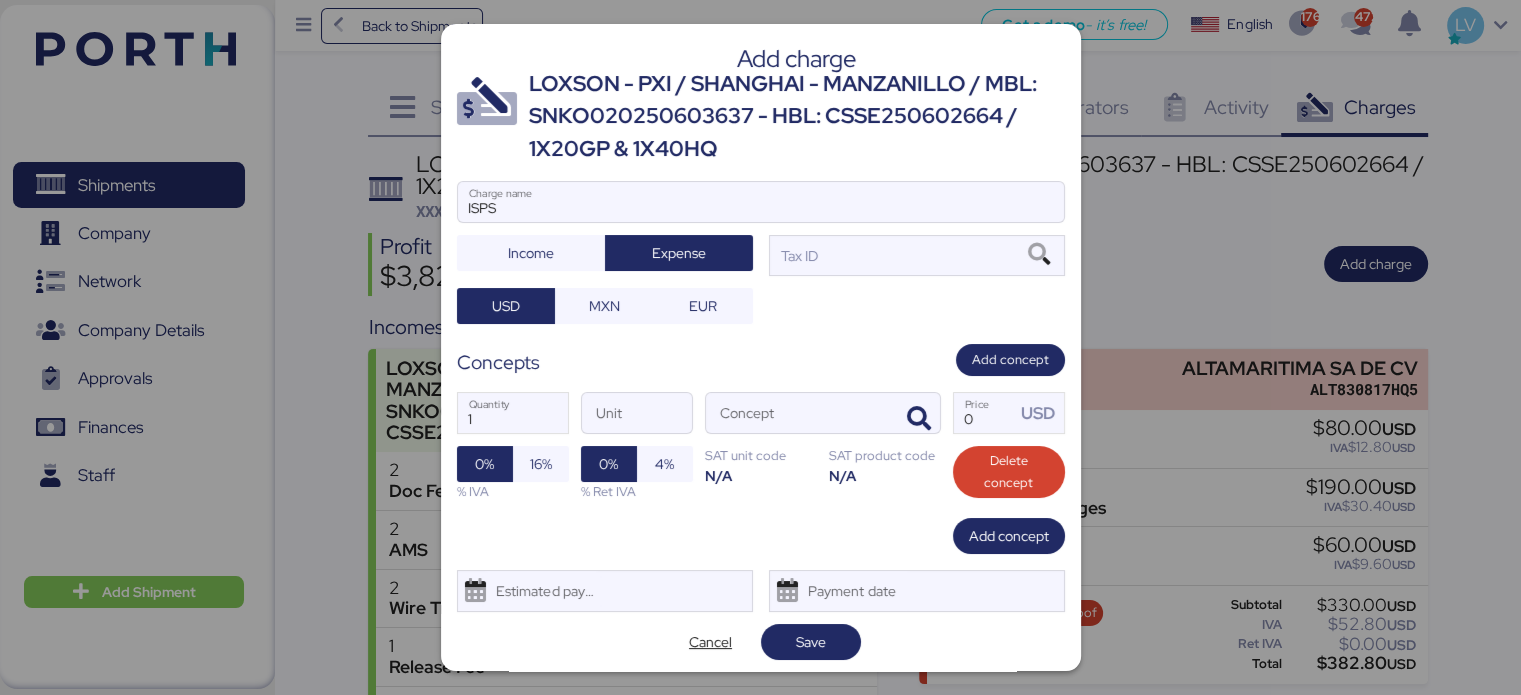 click on "ISPS Charge name Income Expense Tax ID   USD MXN EUR" at bounding box center [761, 252] 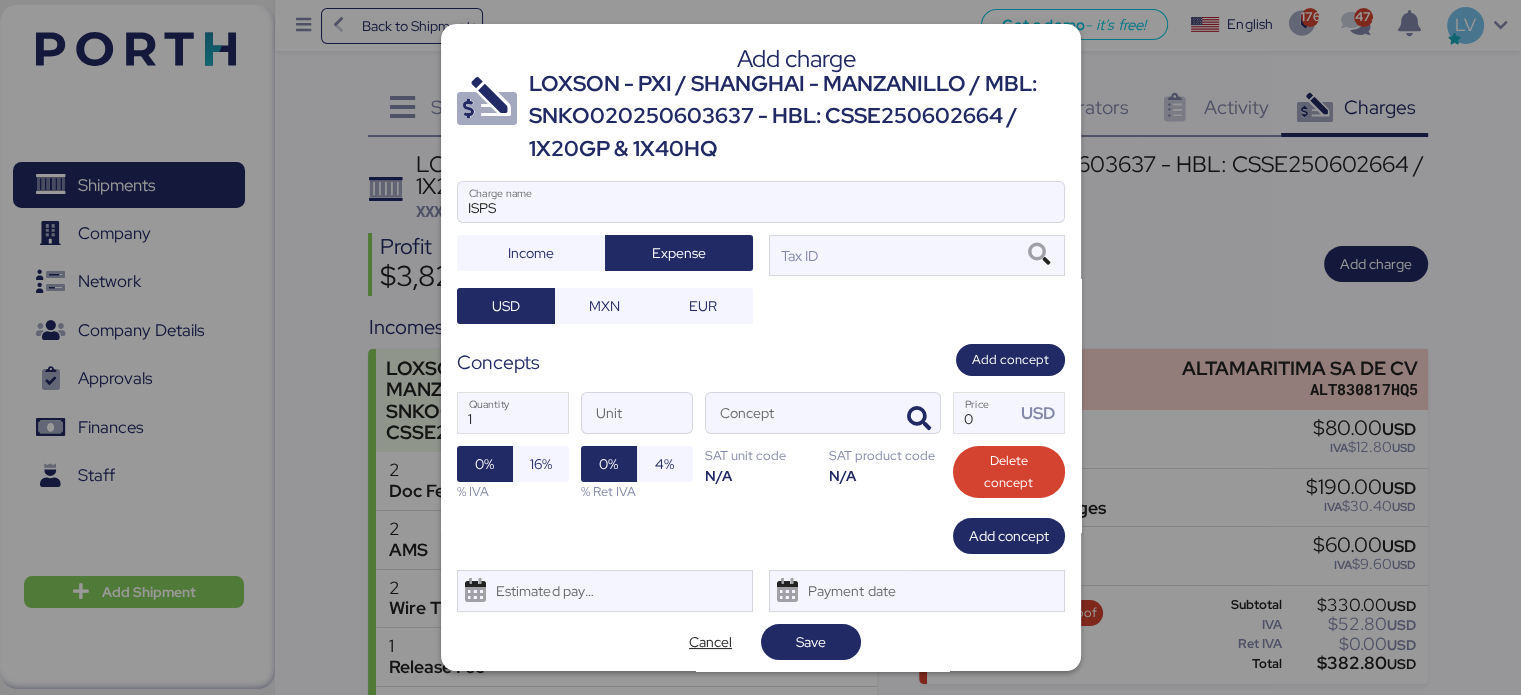 click on "ISPS Charge name Income Expense Tax ID   USD MXN EUR" at bounding box center (761, 252) 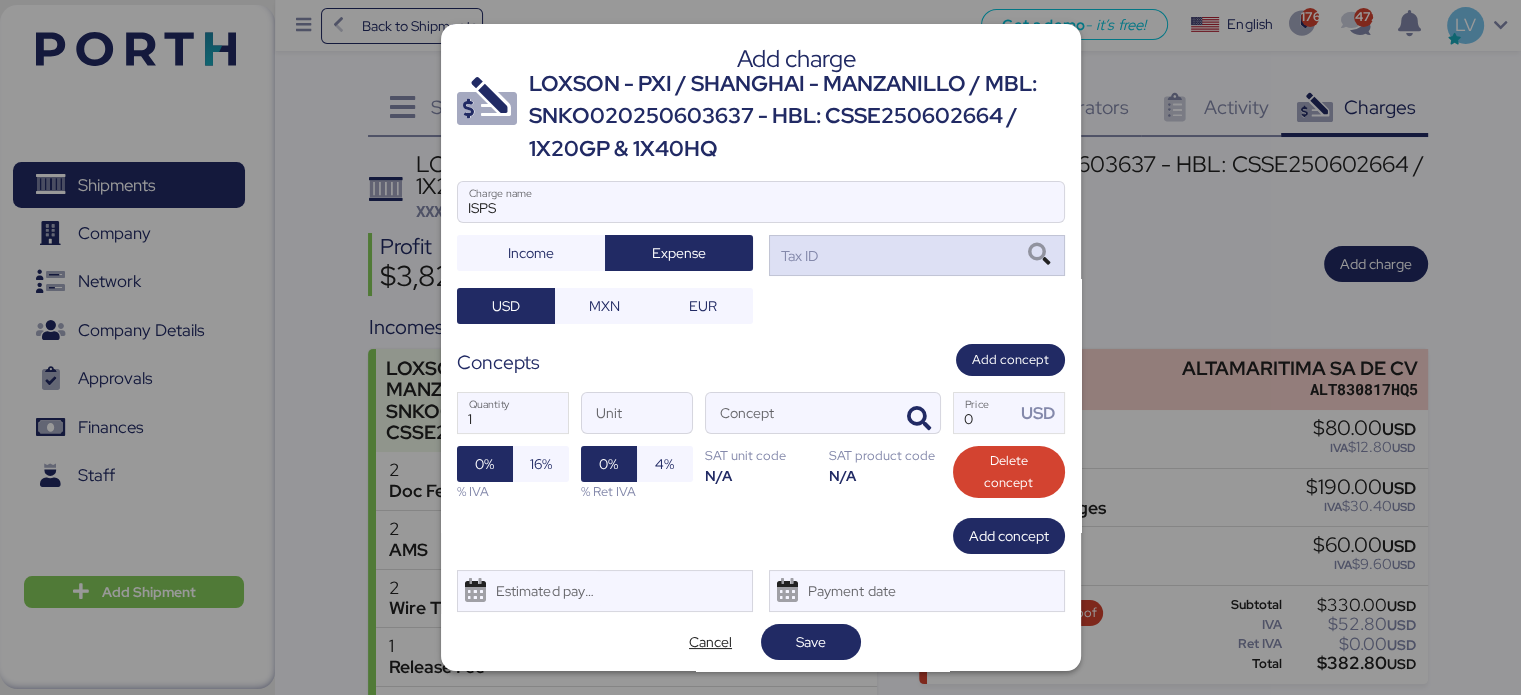 click on "Tax ID" at bounding box center [917, 255] 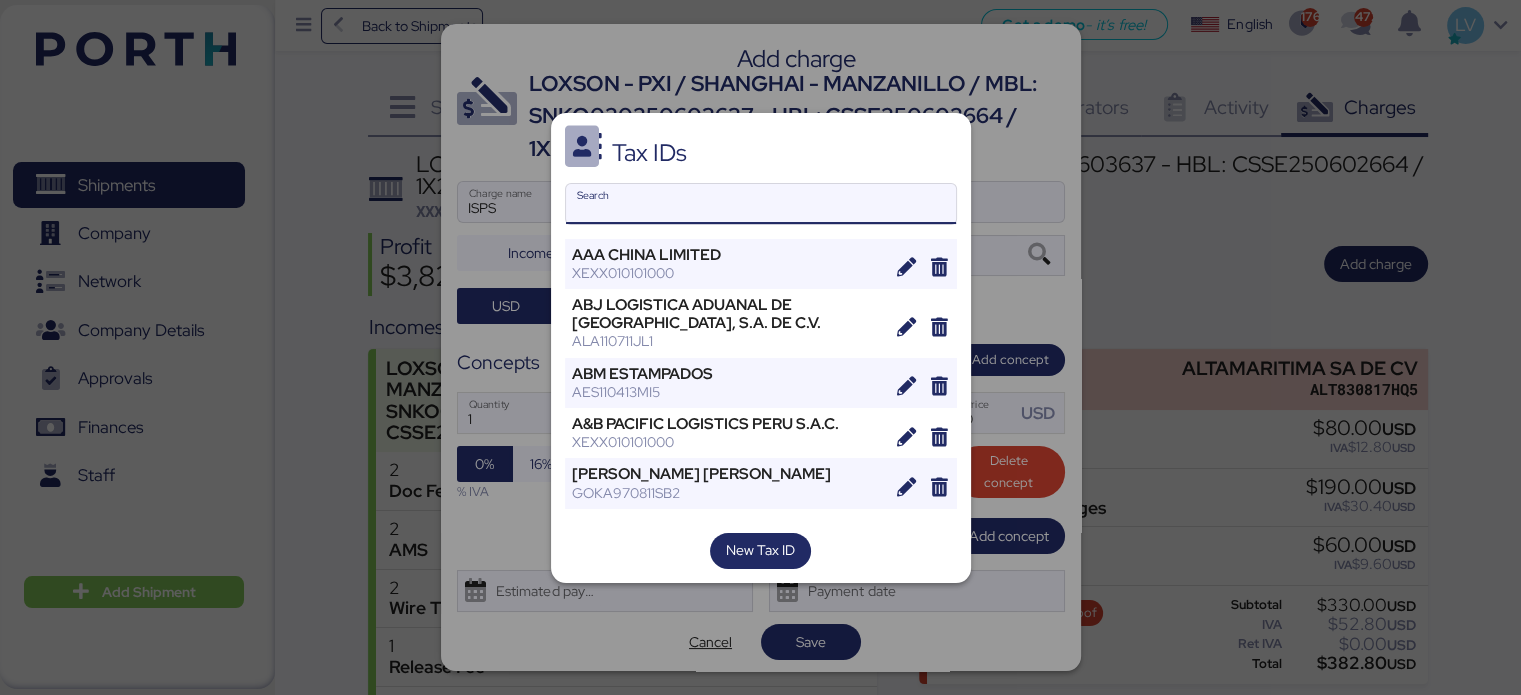 click on "Search" at bounding box center (761, 204) 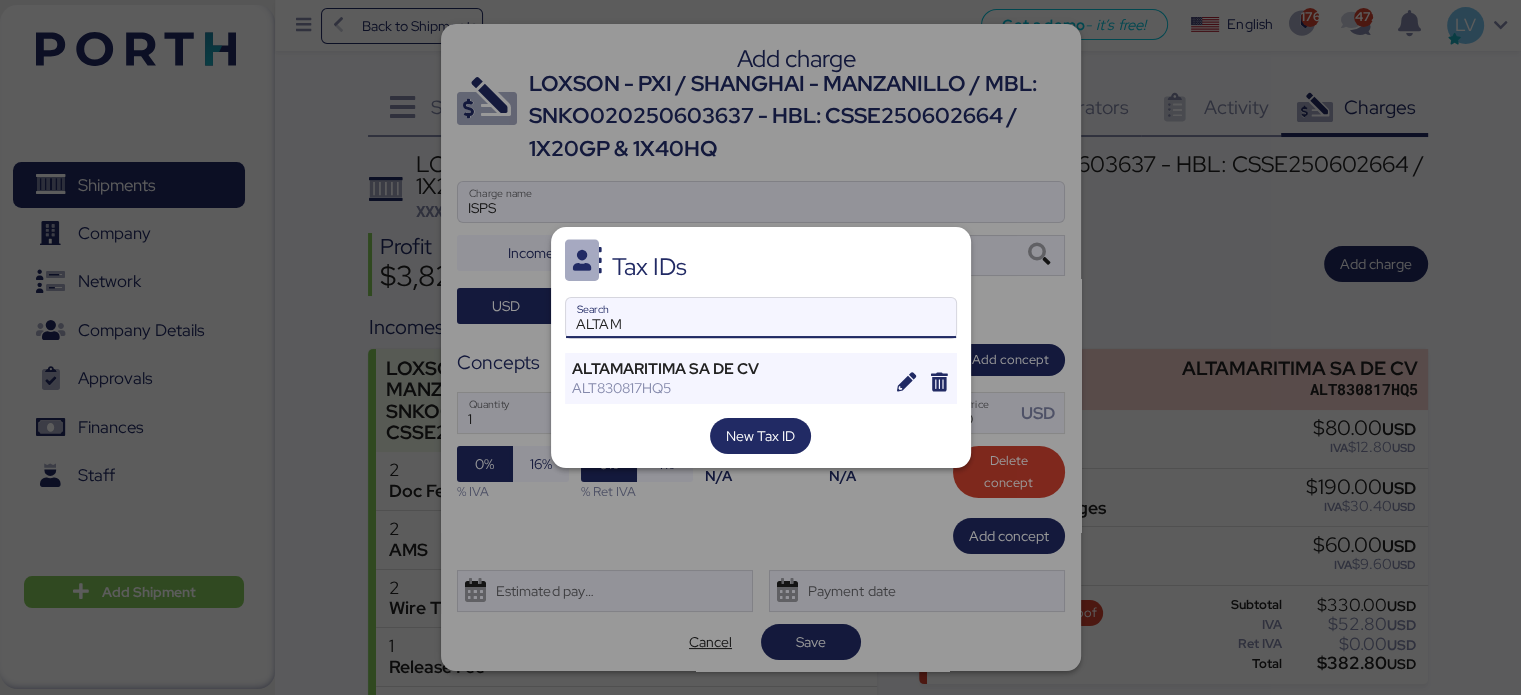 type on "ALTAM" 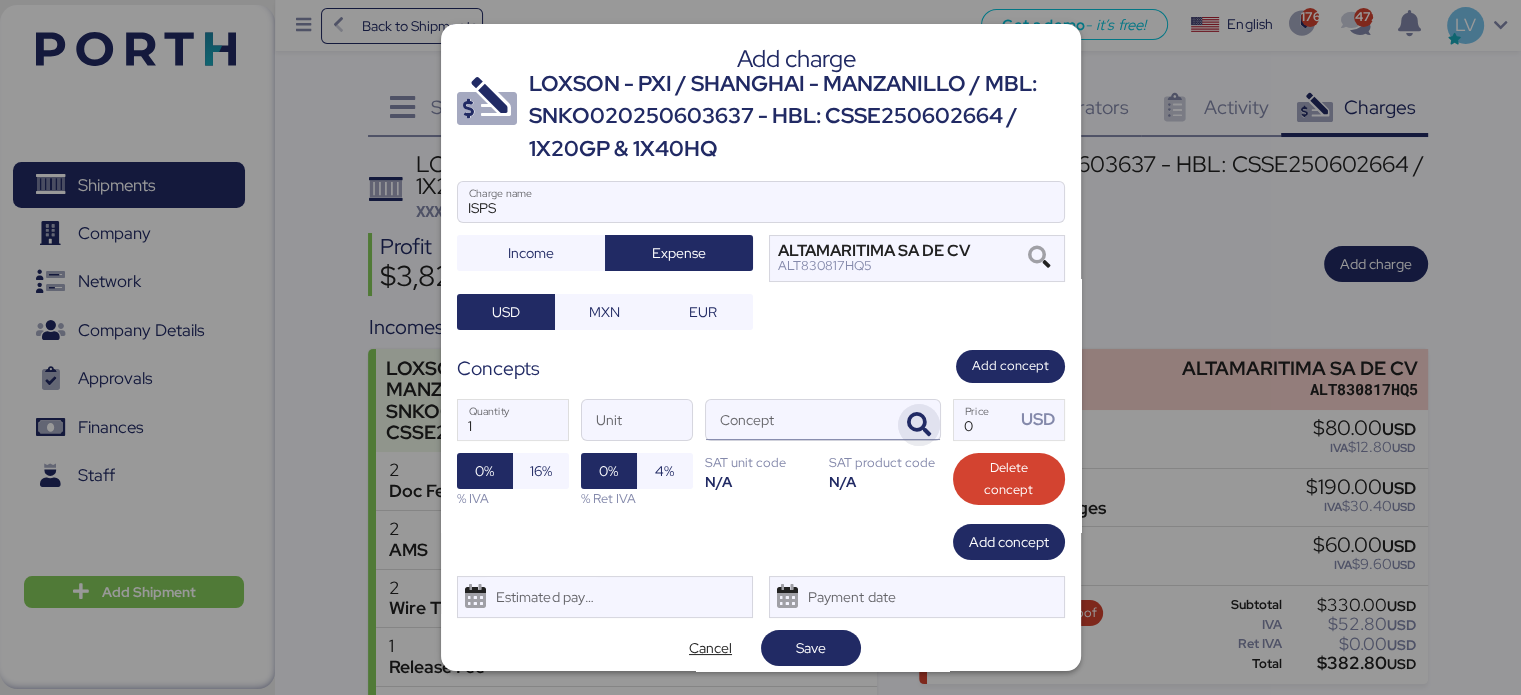 click at bounding box center [919, 425] 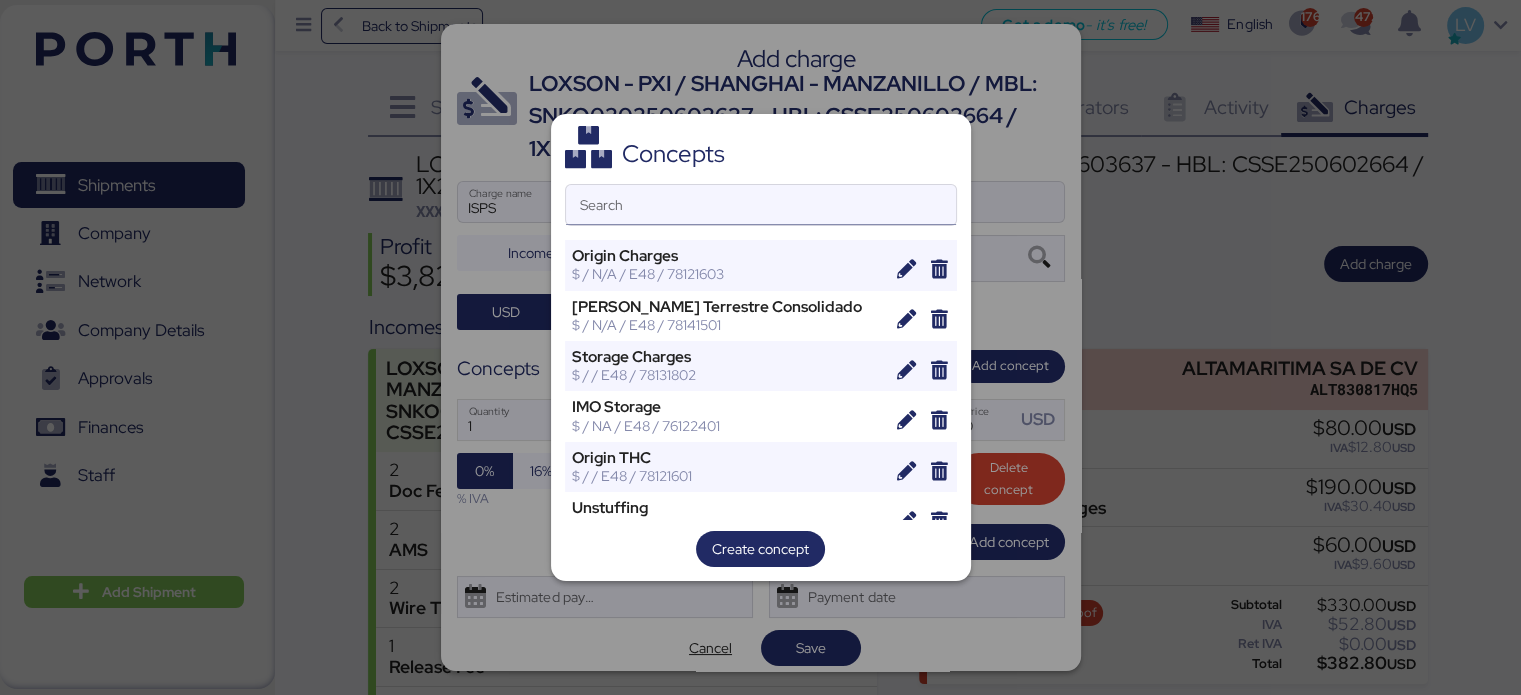 click on "Search" at bounding box center (761, 205) 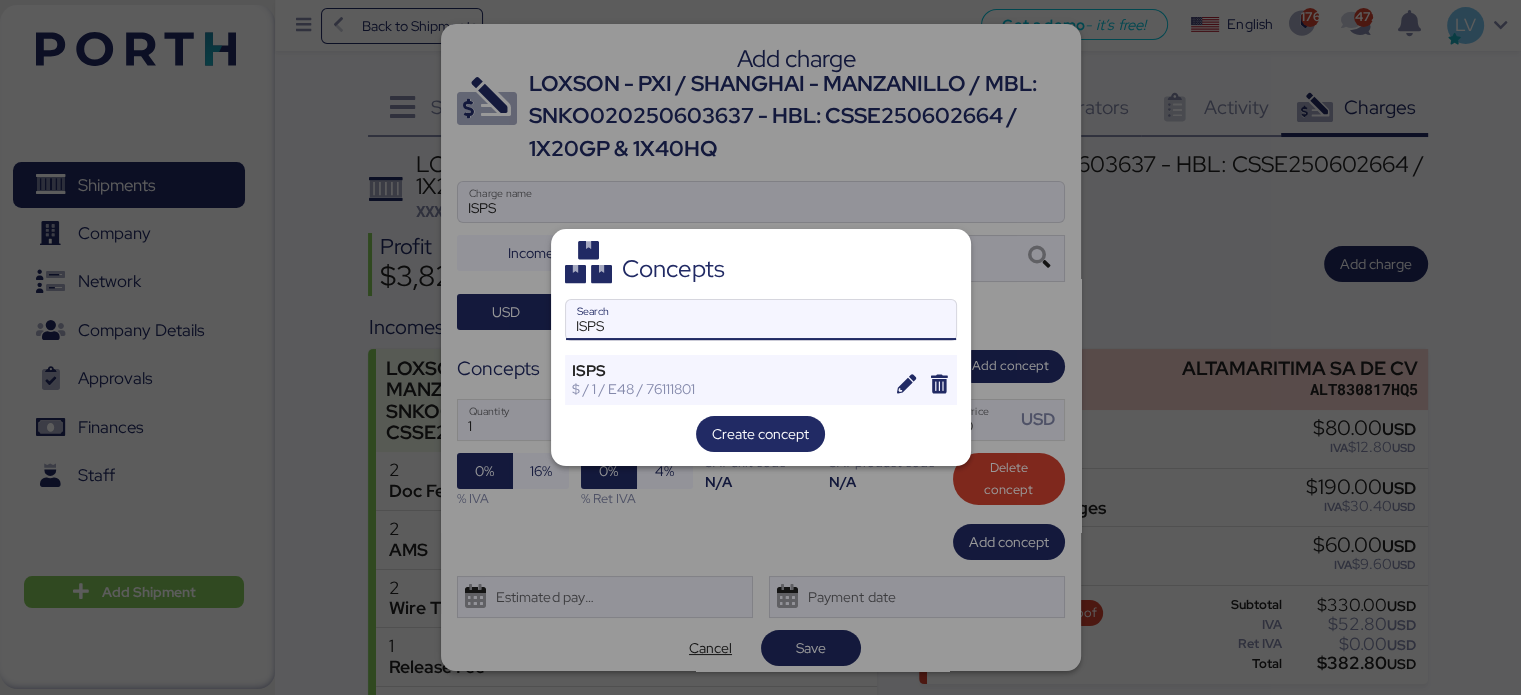 type on "ISPS" 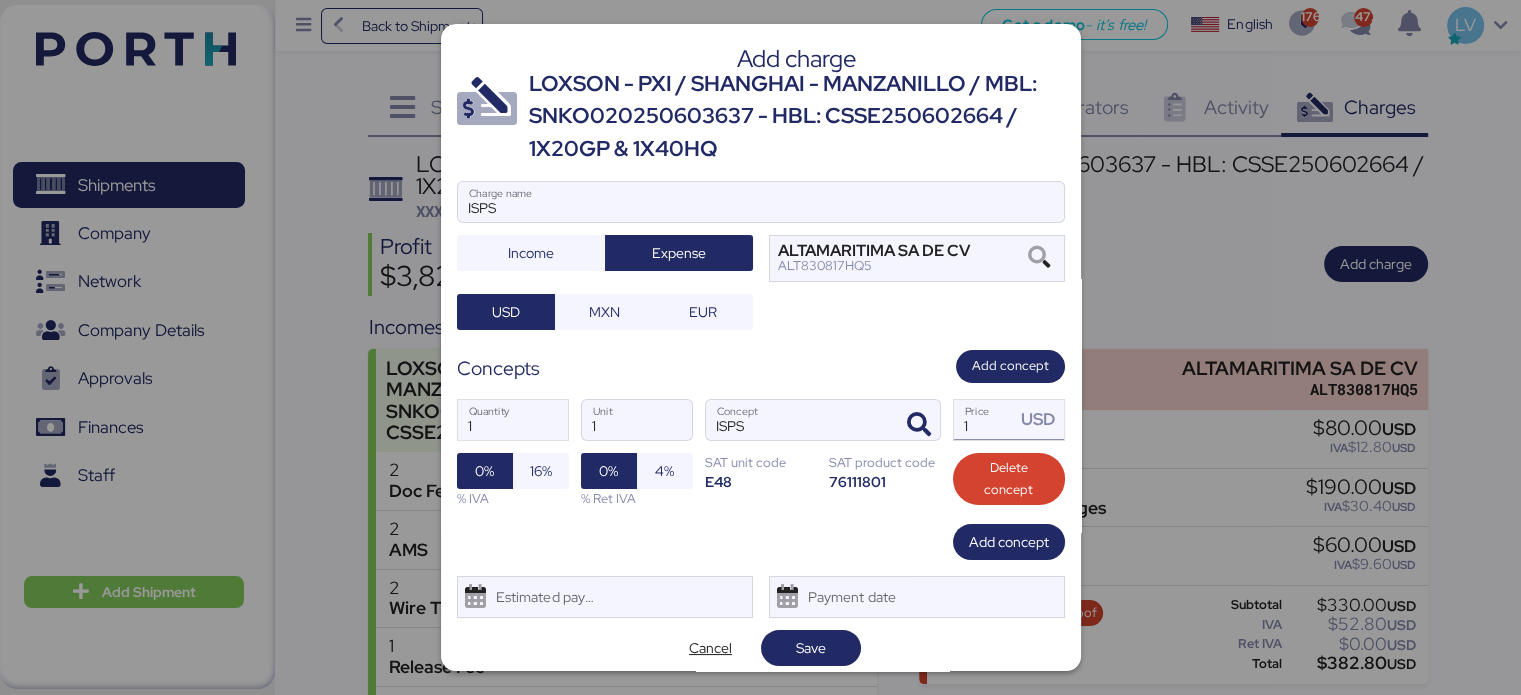 click on "1" at bounding box center (985, 420) 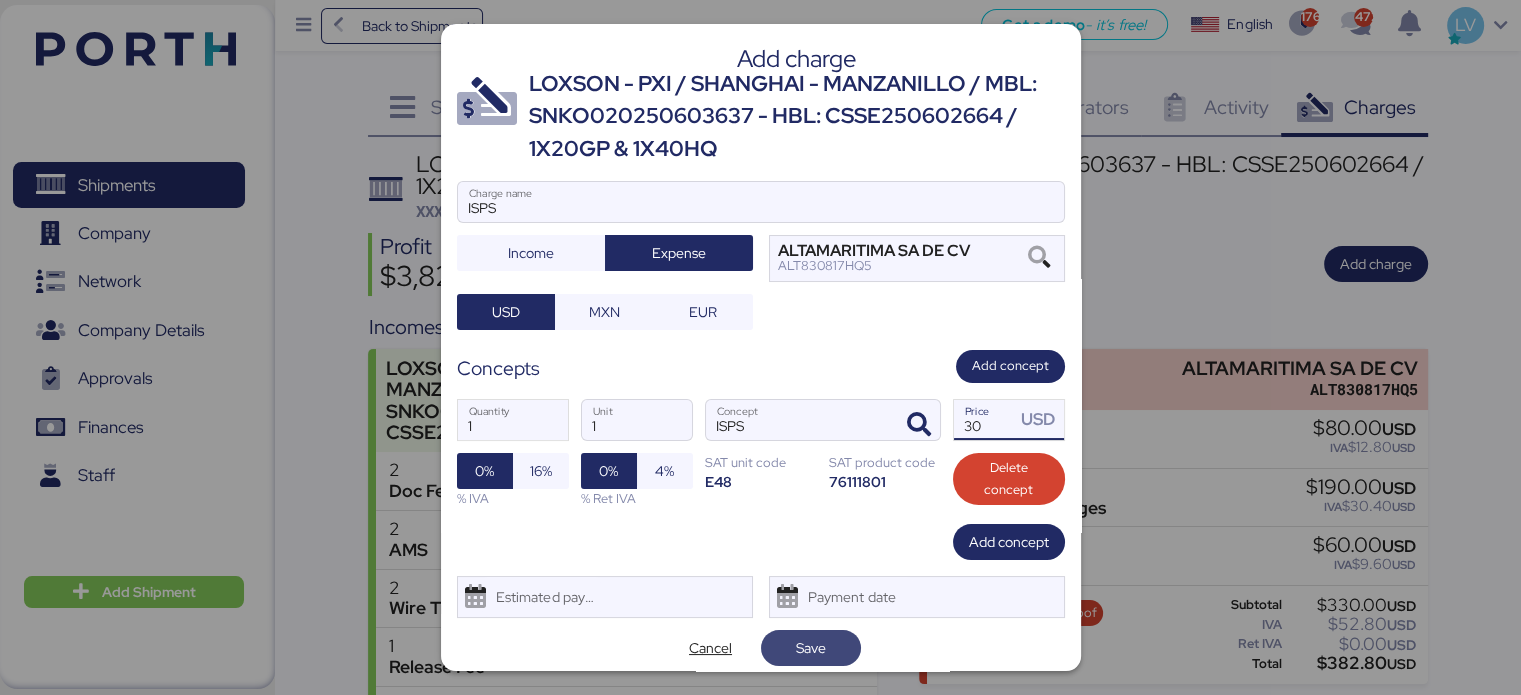 type on "30" 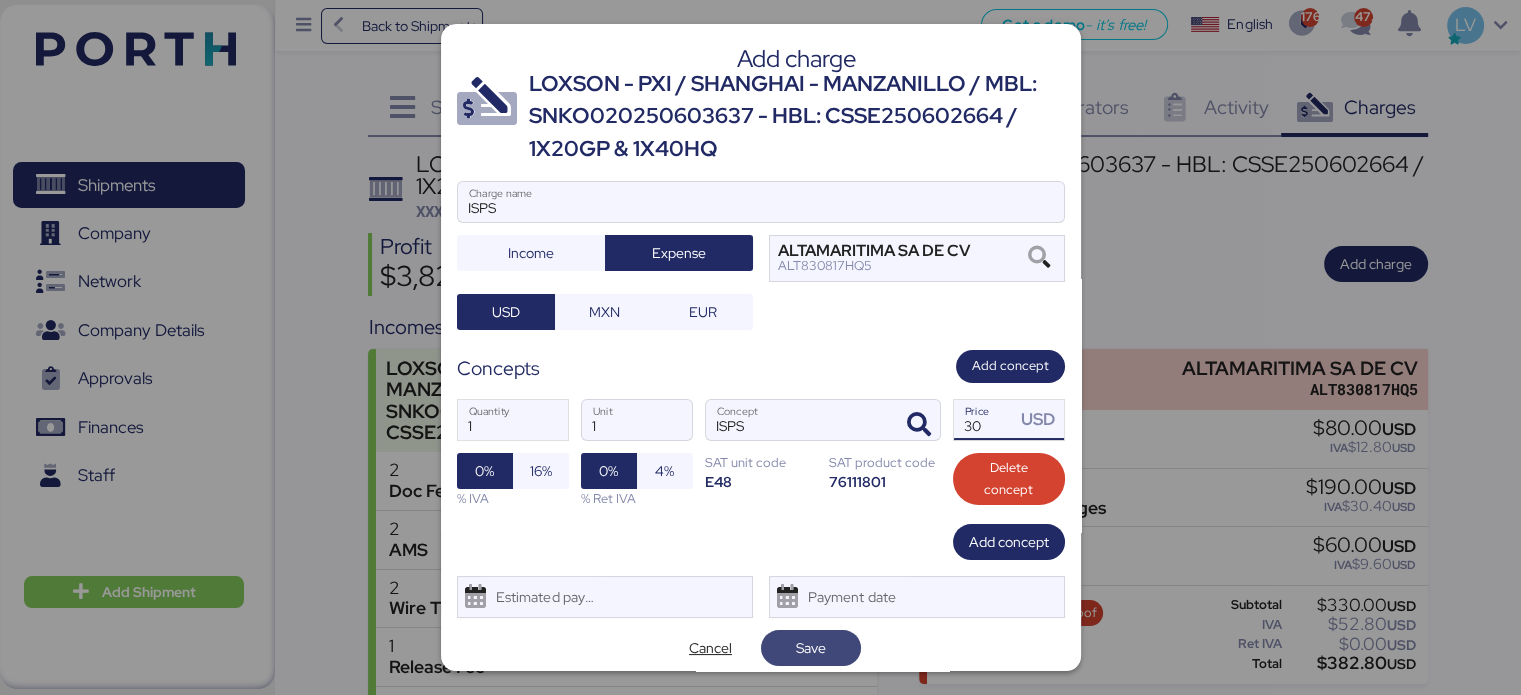 click on "Save" at bounding box center (811, 648) 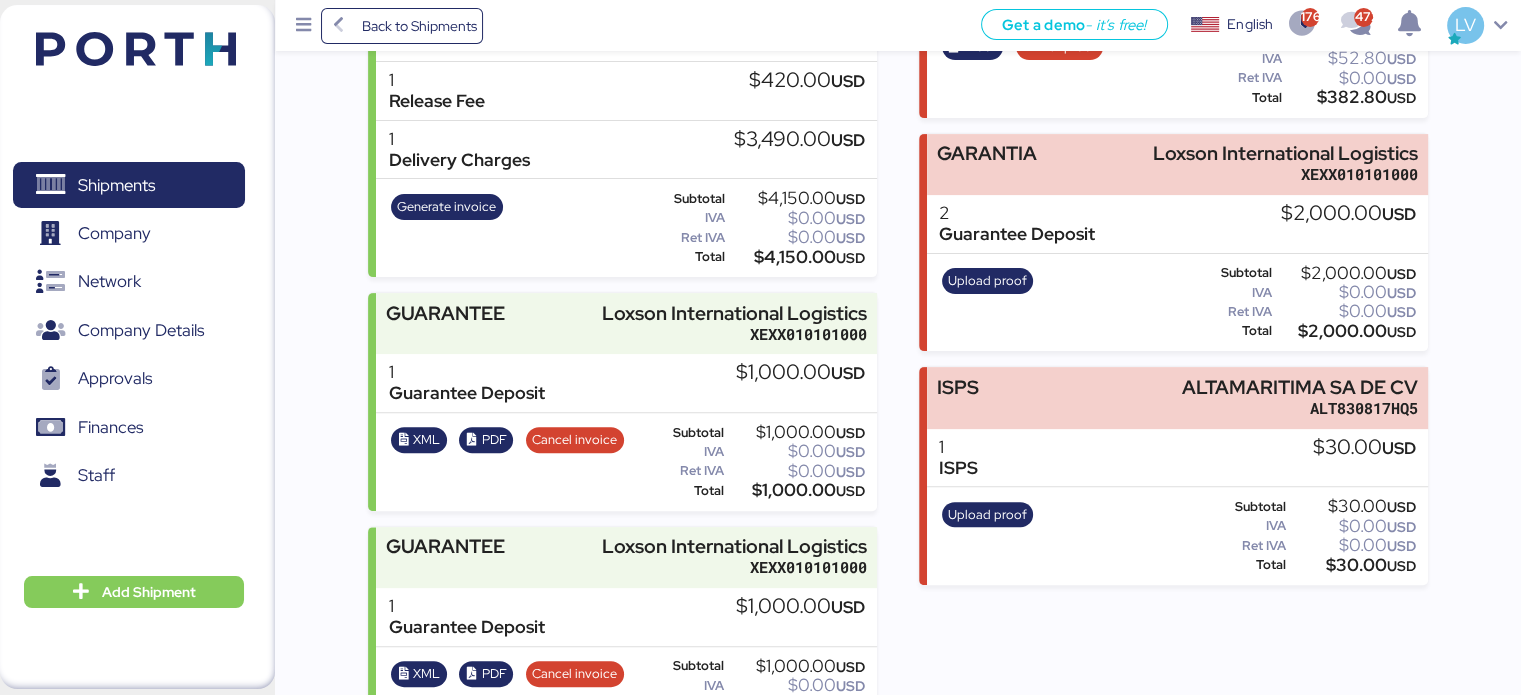 scroll, scrollTop: 627, scrollLeft: 0, axis: vertical 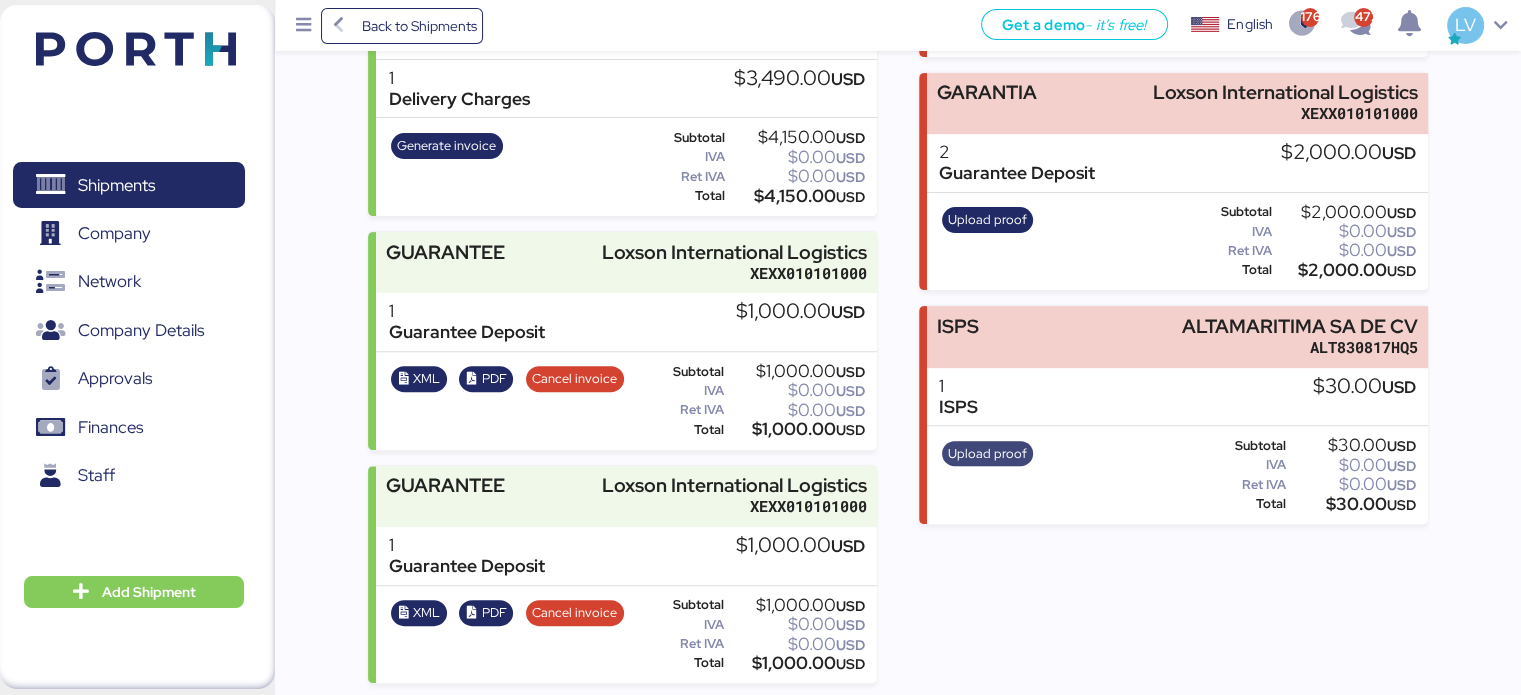 click on "Upload proof" at bounding box center [987, 454] 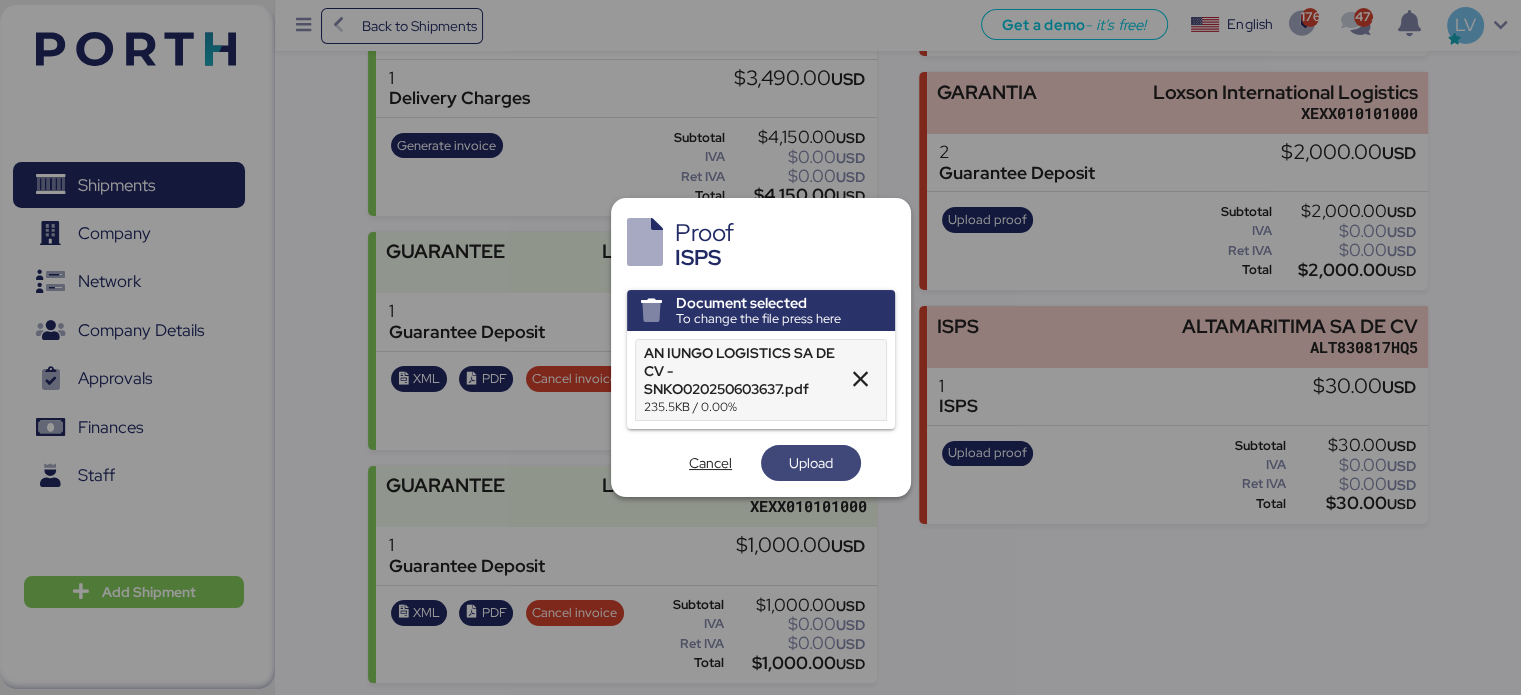 click on "Upload" at bounding box center [811, 463] 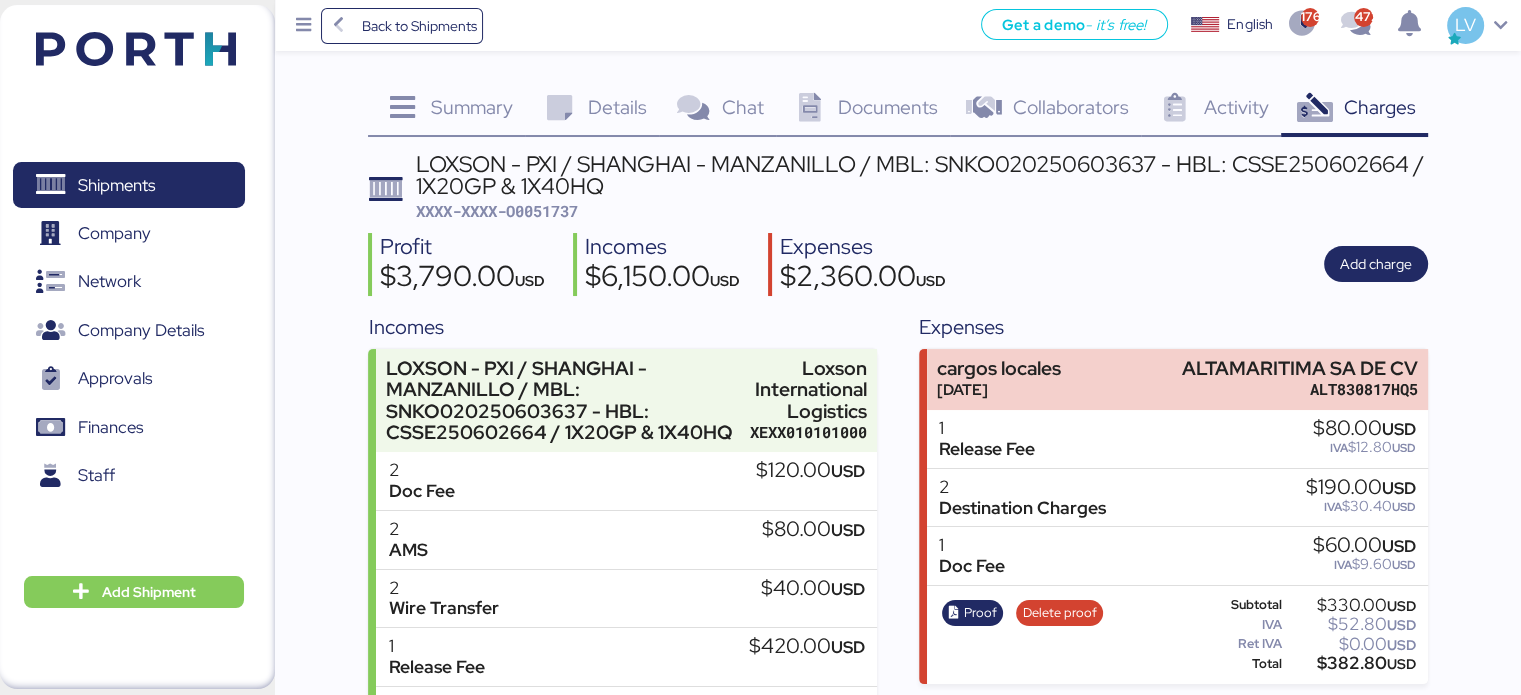 drag, startPoint x: 548, startPoint y: 213, endPoint x: 1021, endPoint y: 319, distance: 484.73187 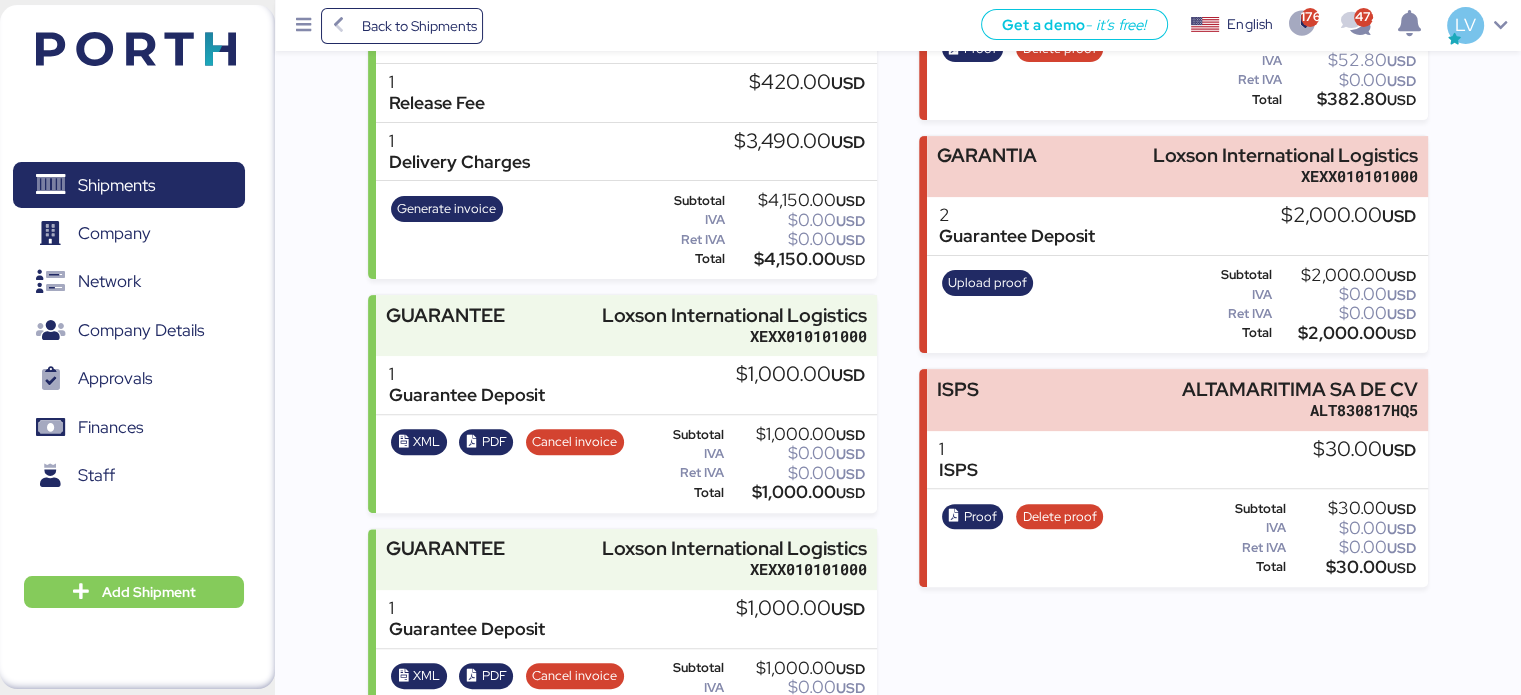 scroll, scrollTop: 627, scrollLeft: 0, axis: vertical 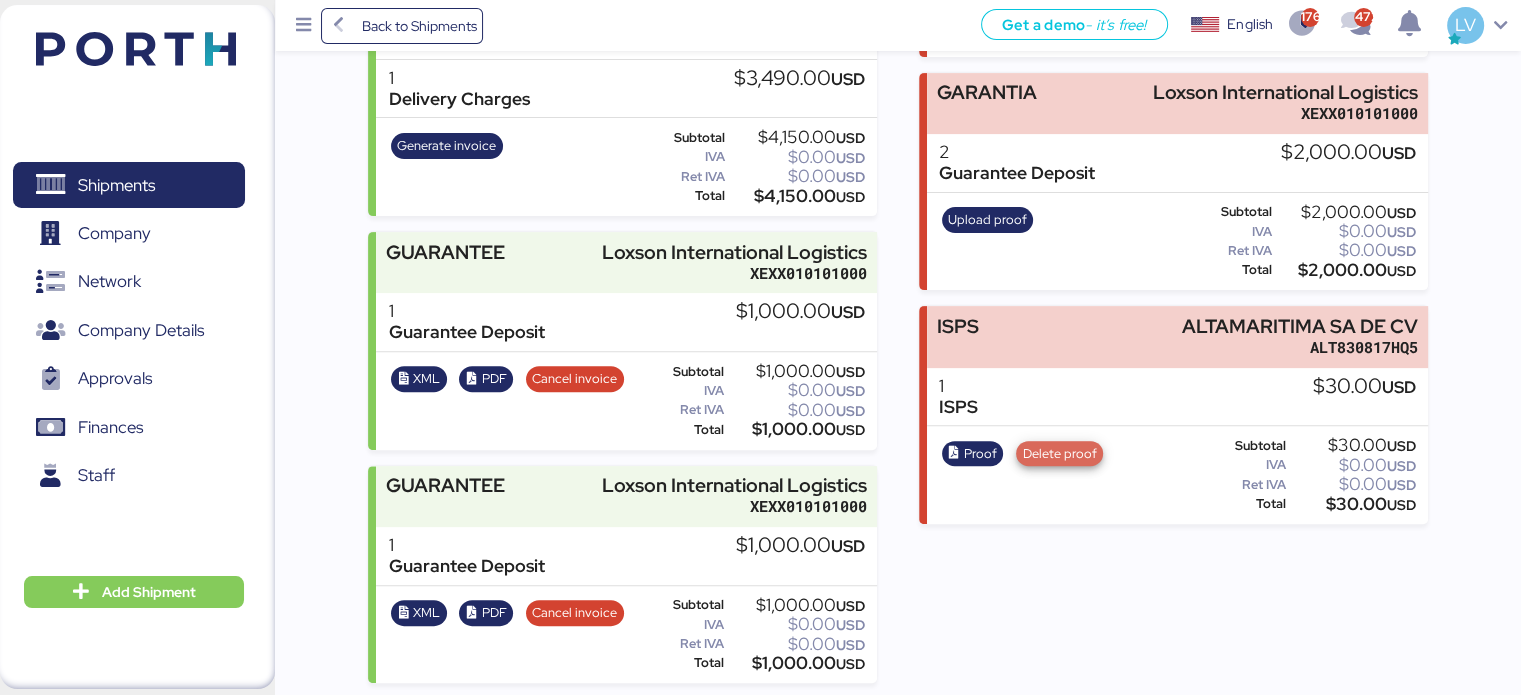 click on "Delete proof" at bounding box center (1060, 454) 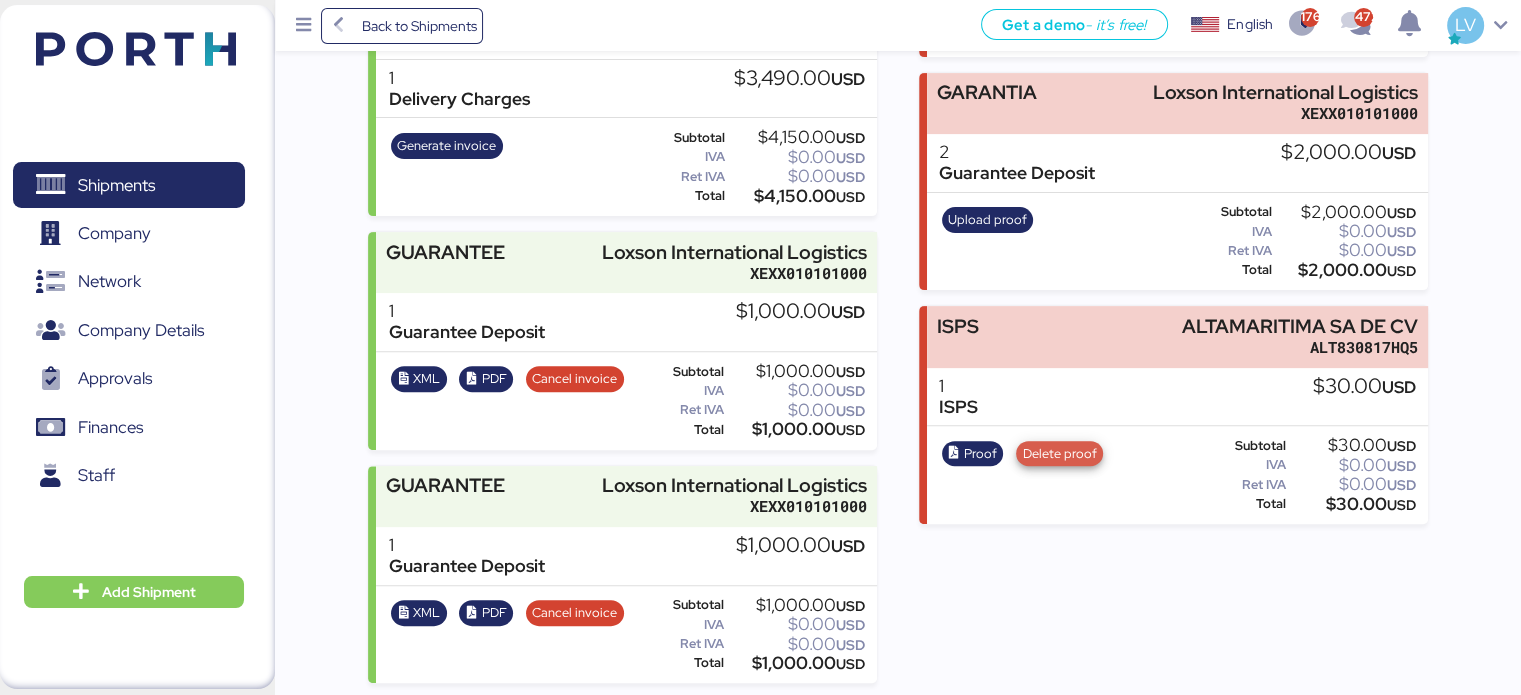 scroll, scrollTop: 0, scrollLeft: 0, axis: both 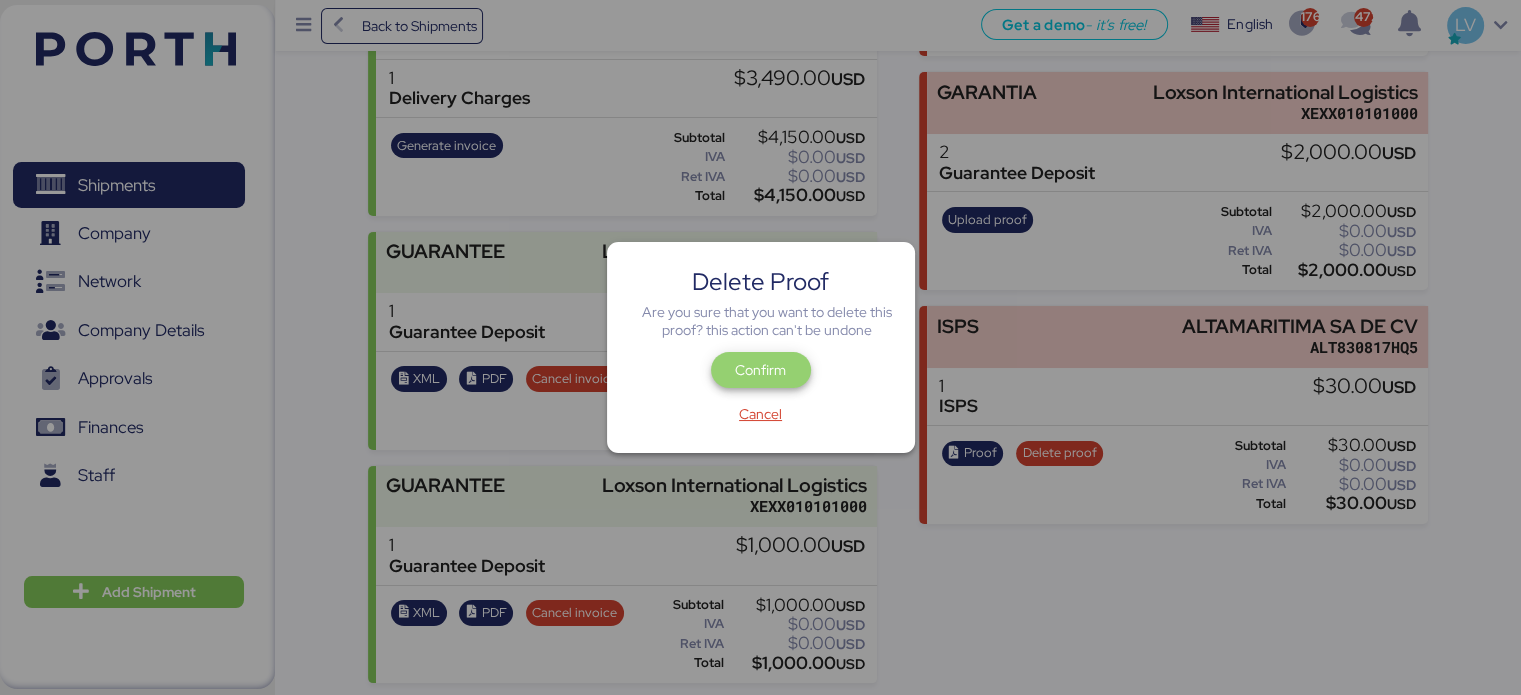 click on "Confirm" at bounding box center [761, 370] 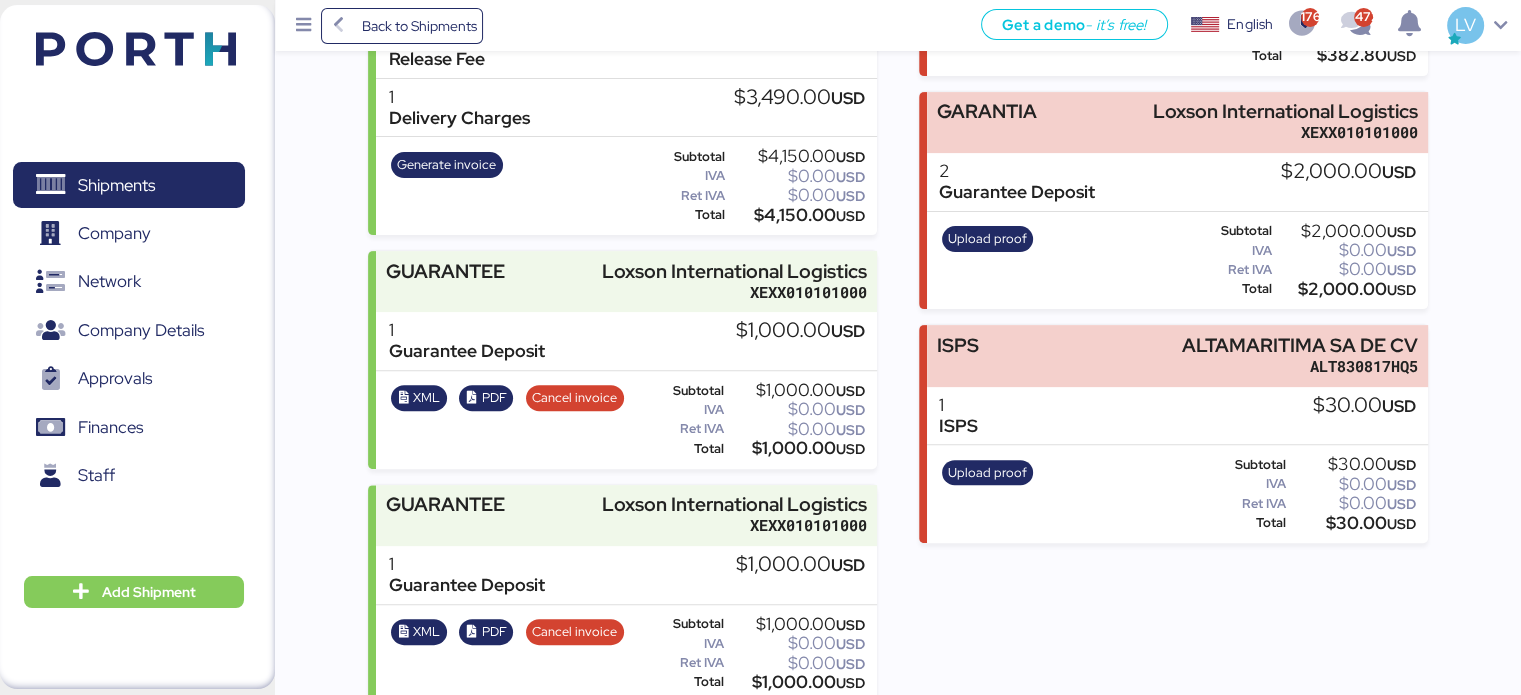 scroll, scrollTop: 627, scrollLeft: 0, axis: vertical 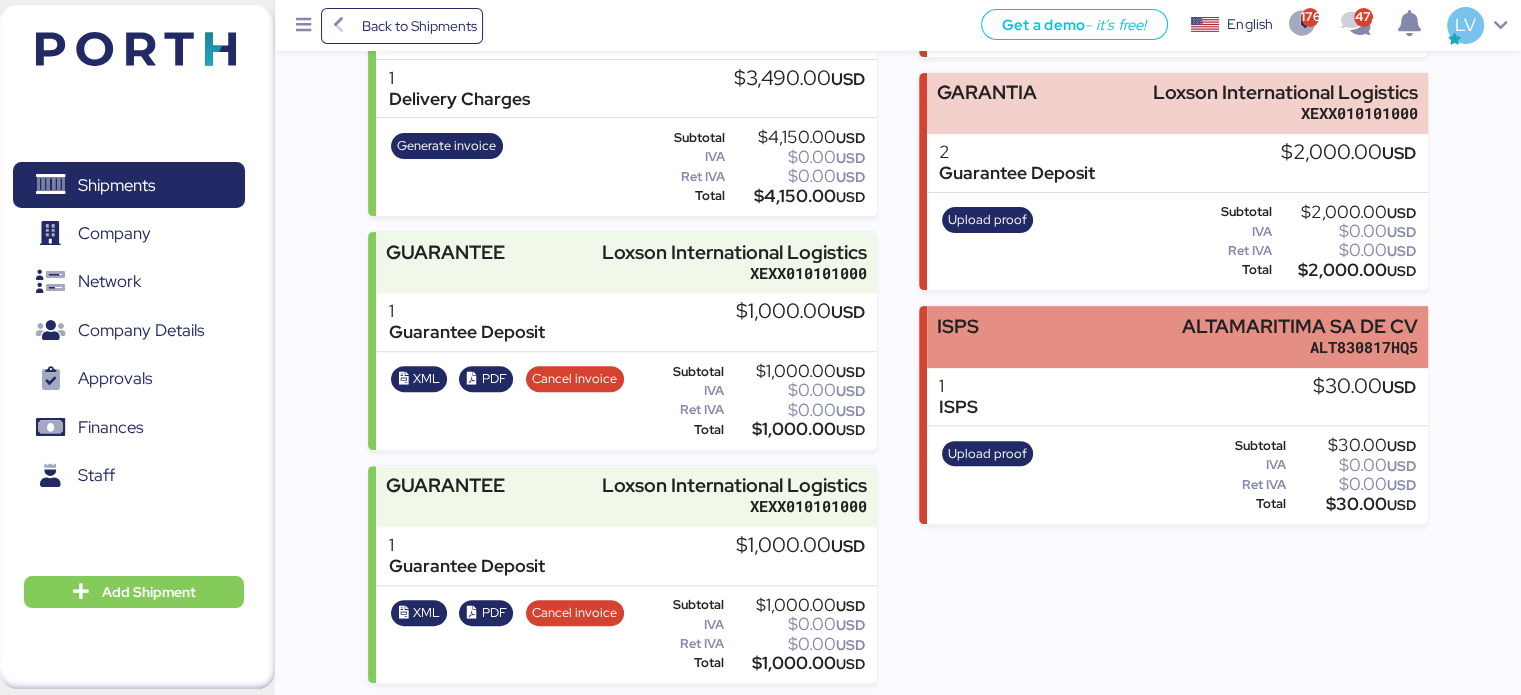 click on "ISPS  ALTAMARITIMA SA DE CV ALT830817HQ5" at bounding box center [1177, 336] 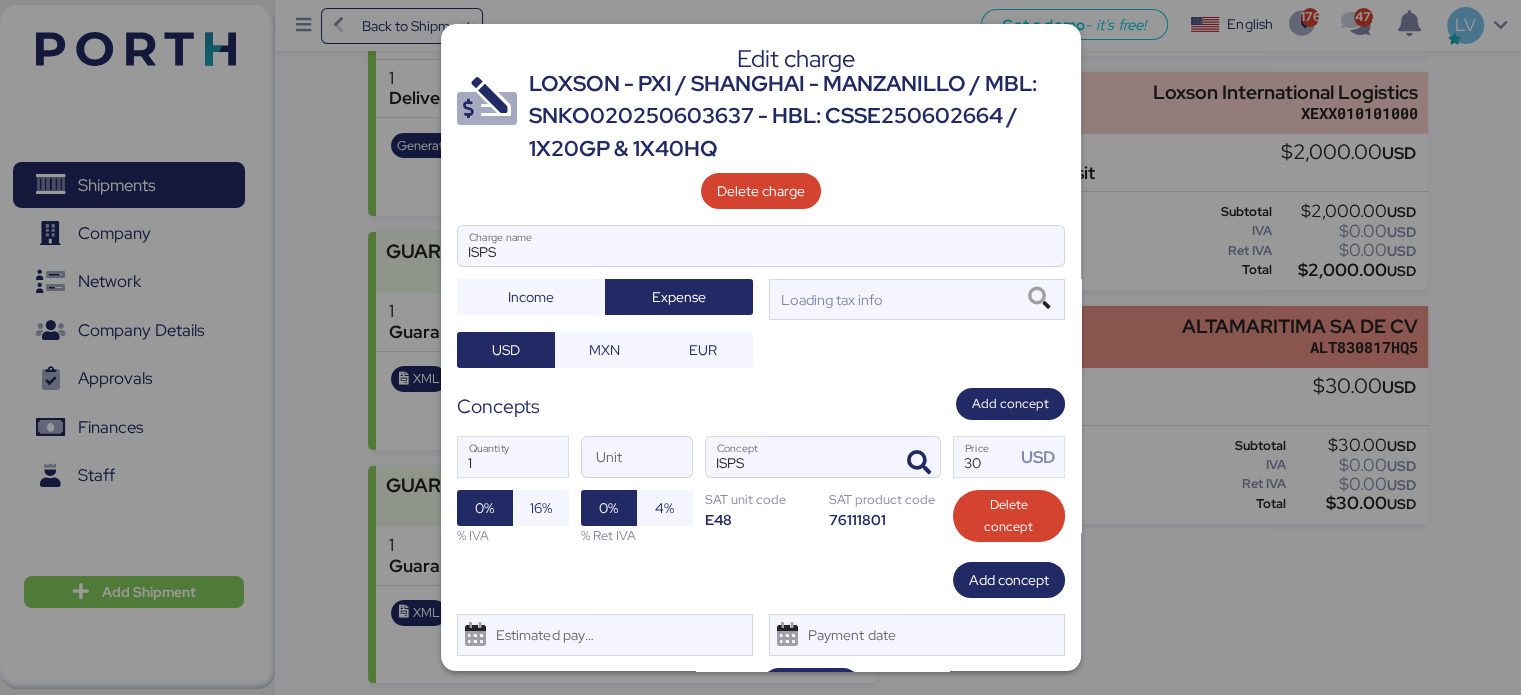 scroll, scrollTop: 0, scrollLeft: 0, axis: both 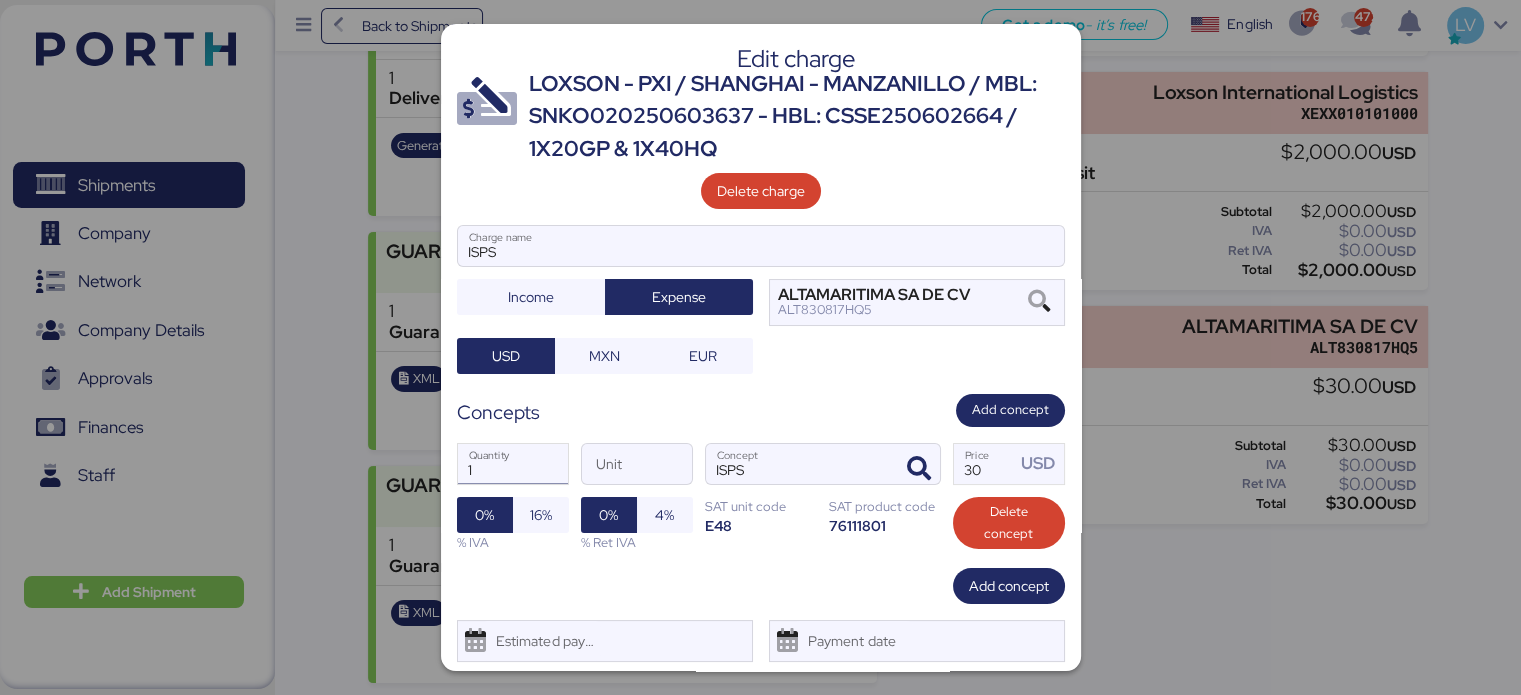 click on "1" at bounding box center (513, 464) 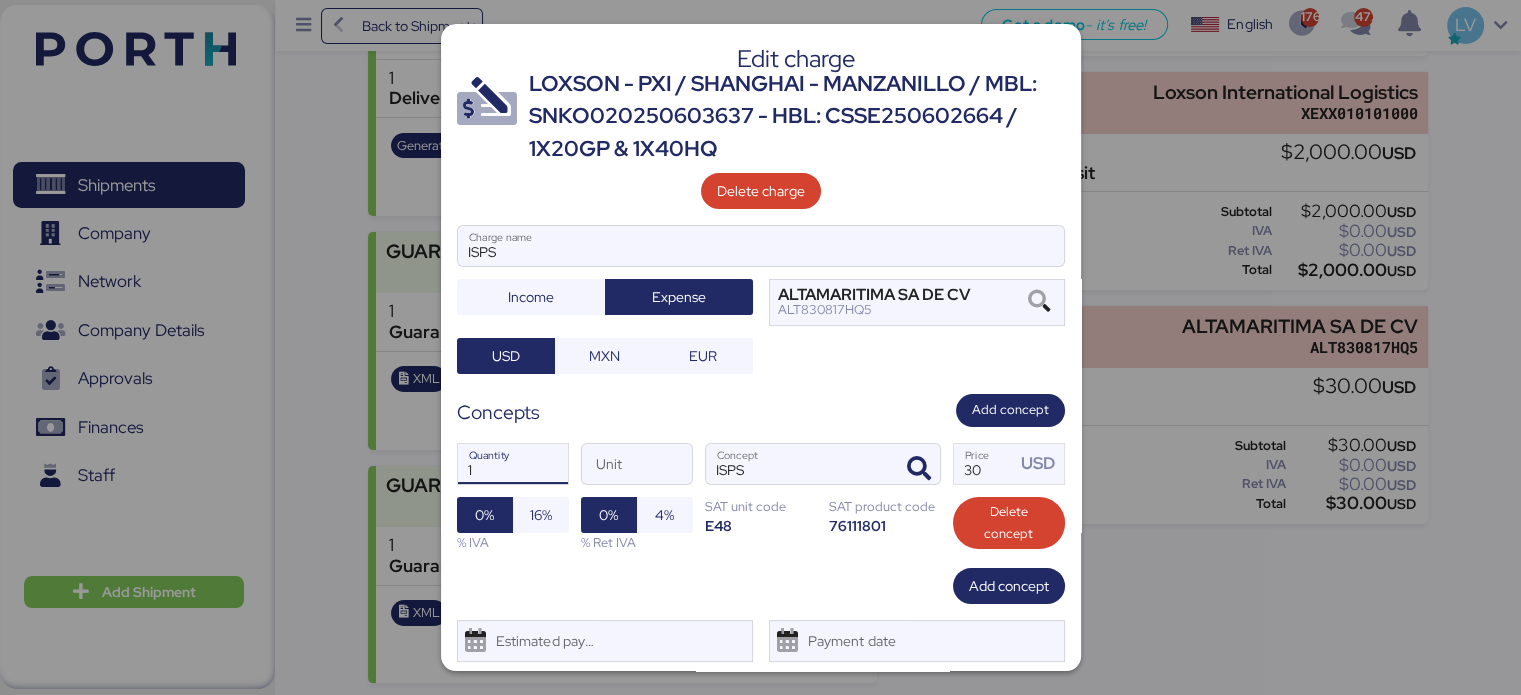 drag, startPoint x: 496, startPoint y: 458, endPoint x: 343, endPoint y: 489, distance: 156.10893 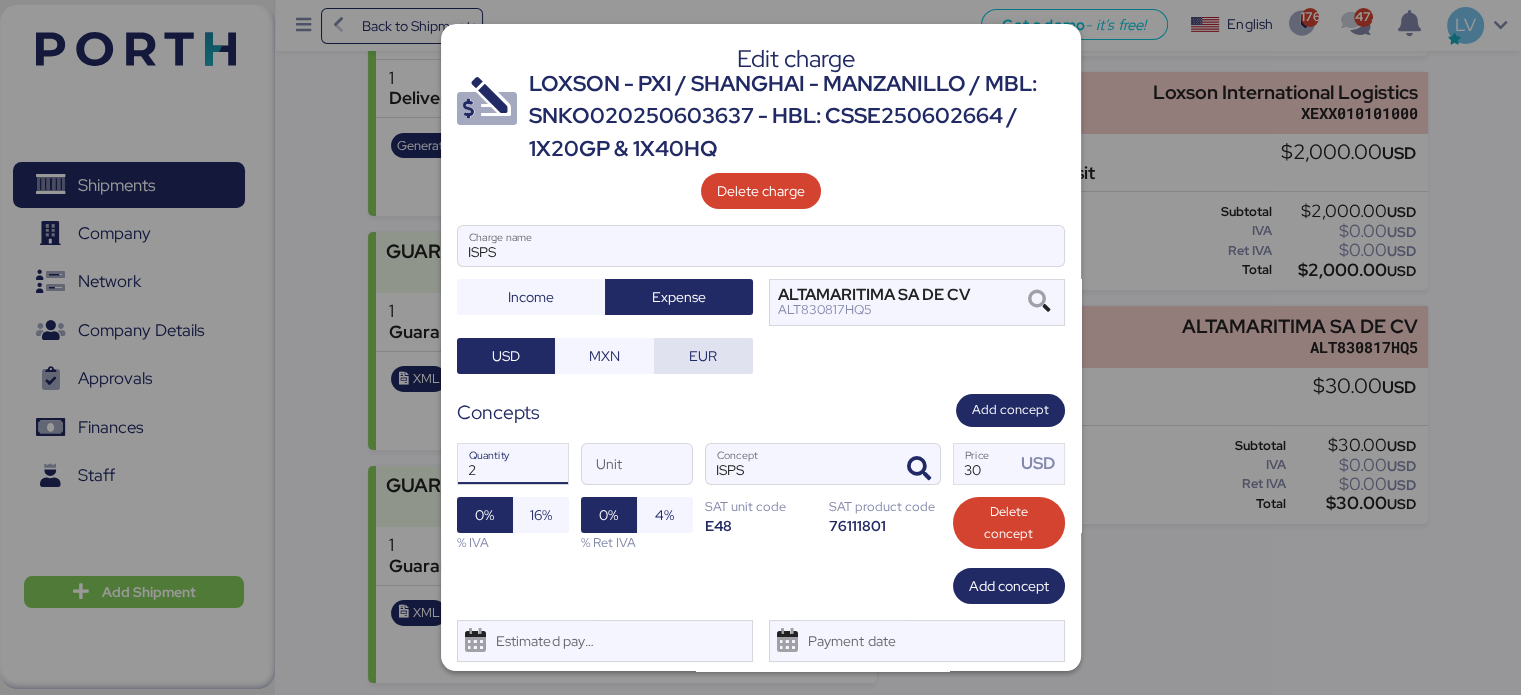 type on "2" 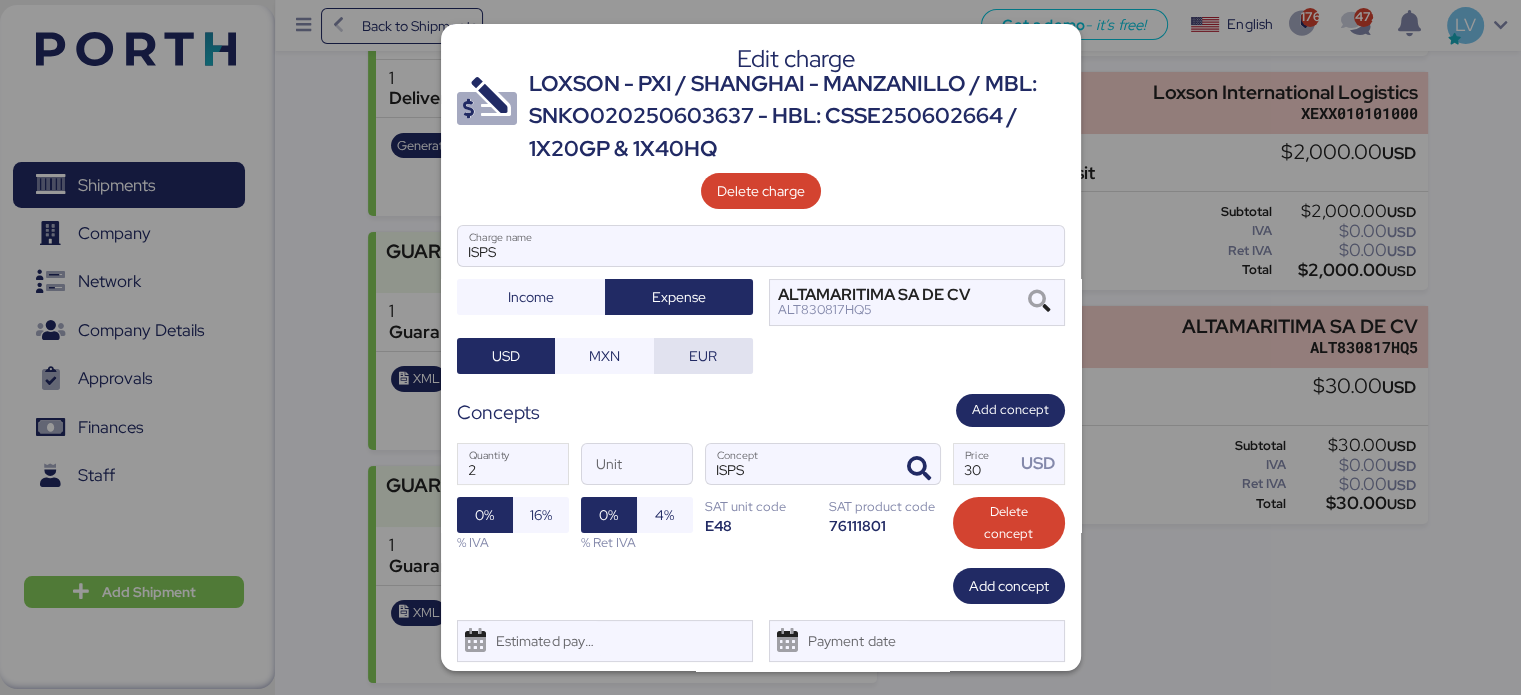 click on "EUR" at bounding box center (703, 356) 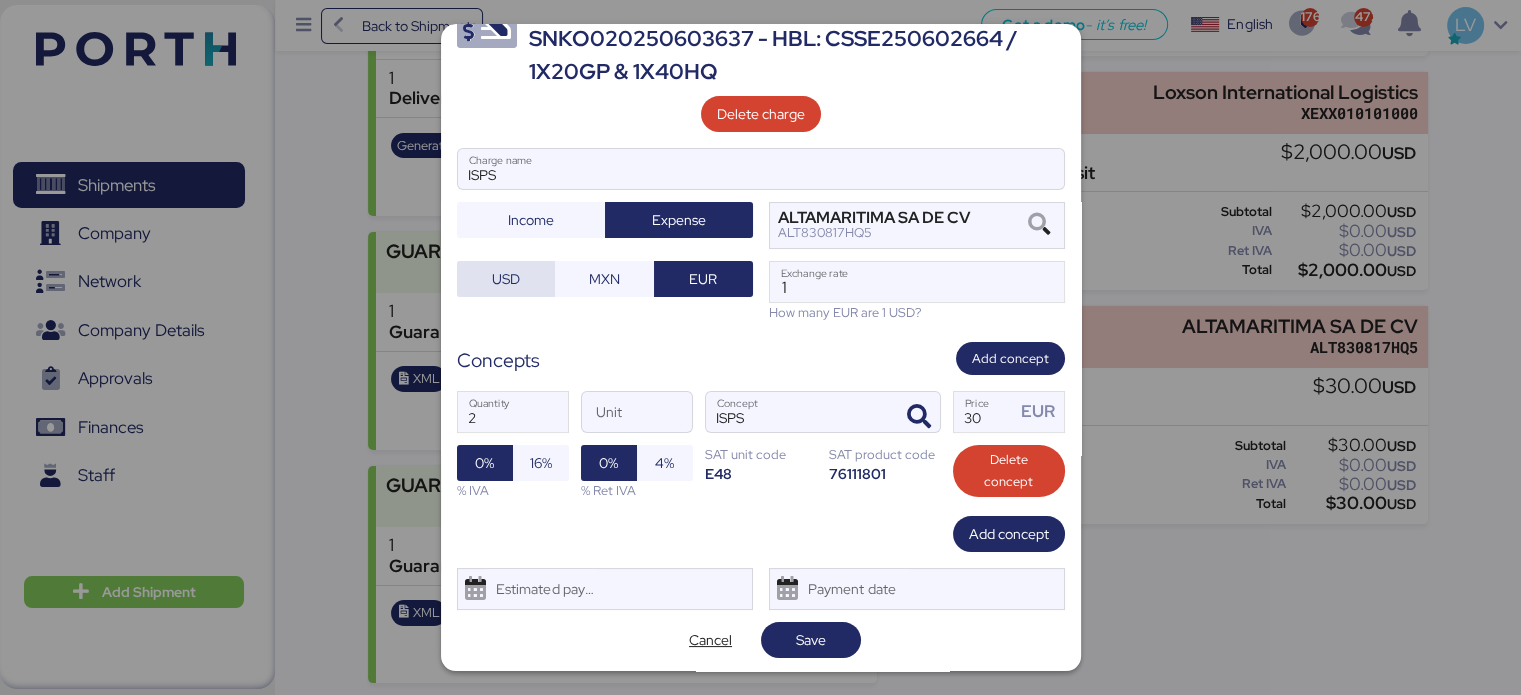 click on "USD" at bounding box center [506, 279] 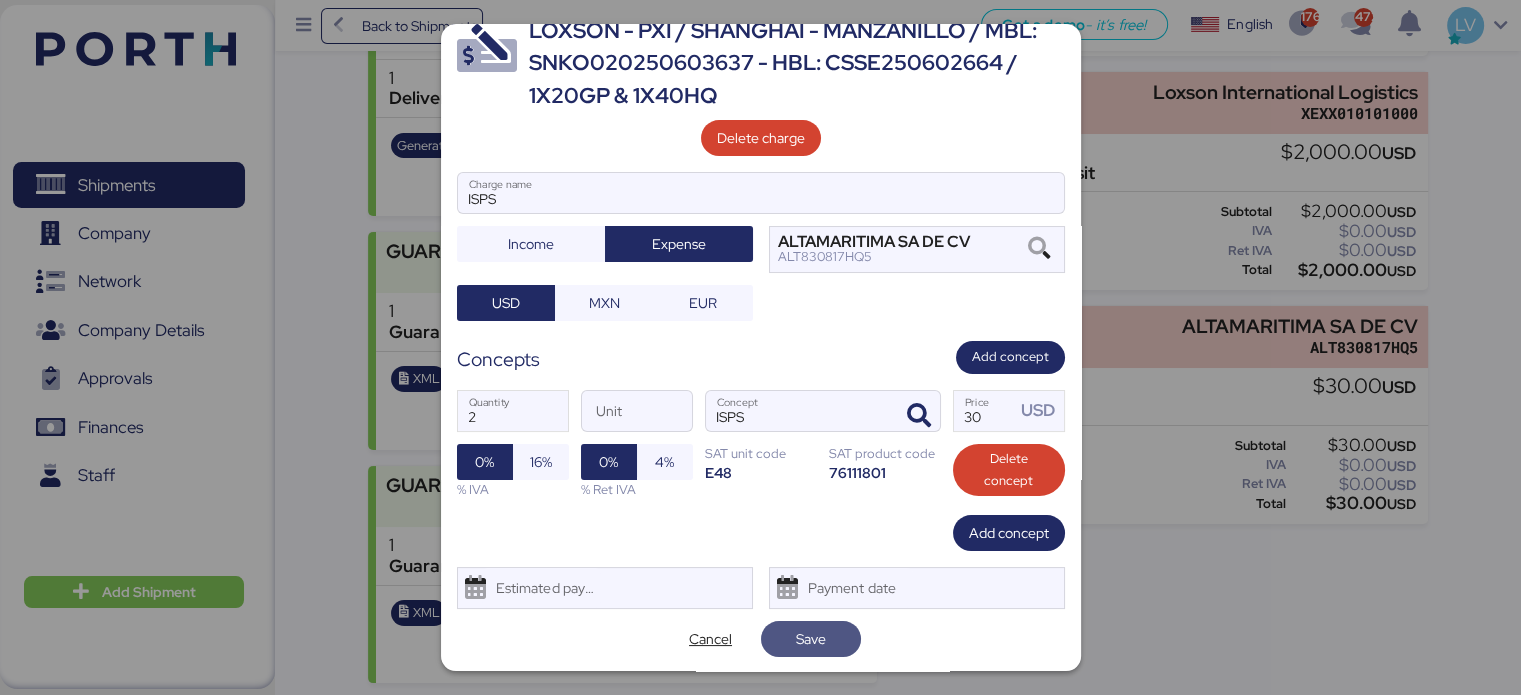 click on "Save" at bounding box center (811, 639) 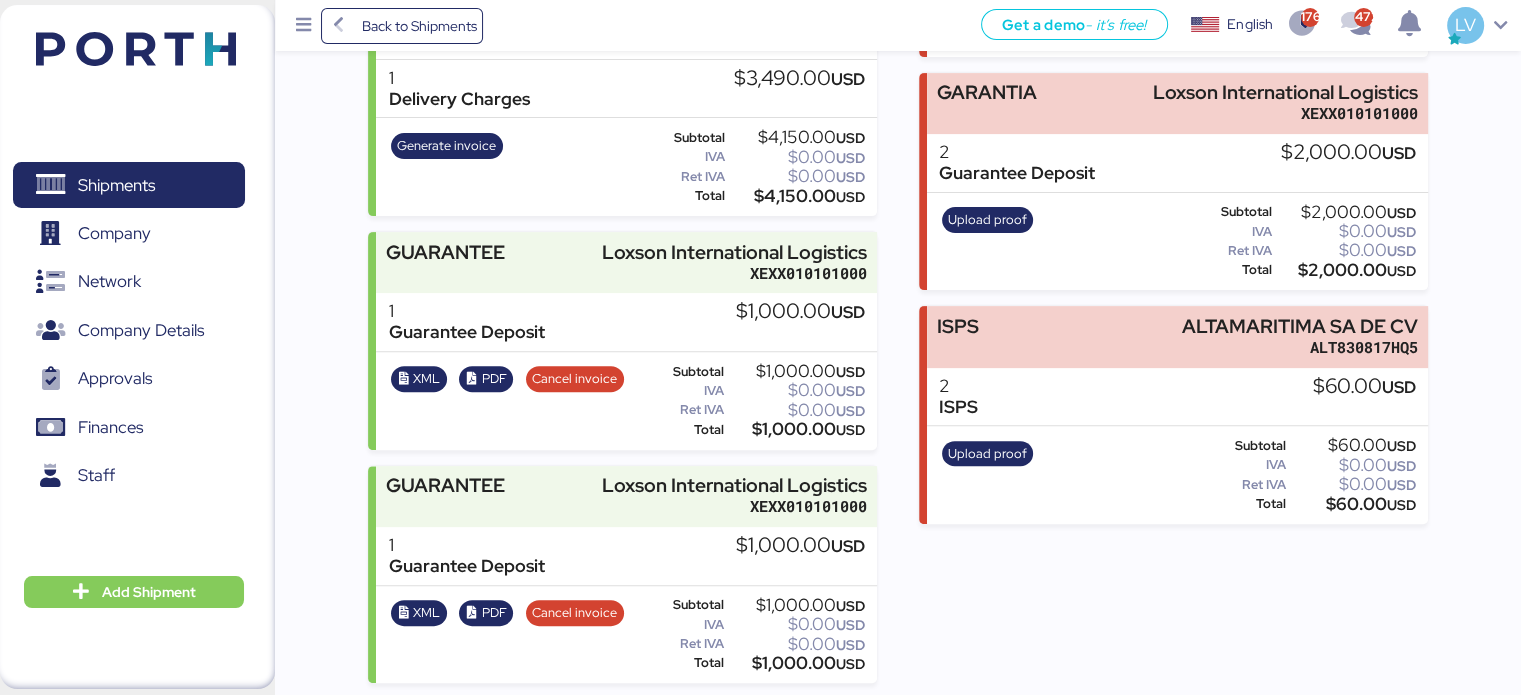 scroll, scrollTop: 626, scrollLeft: 0, axis: vertical 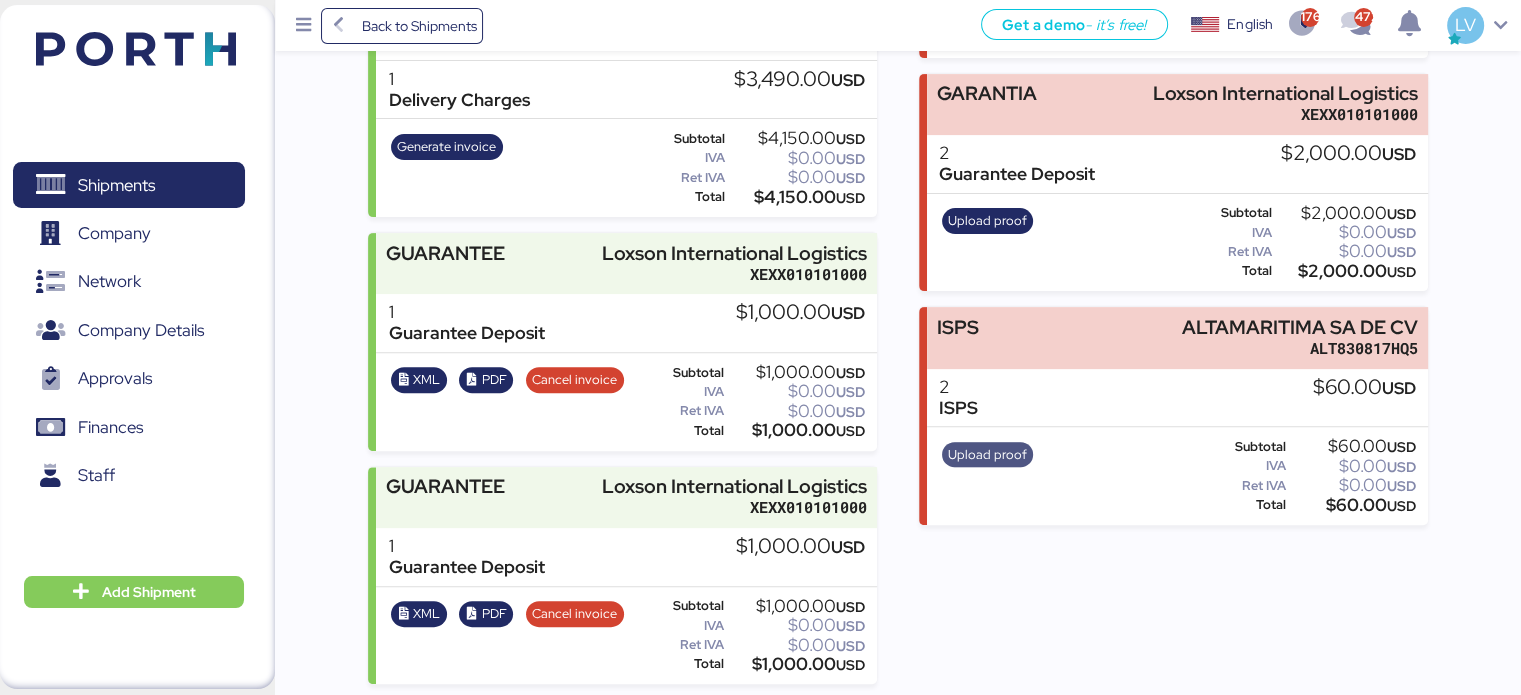 click on "Upload proof" at bounding box center [987, 455] 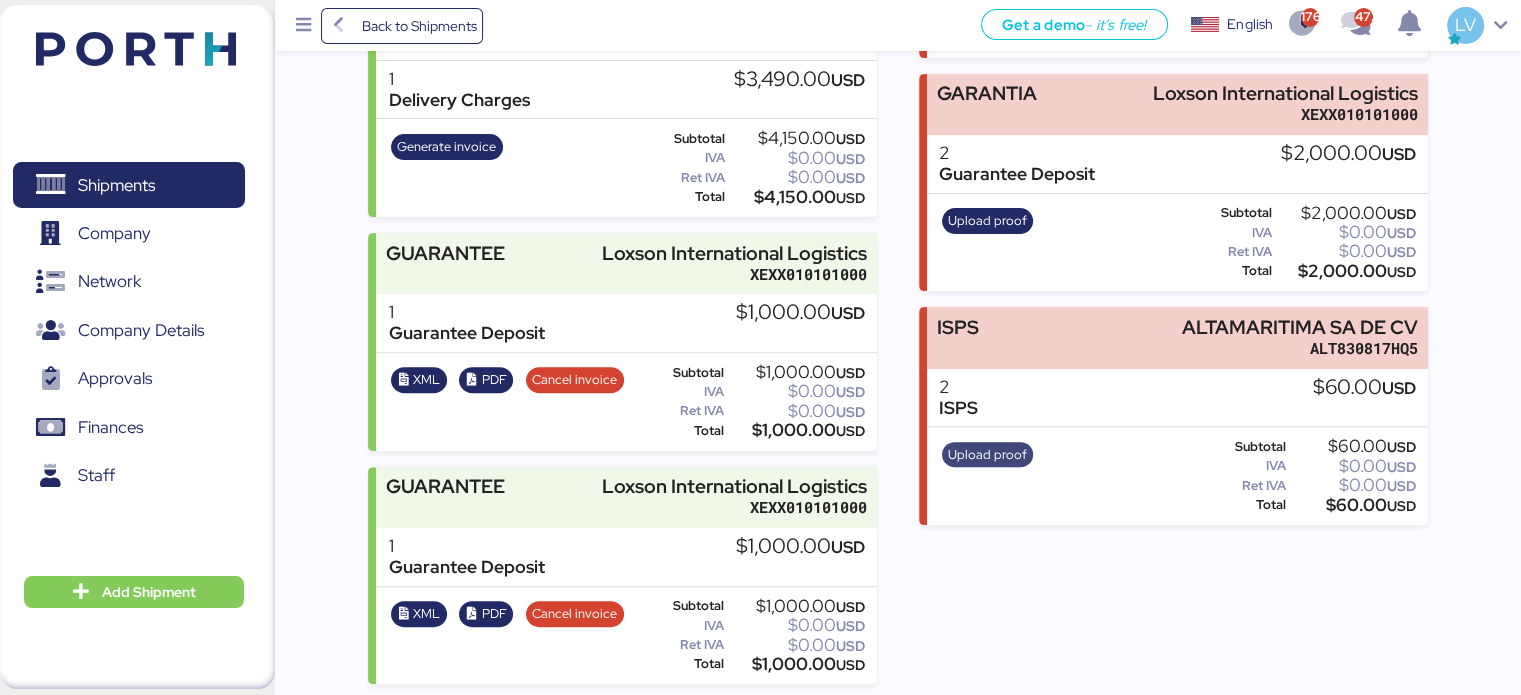 scroll, scrollTop: 0, scrollLeft: 0, axis: both 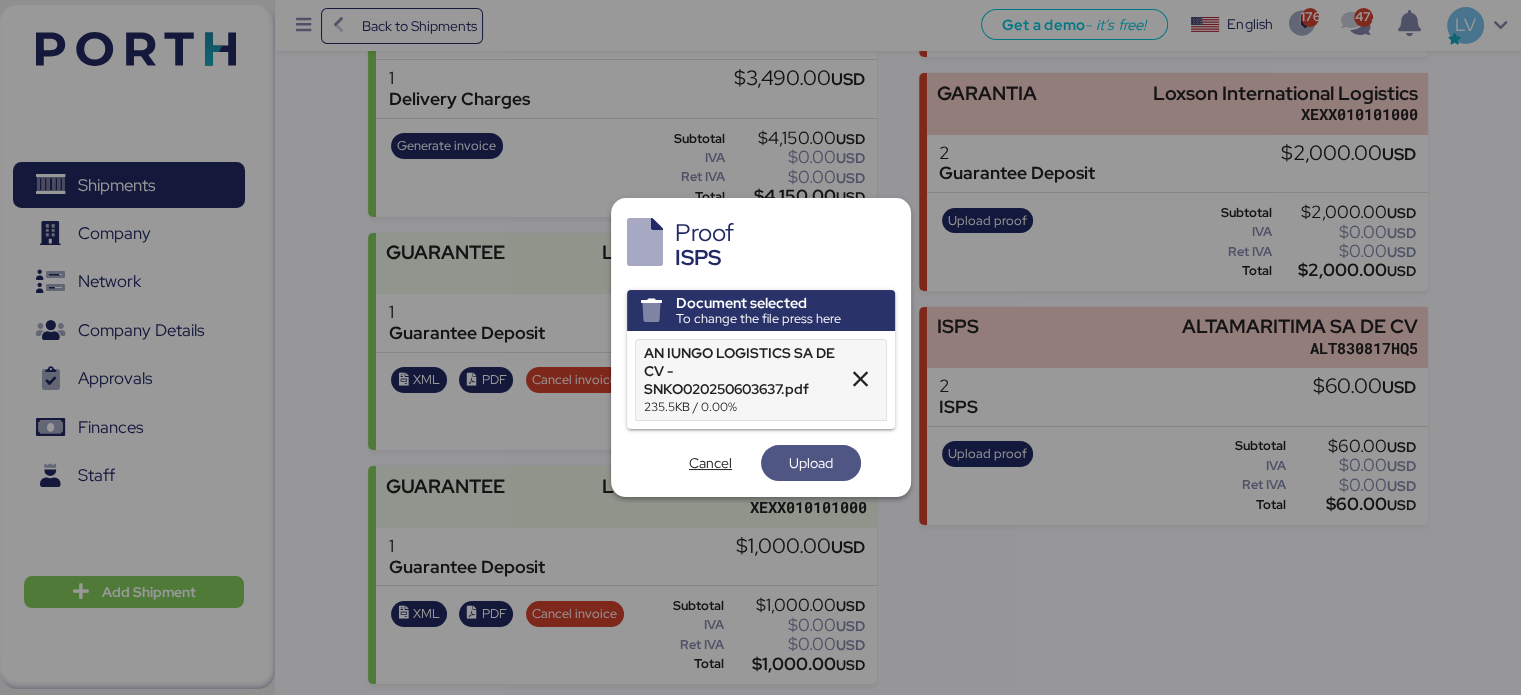 click on "Upload" at bounding box center [811, 463] 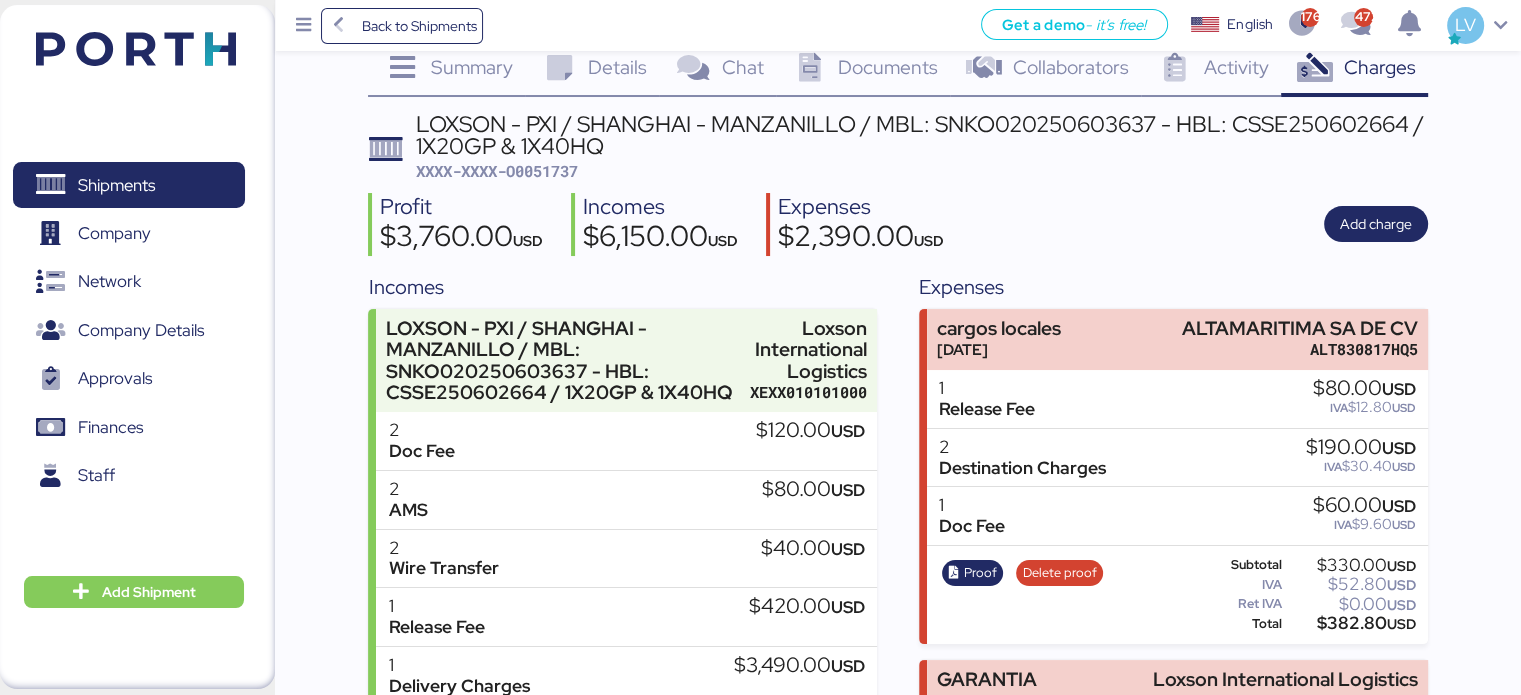 scroll, scrollTop: 68, scrollLeft: 0, axis: vertical 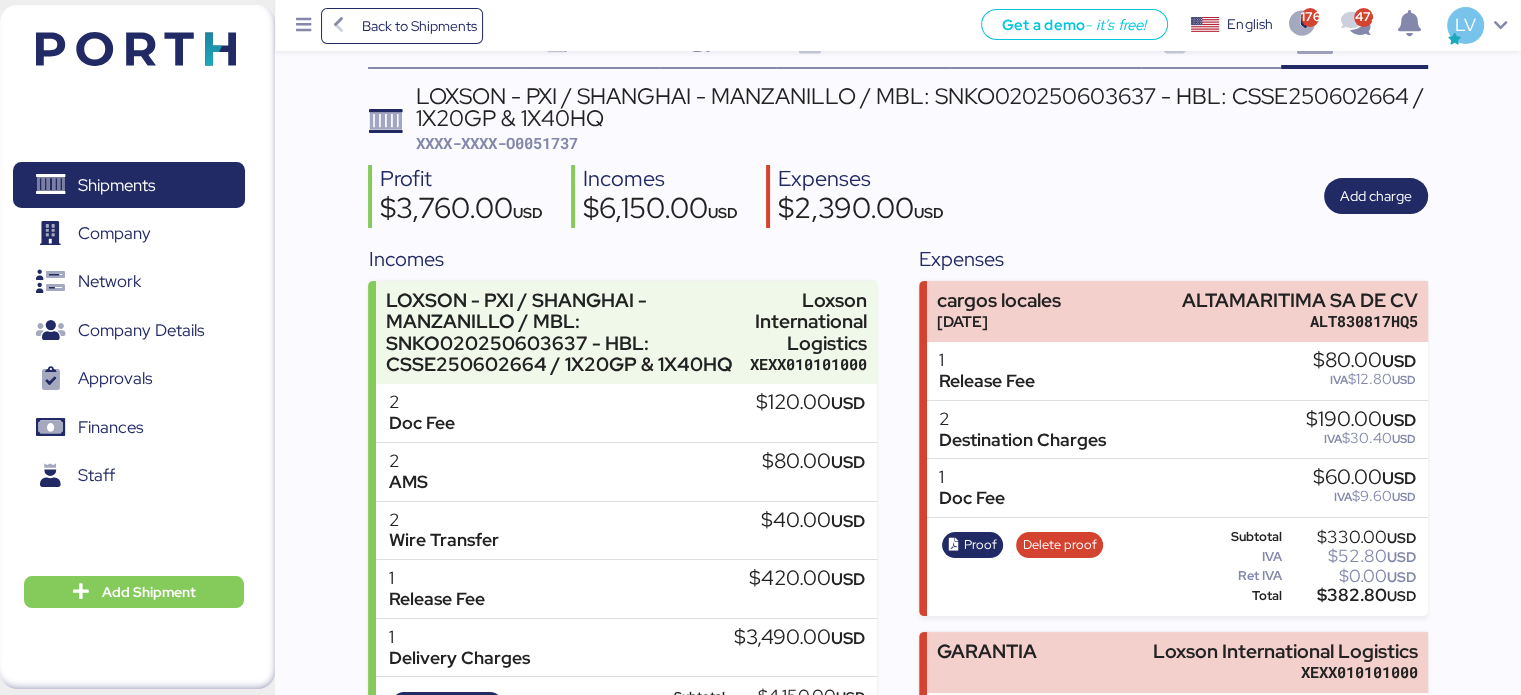 click on "XXXX-XXXX-O0051737" at bounding box center [497, 143] 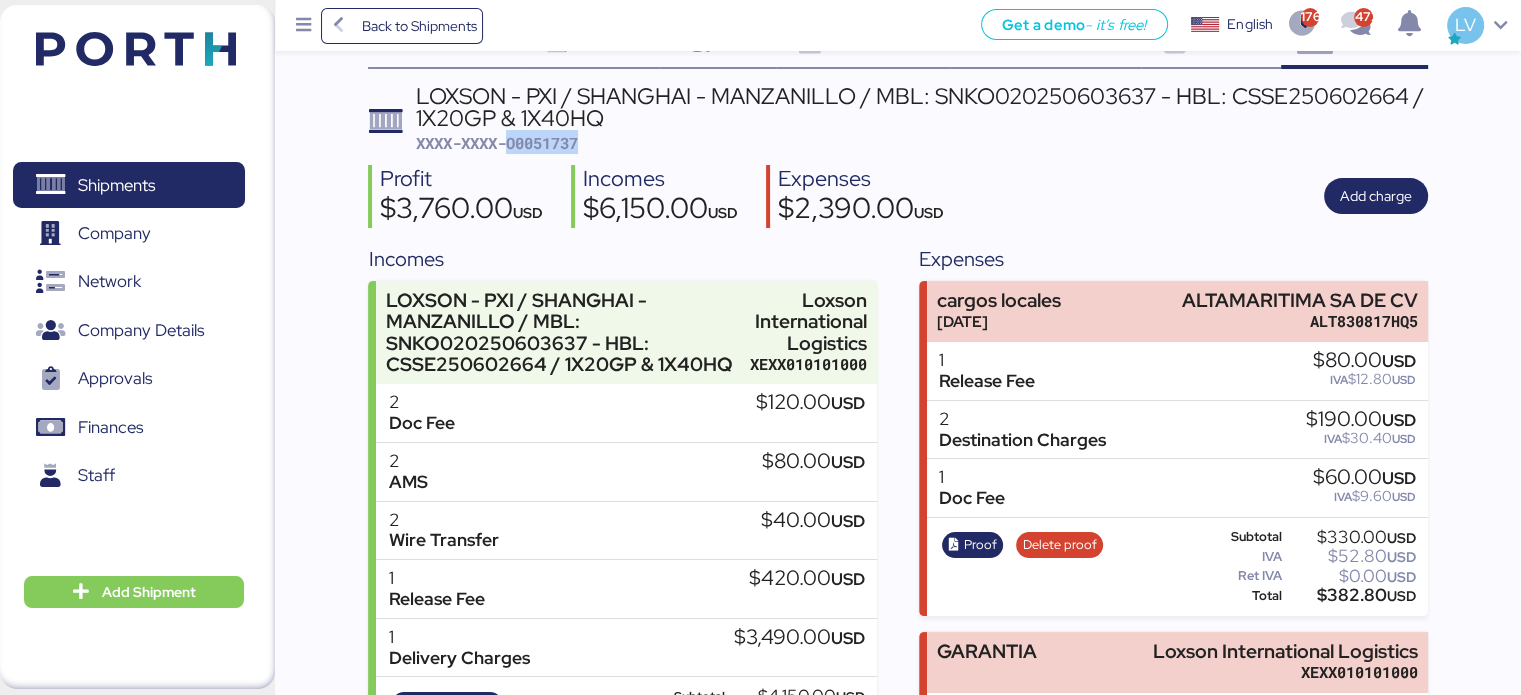 click on "XXXX-XXXX-O0051737" at bounding box center [497, 143] 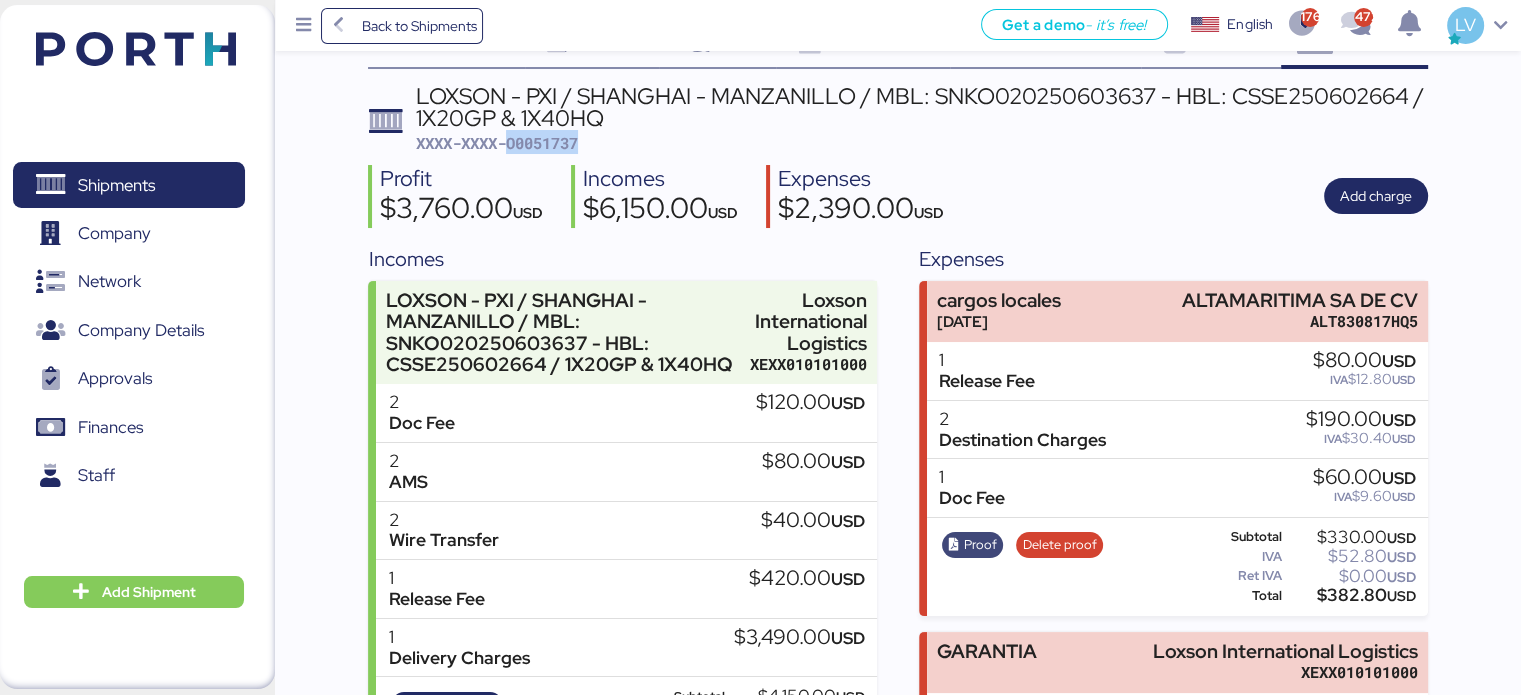 click on "Proof" at bounding box center (980, 545) 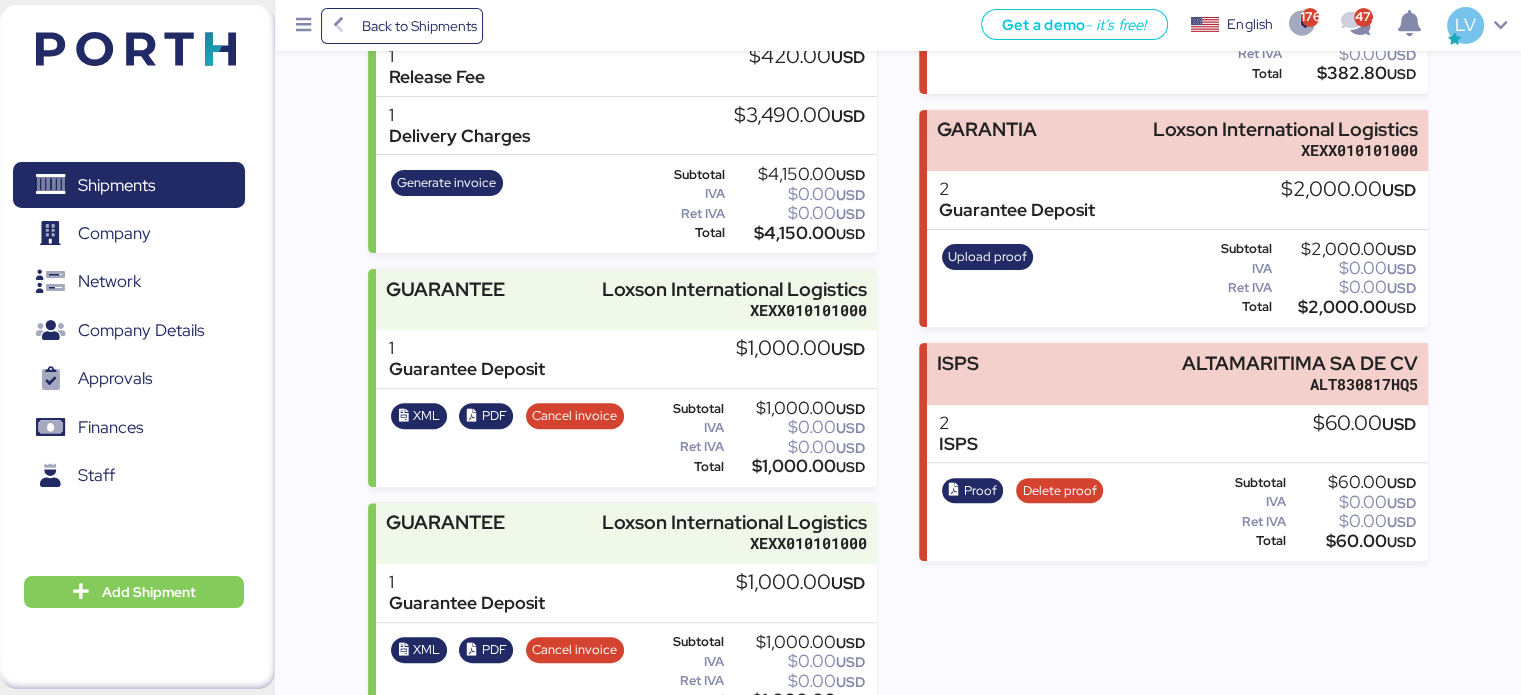scroll, scrollTop: 627, scrollLeft: 0, axis: vertical 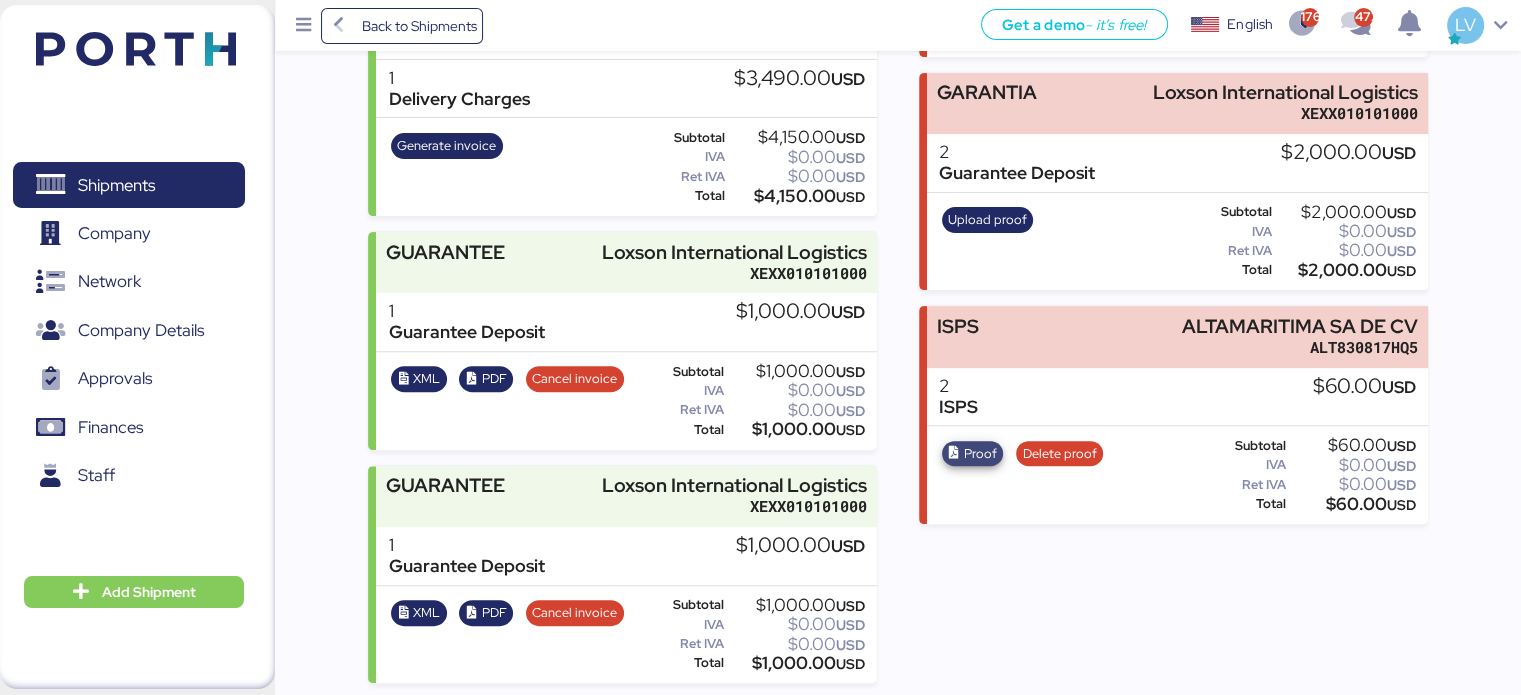 click on "Proof" at bounding box center [973, 454] 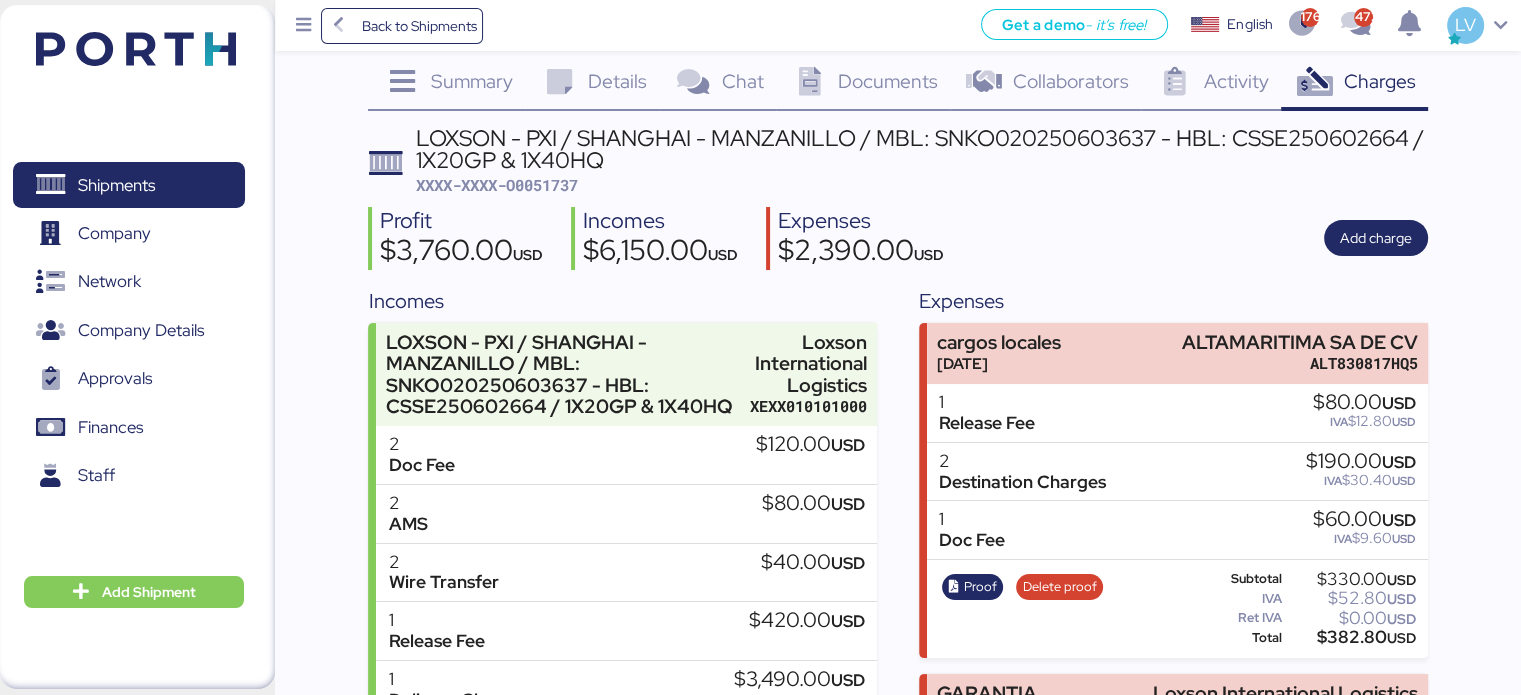 scroll, scrollTop: 27, scrollLeft: 0, axis: vertical 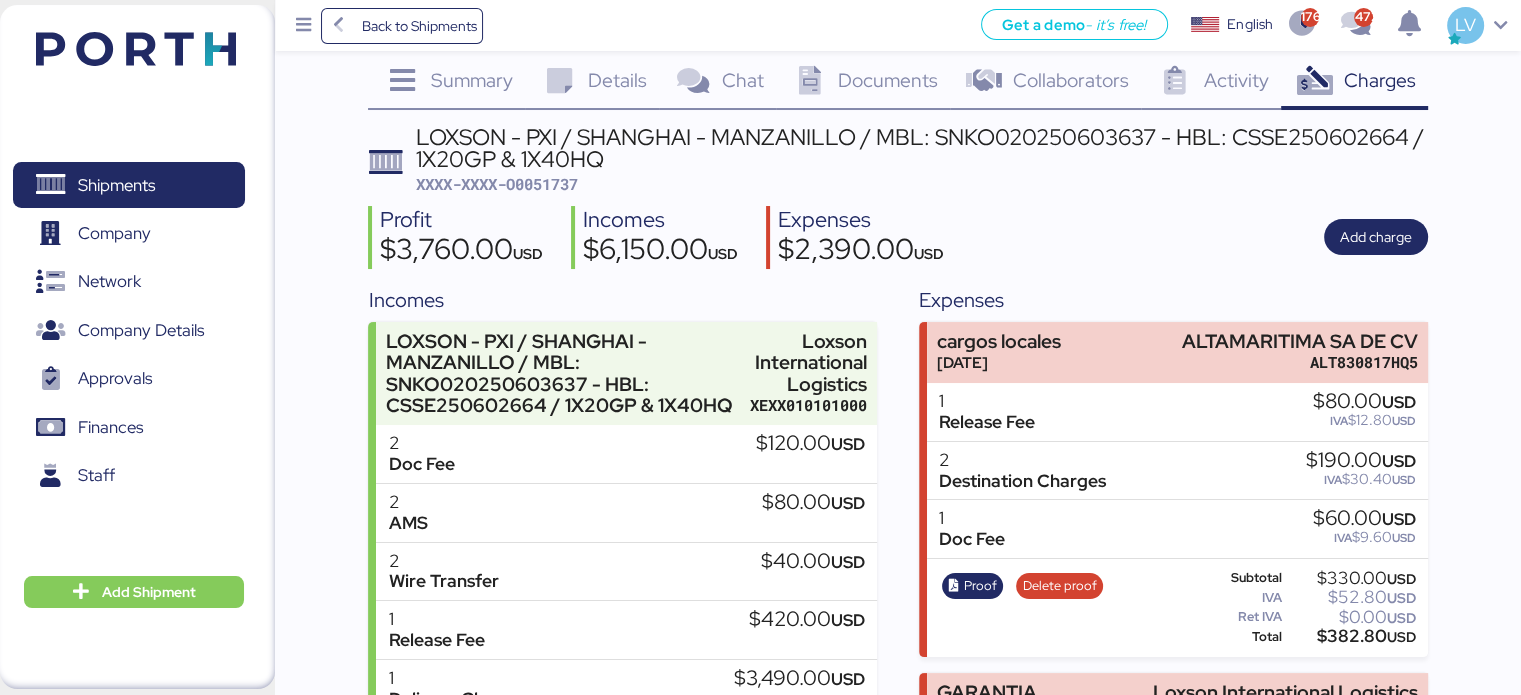 drag, startPoint x: 549, startPoint y: 185, endPoint x: 1213, endPoint y: 184, distance: 664.00073 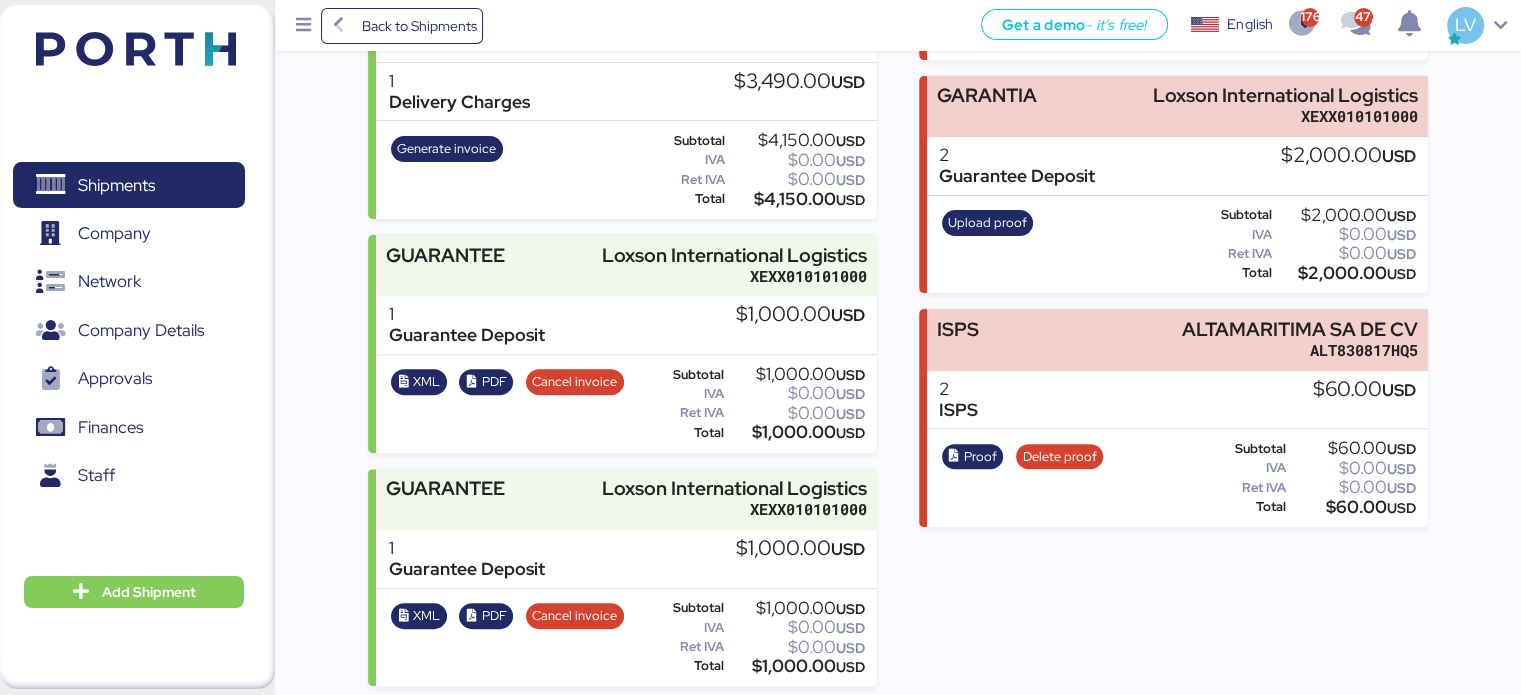 scroll, scrollTop: 625, scrollLeft: 0, axis: vertical 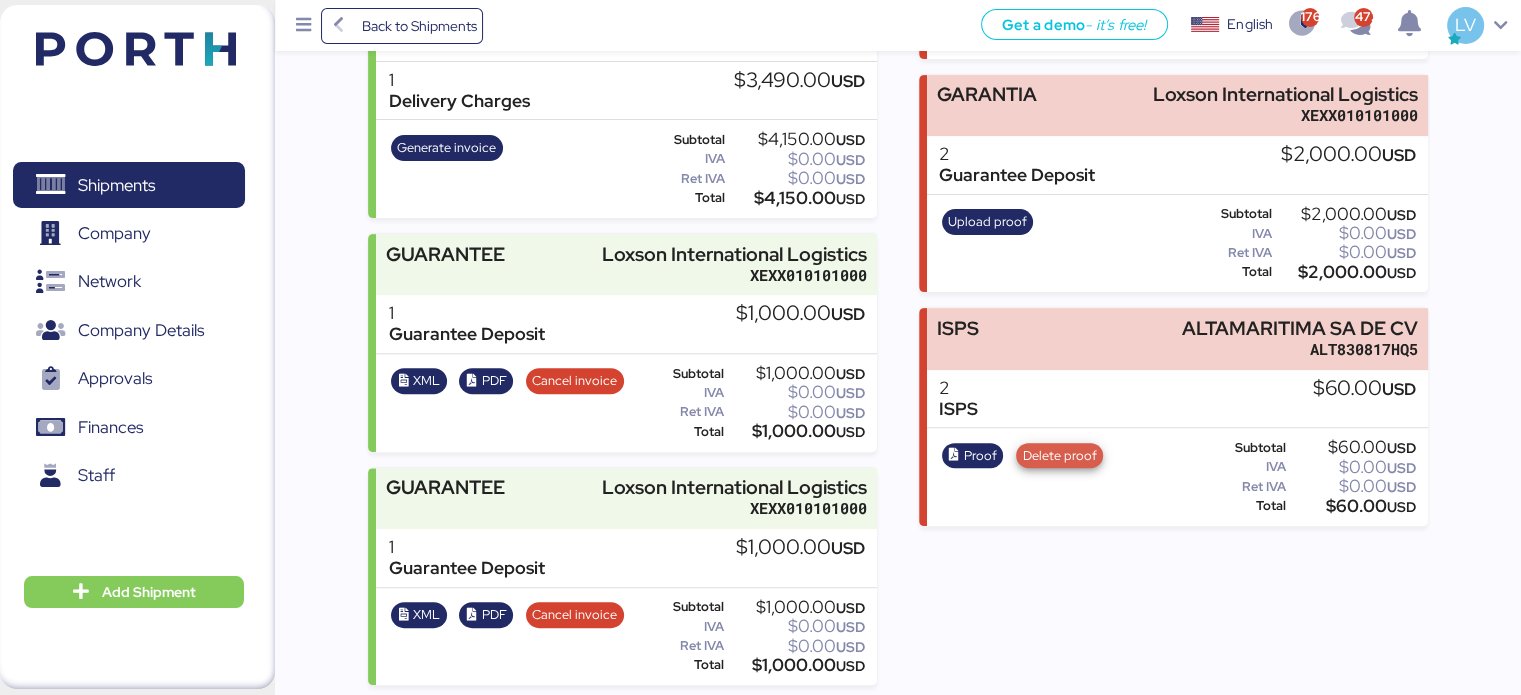 click on "Delete proof" at bounding box center (1060, 456) 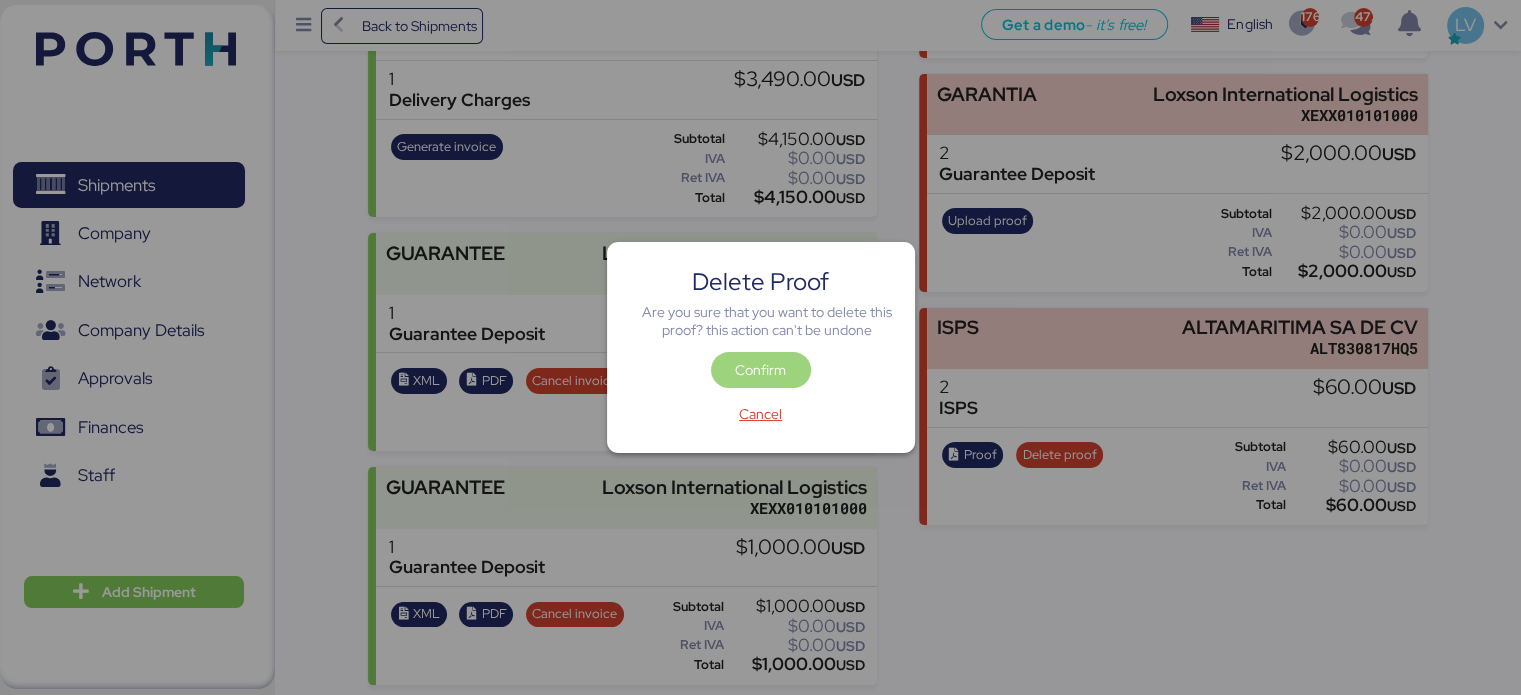 click on "Confirm" at bounding box center (760, 370) 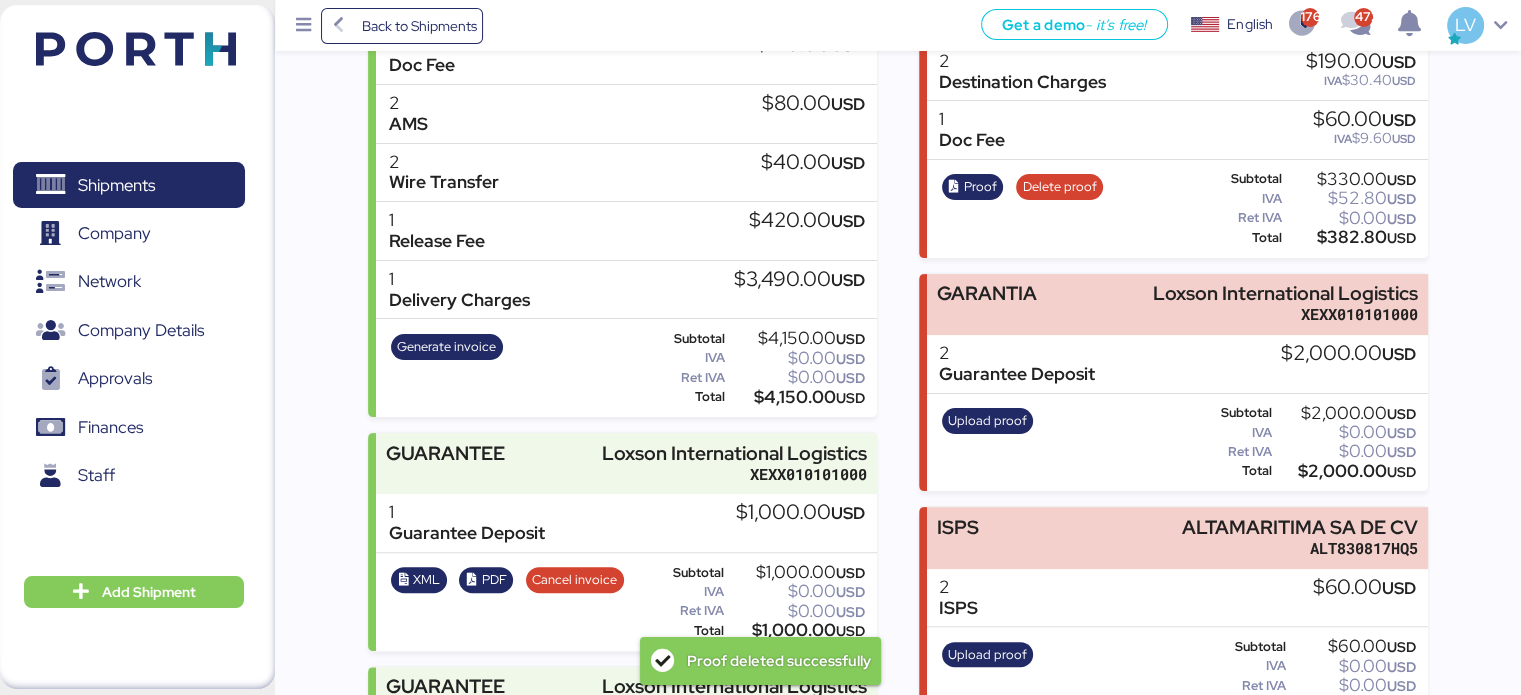 scroll, scrollTop: 627, scrollLeft: 0, axis: vertical 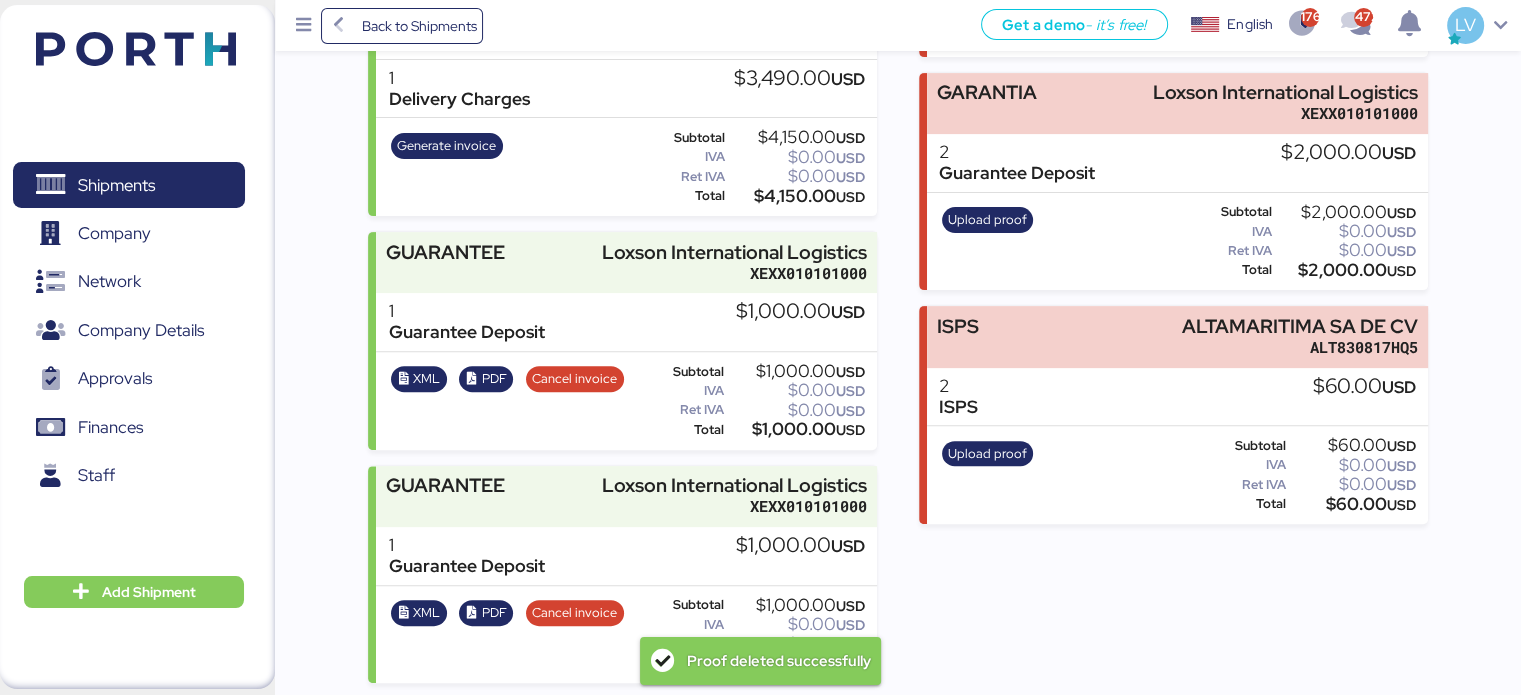 click on "ISPS  ALTAMARITIMA SA DE CV ALT830817HQ5 2  ISPS
$60.00  USD Upload proof Subtotal
$60.00  USD IVA
$0.00  USD Ret IVA
$0.00  USD Total
$60.00  USD" at bounding box center (1173, 415) 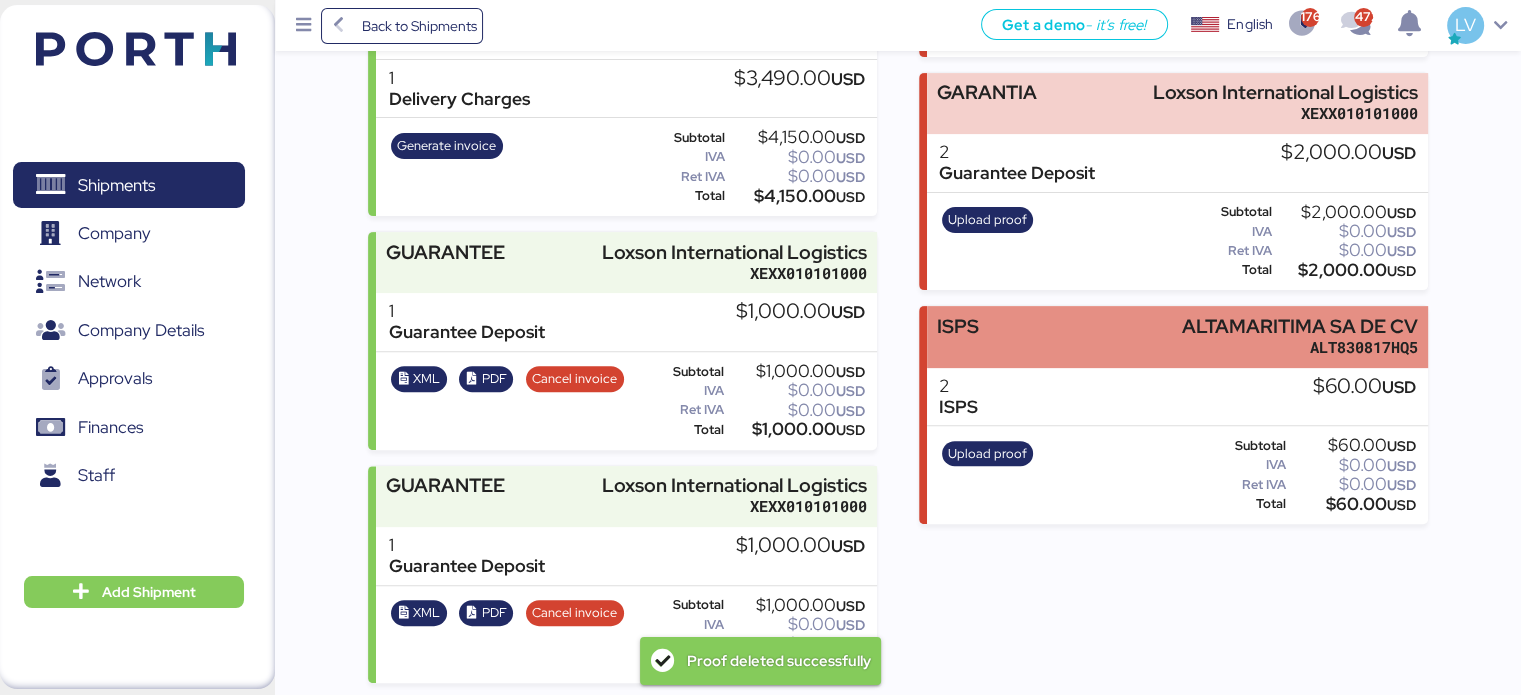 click on "ISPS" at bounding box center [958, 326] 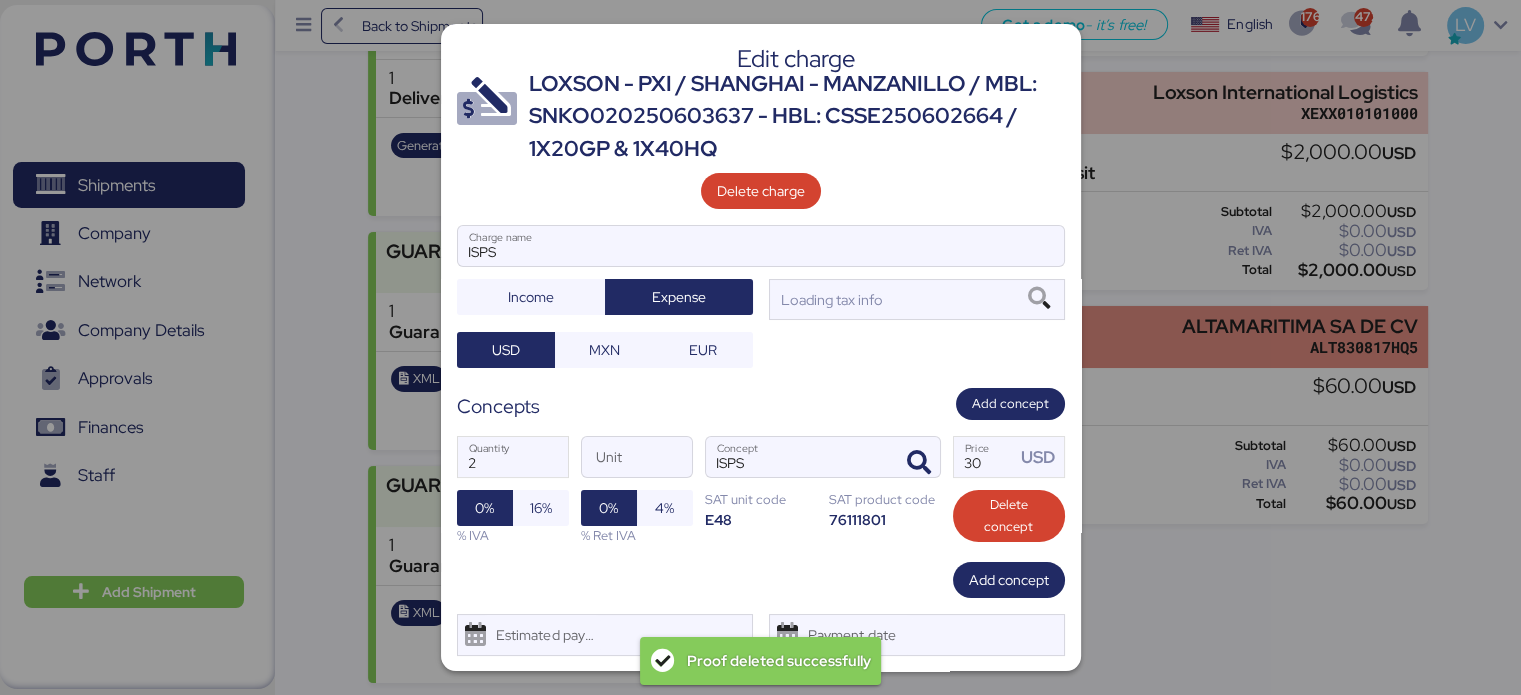 scroll, scrollTop: 0, scrollLeft: 0, axis: both 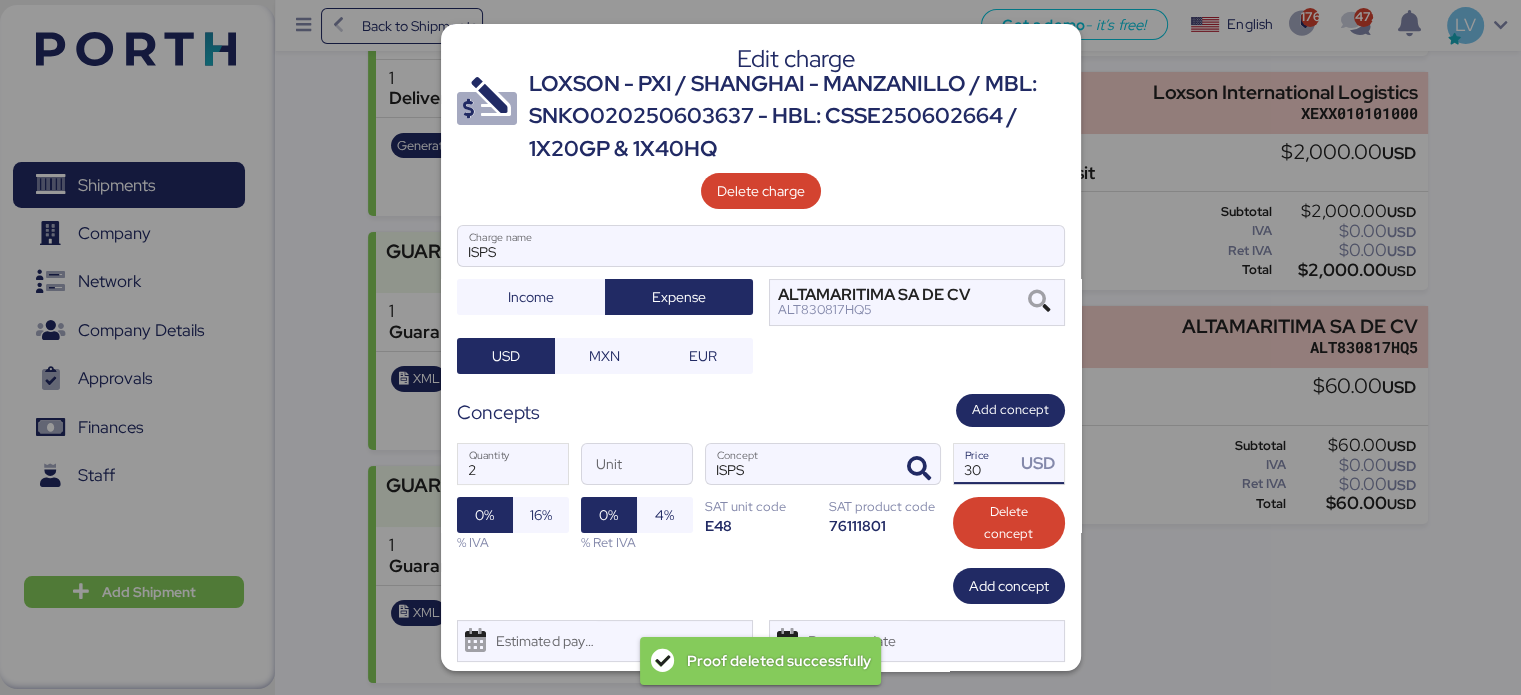 click on "30" at bounding box center (985, 464) 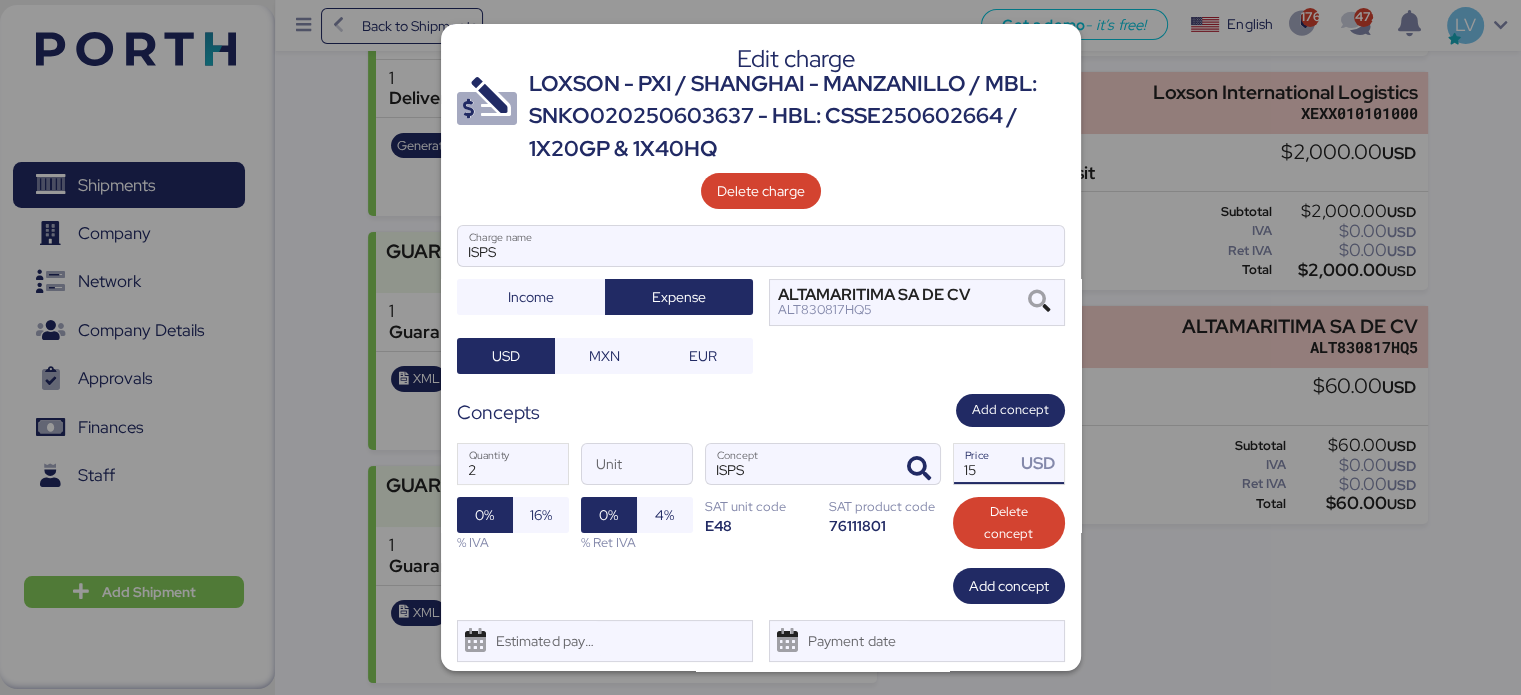 type on "15" 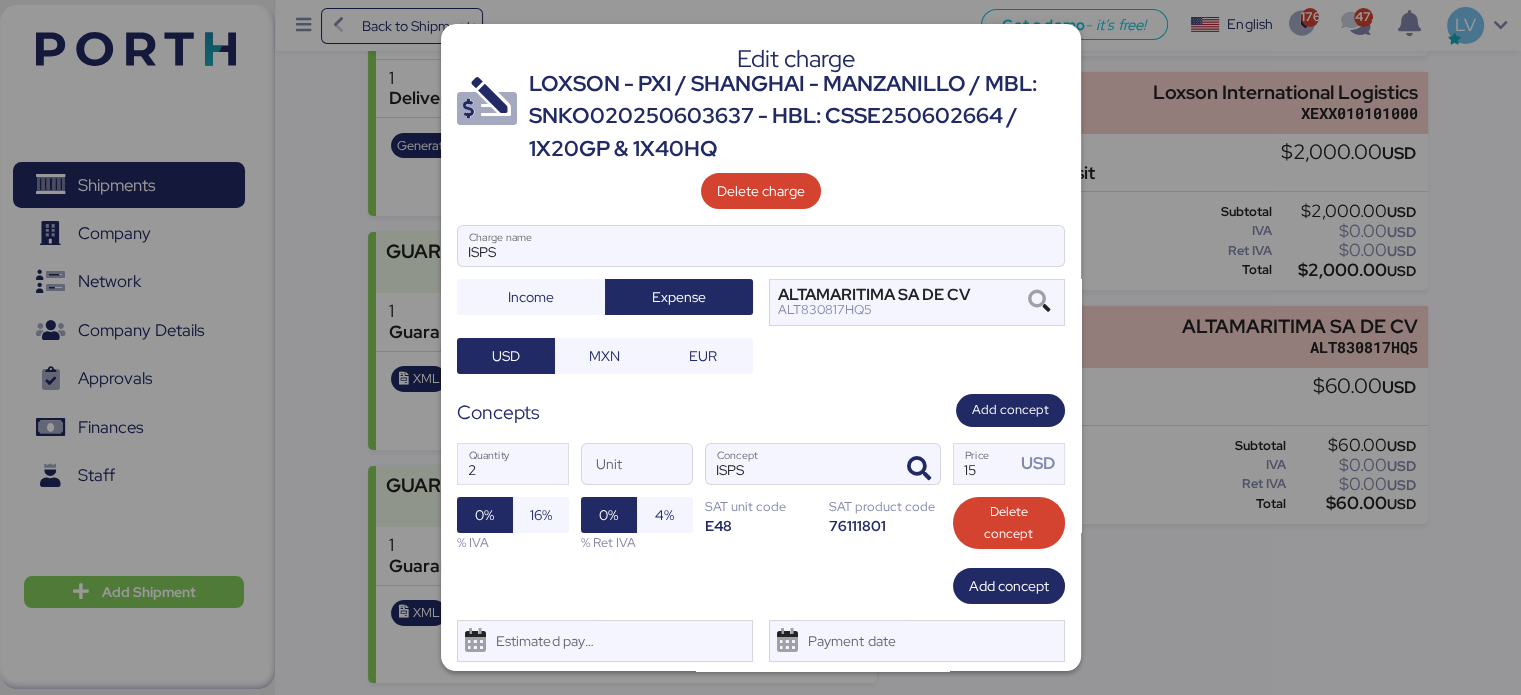 scroll, scrollTop: 53, scrollLeft: 0, axis: vertical 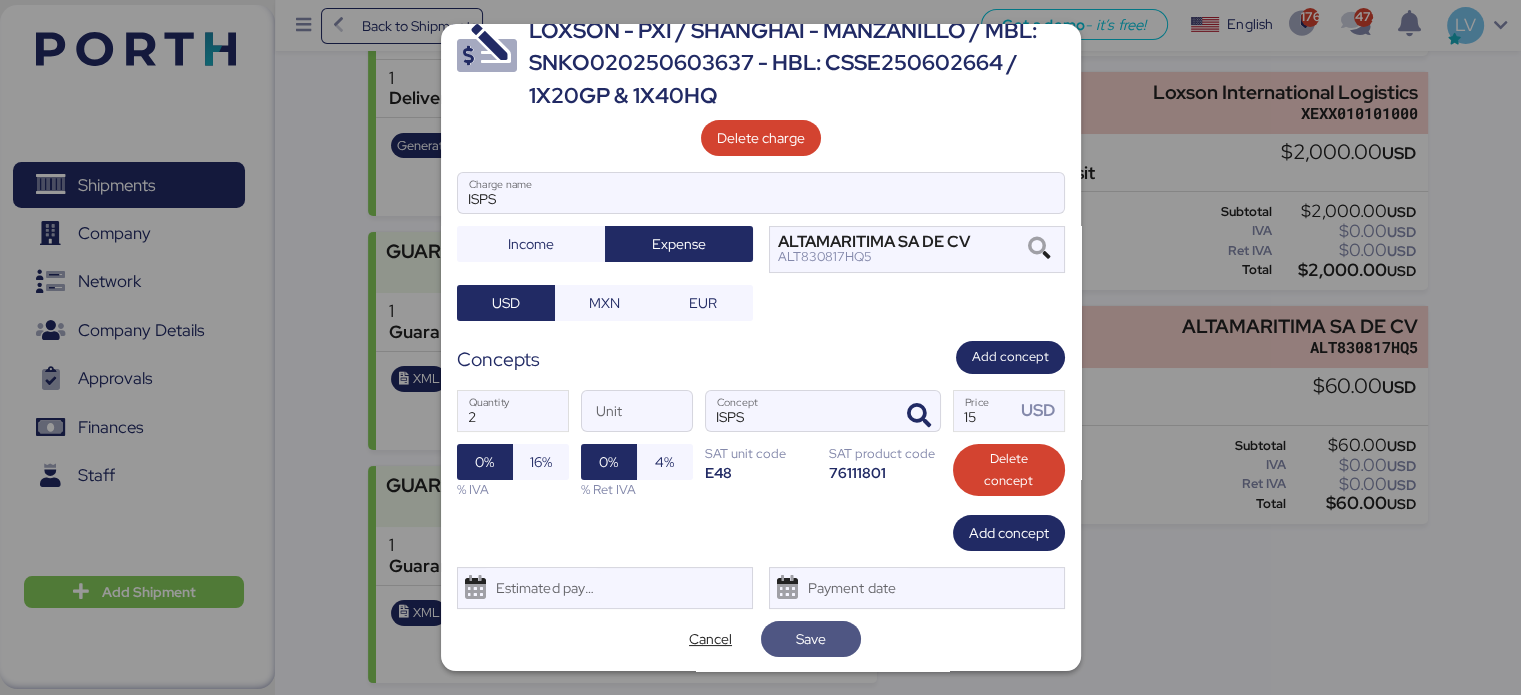 click on "Save" at bounding box center [811, 639] 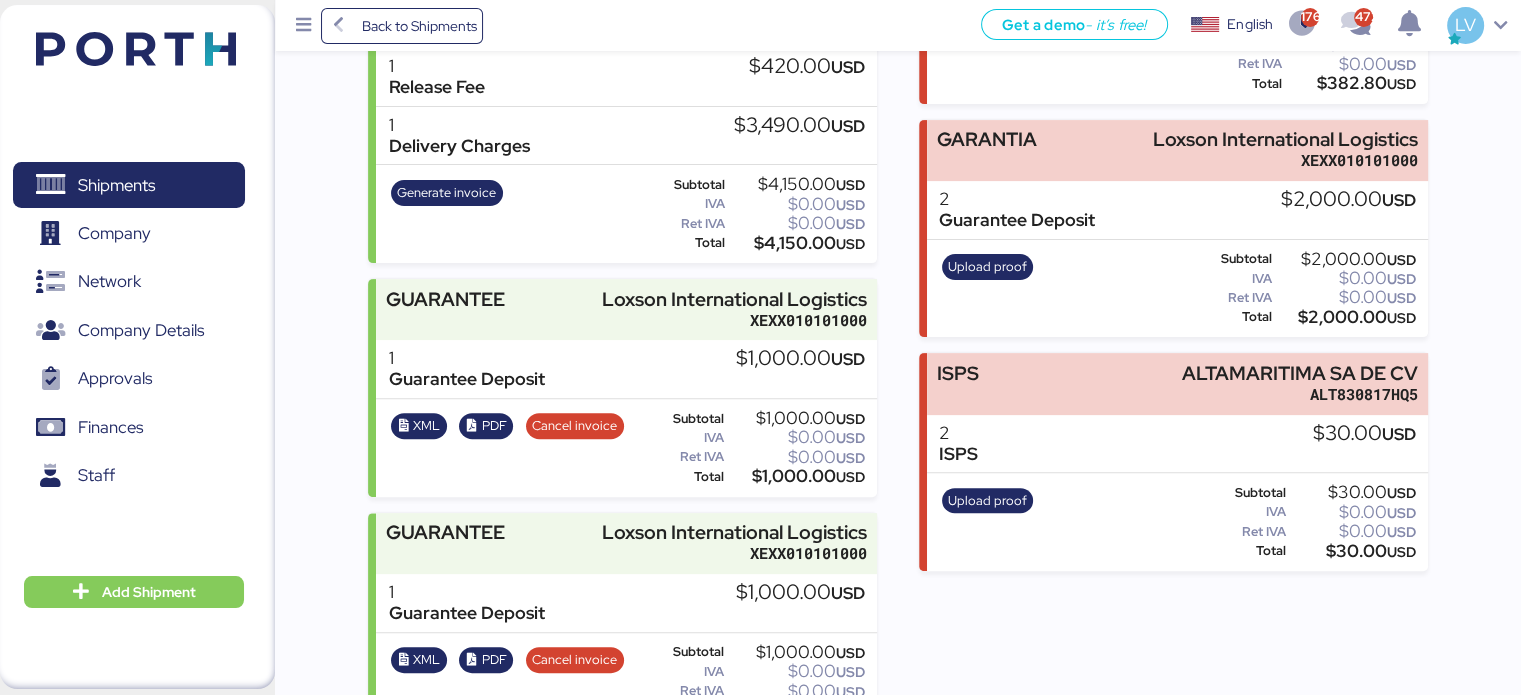 scroll, scrollTop: 627, scrollLeft: 0, axis: vertical 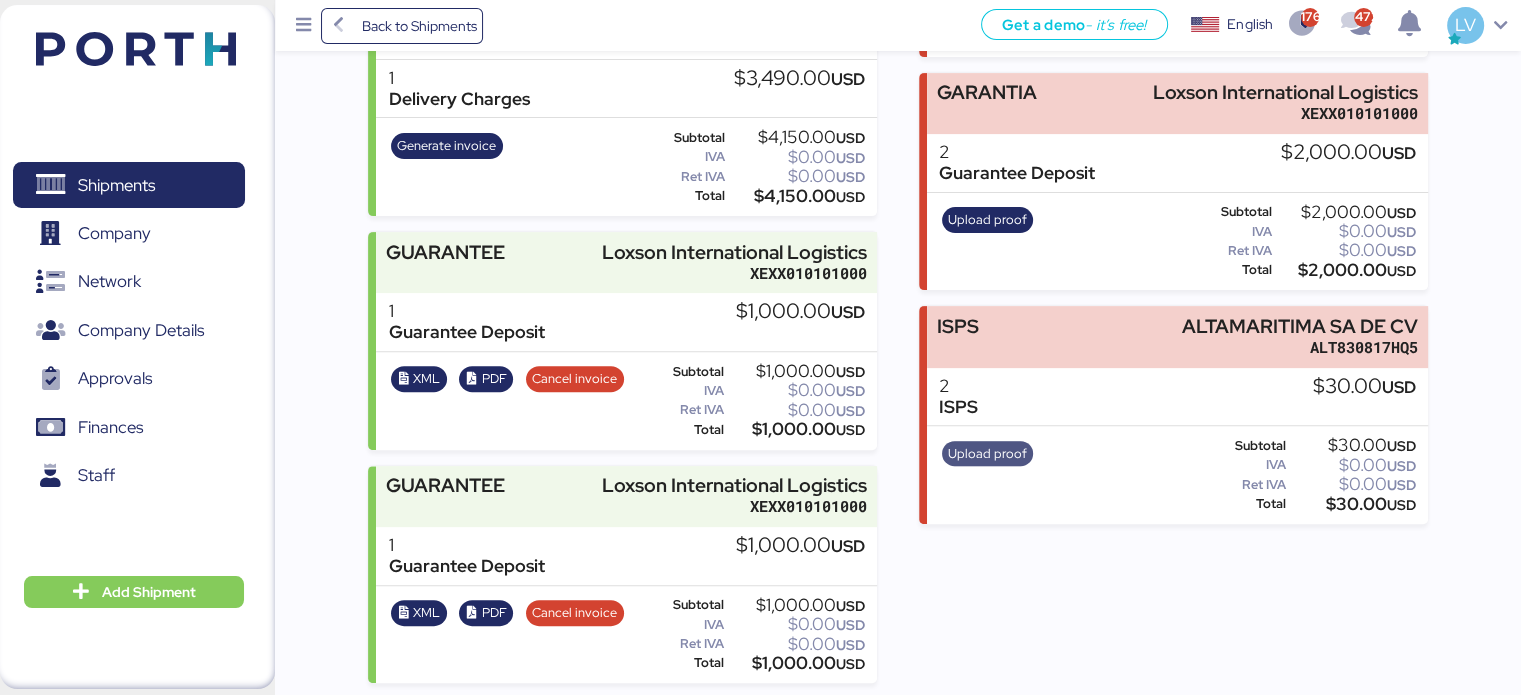 click on "Upload proof" at bounding box center [987, 454] 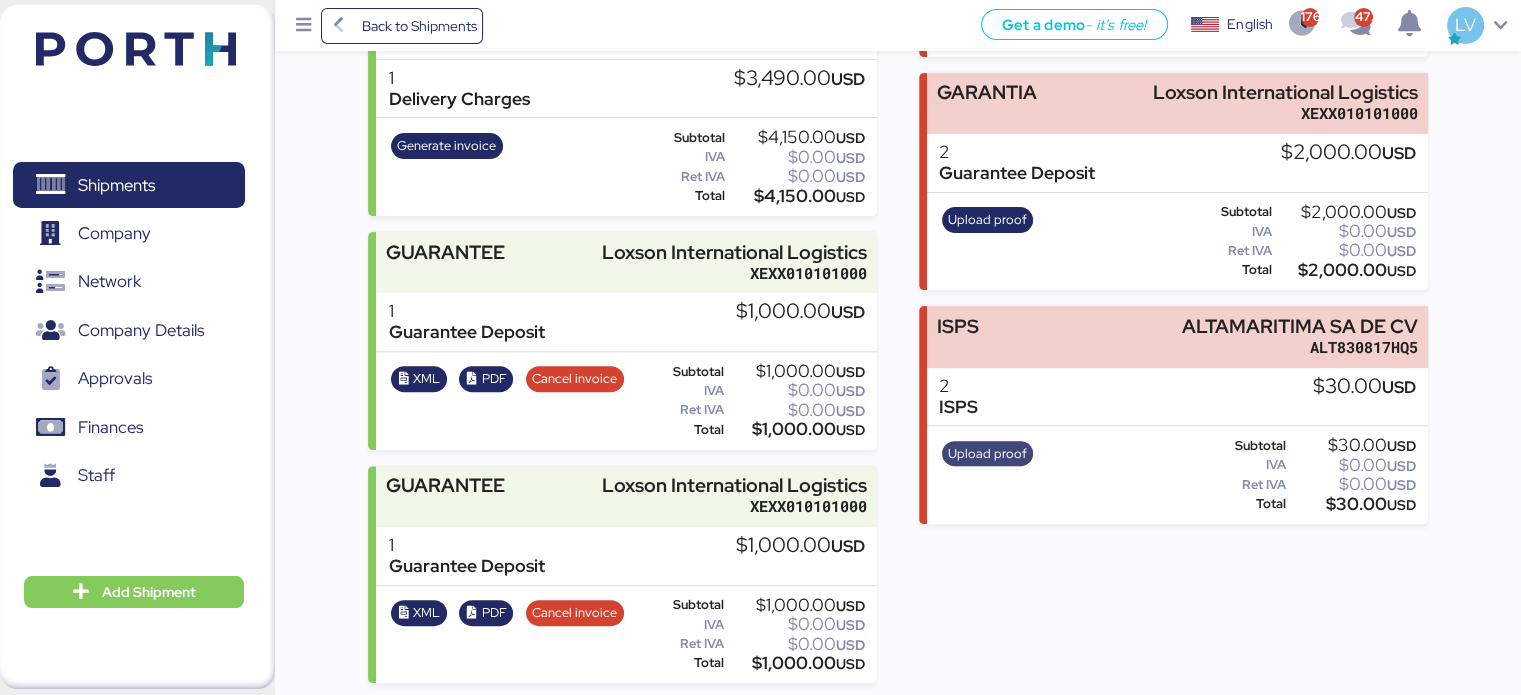 scroll, scrollTop: 0, scrollLeft: 0, axis: both 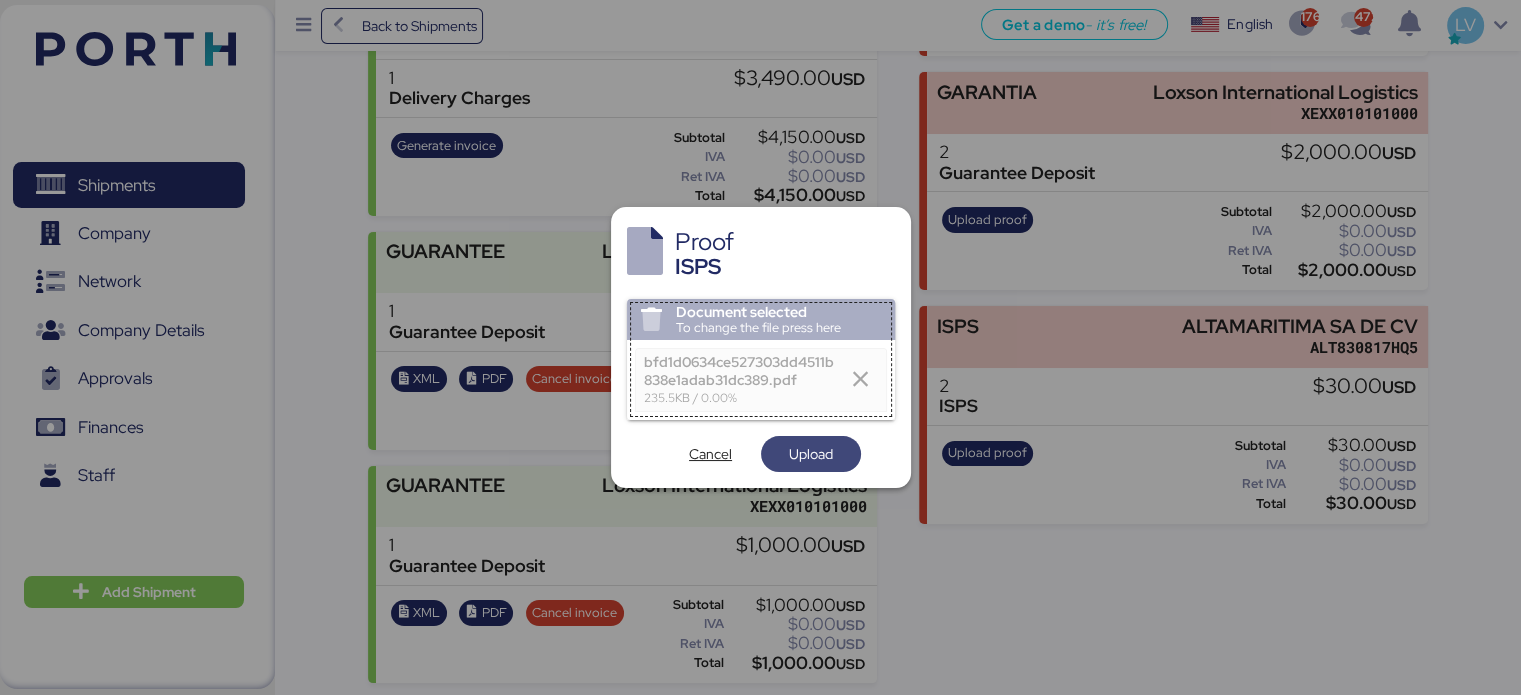click on "Upload" at bounding box center (811, 454) 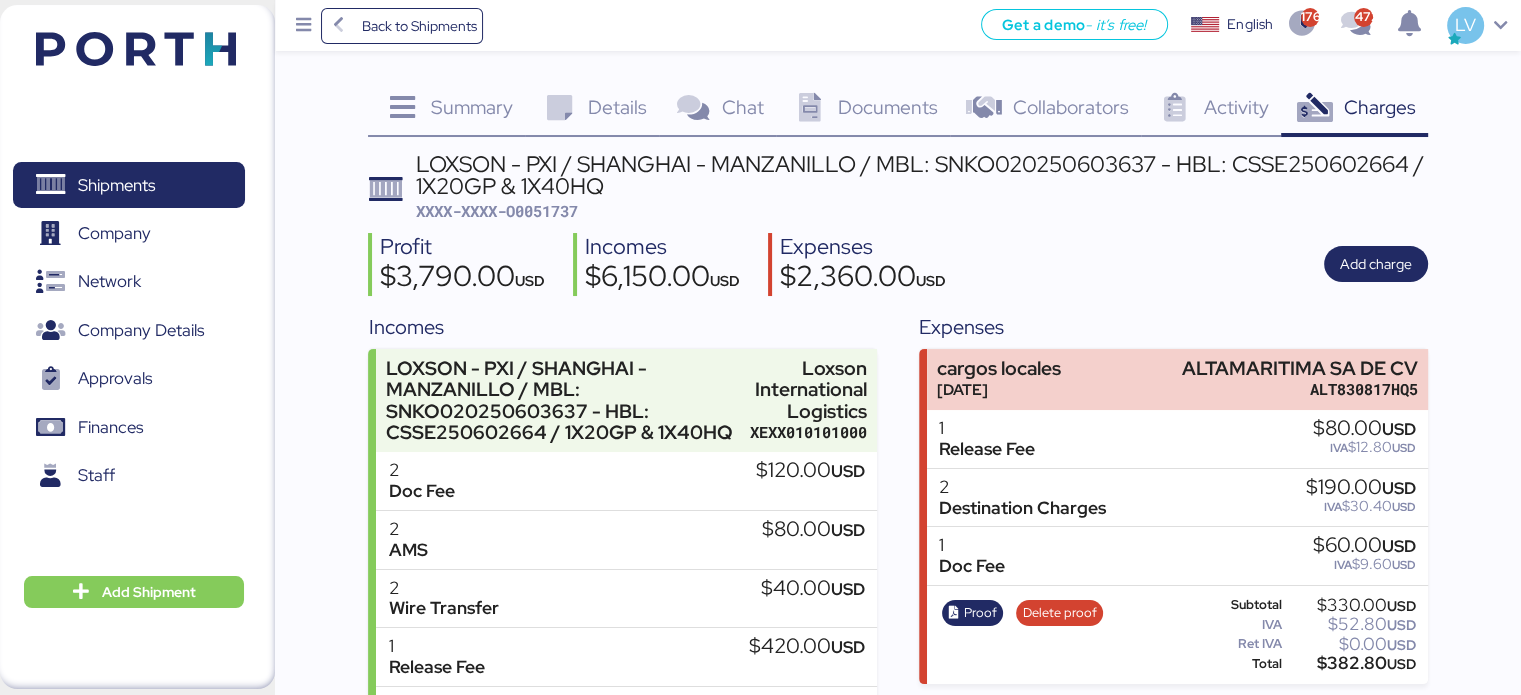 click on "XXXX-XXXX-O0051737" at bounding box center (497, 211) 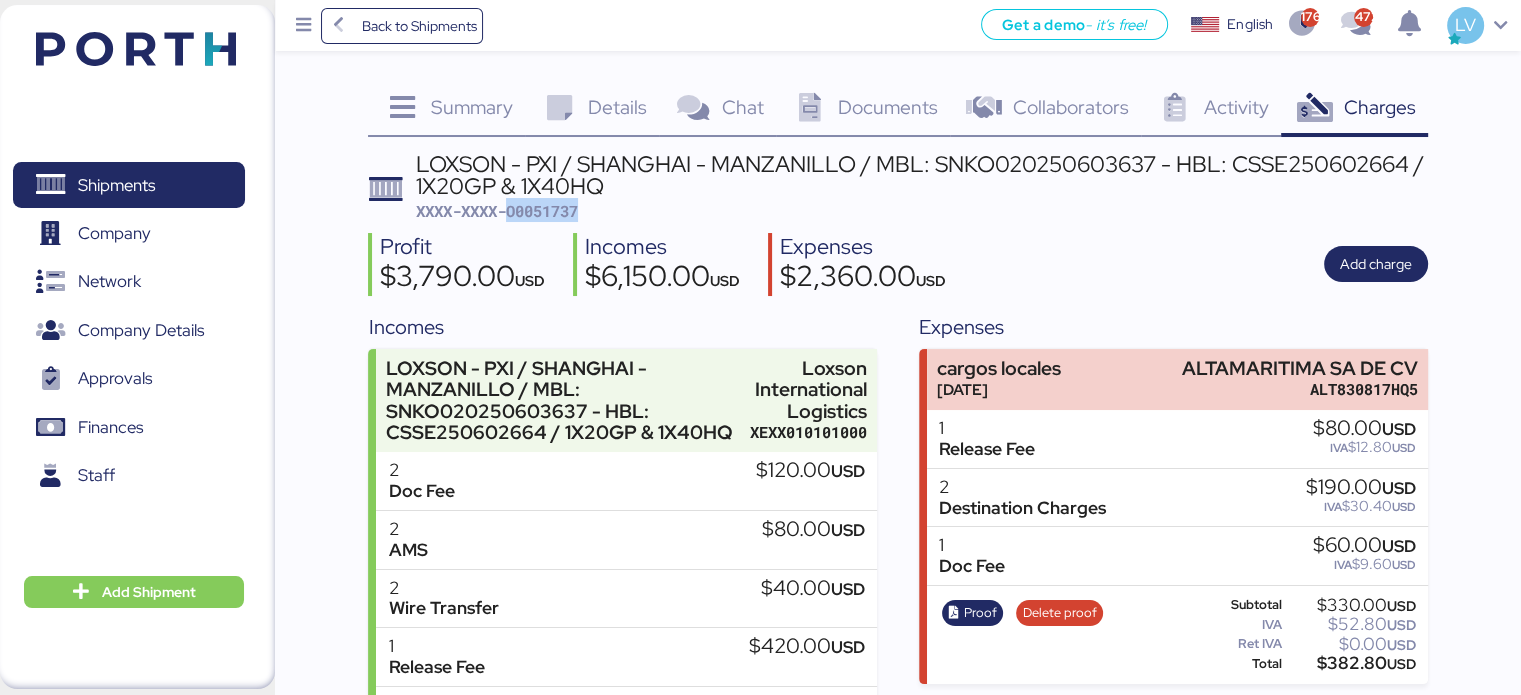 click on "XXXX-XXXX-O0051737" at bounding box center (497, 211) 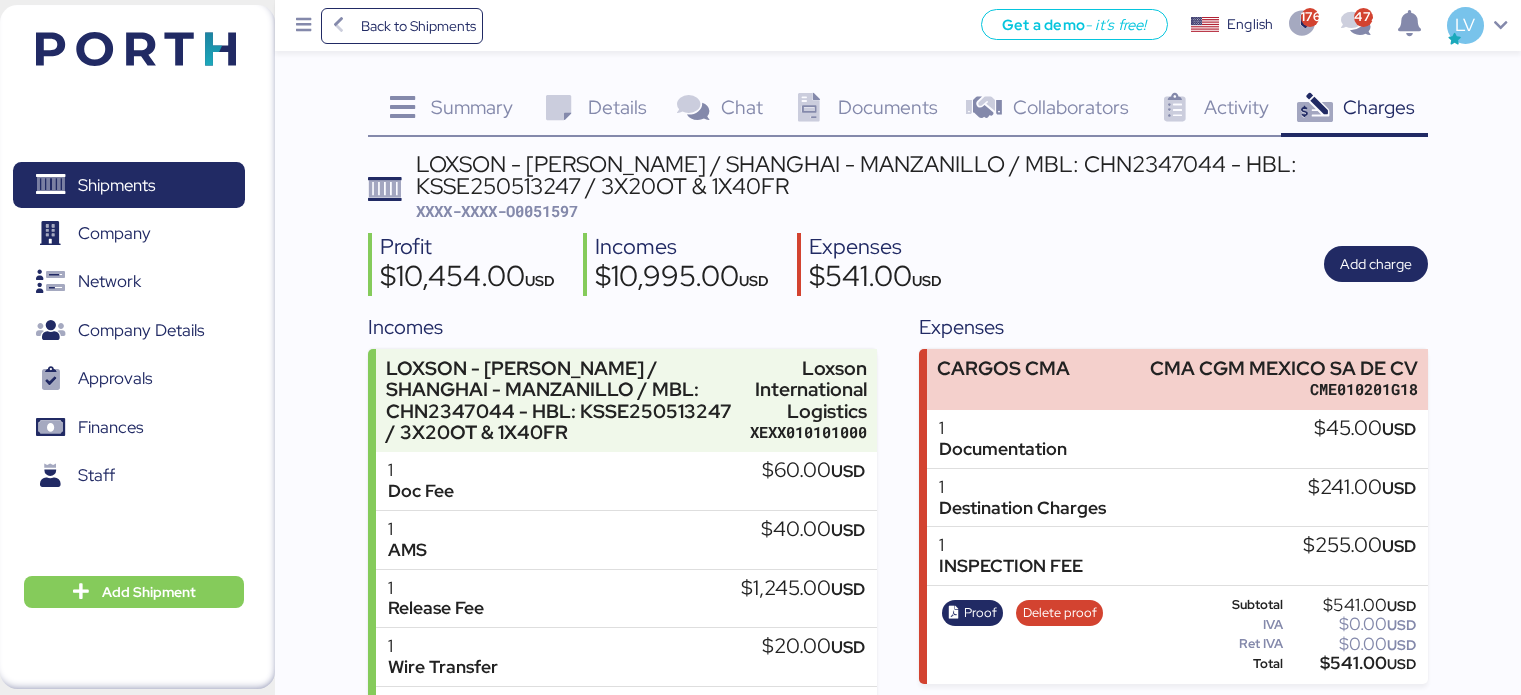 scroll, scrollTop: 0, scrollLeft: 0, axis: both 